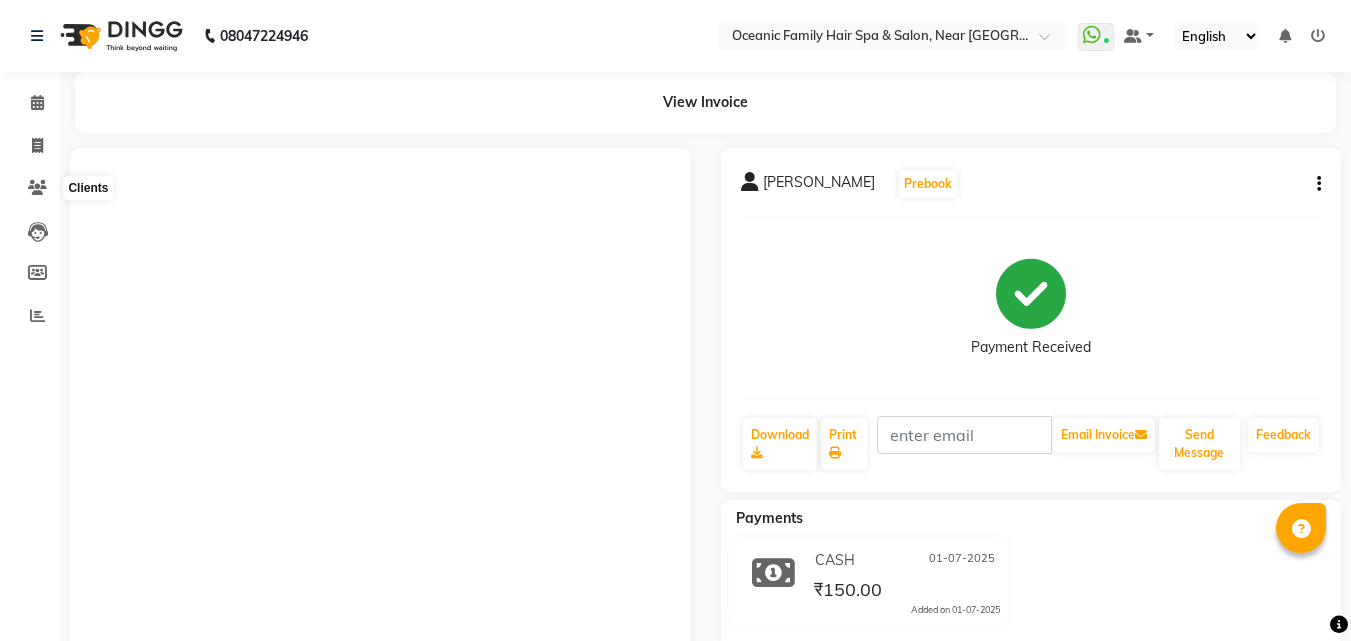 scroll, scrollTop: 0, scrollLeft: 0, axis: both 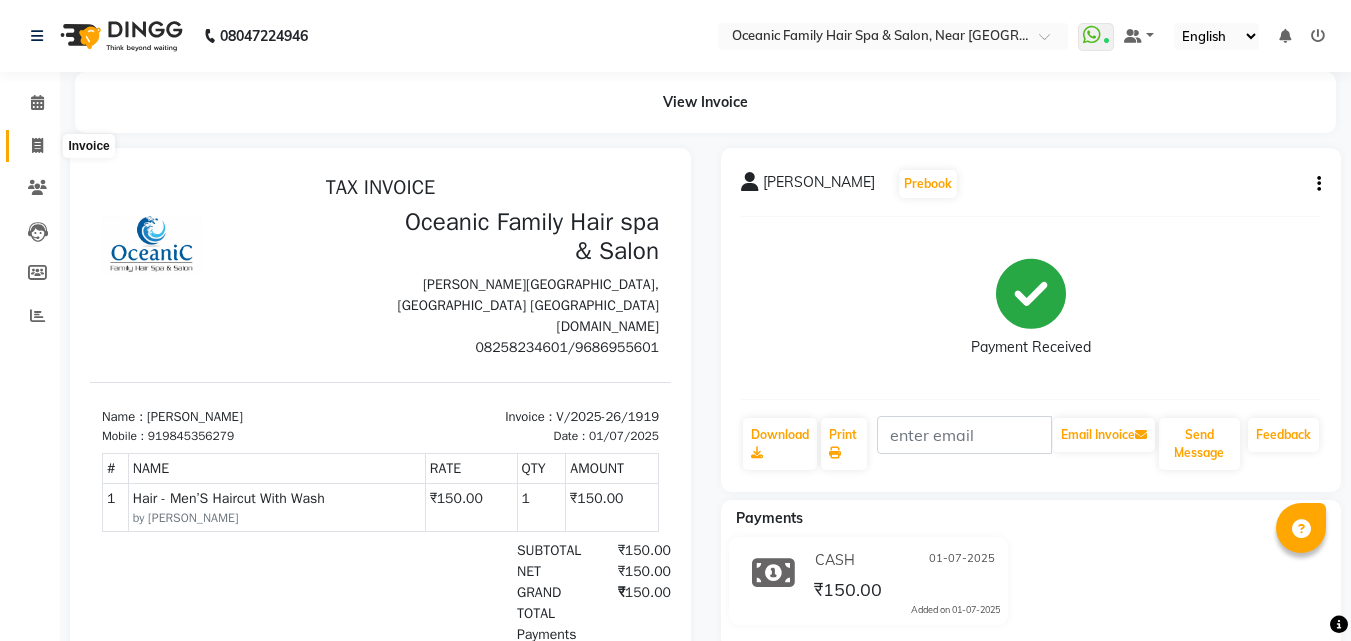 click 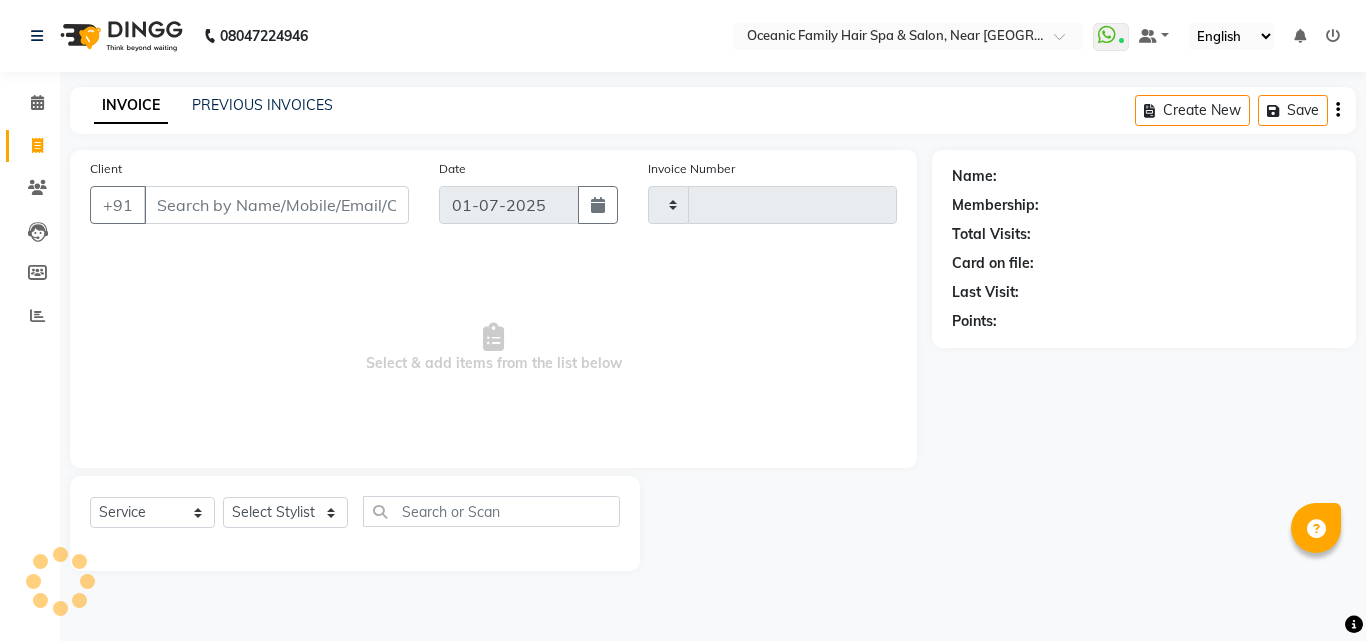 type on "1920" 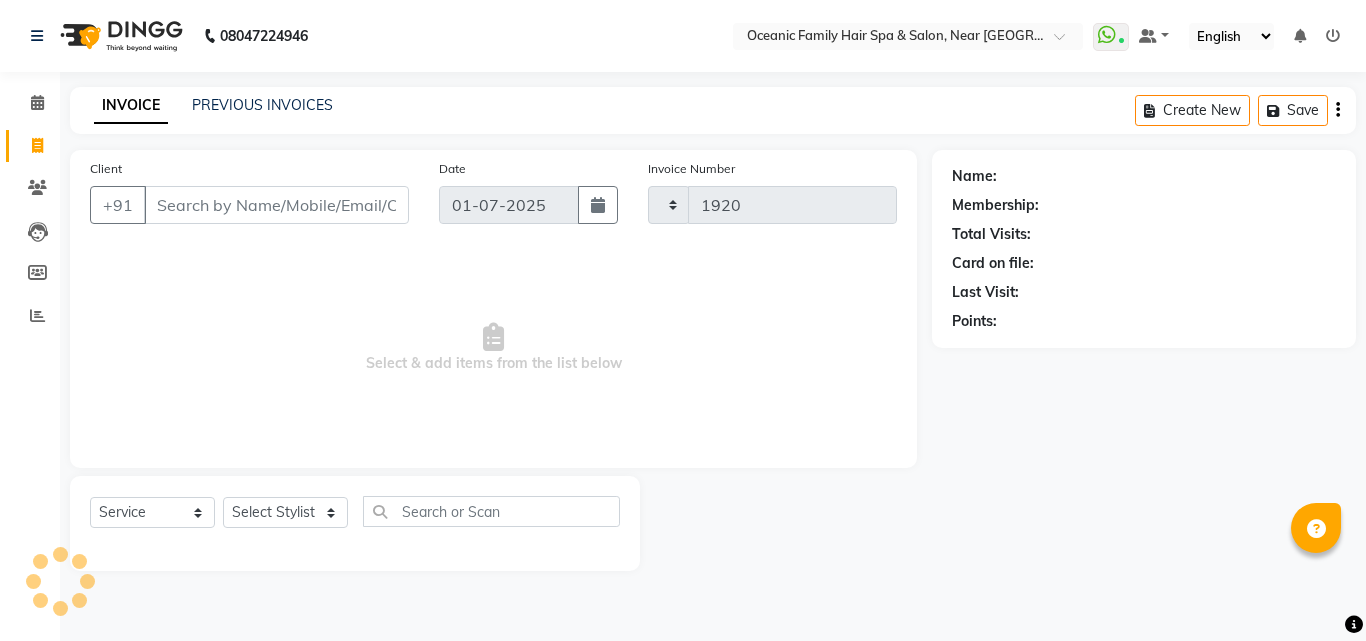 select on "4366" 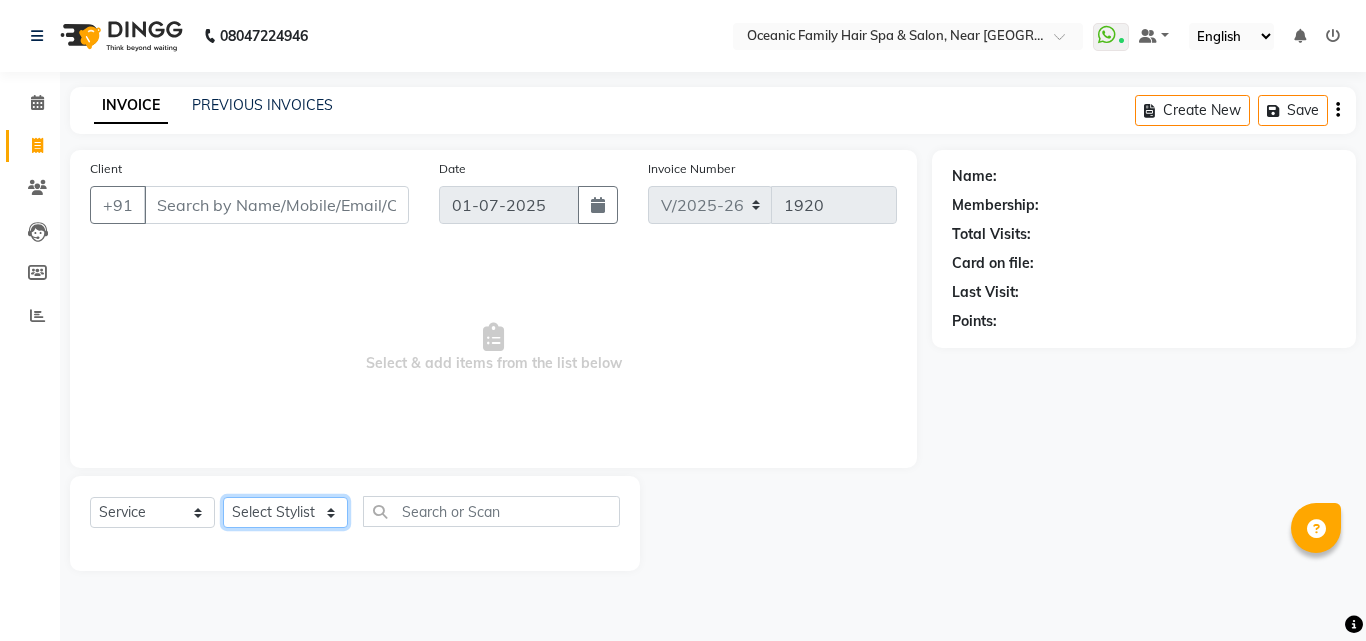 click on "Select Stylist" 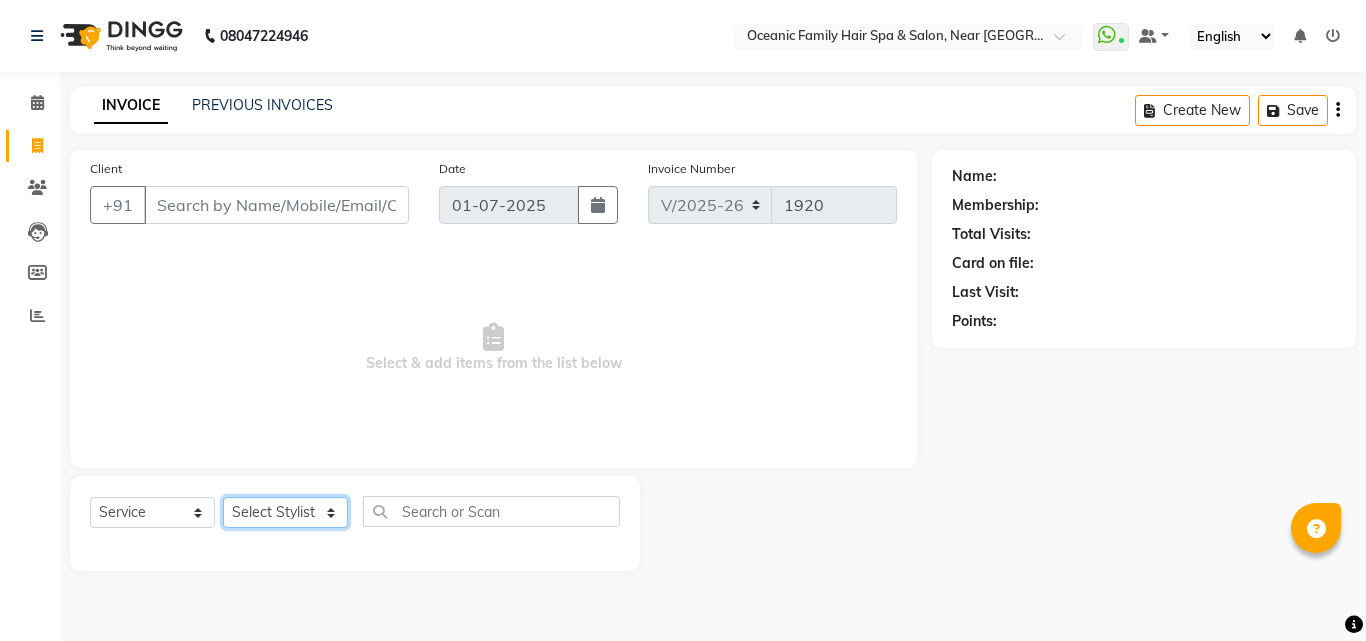 select on "23947" 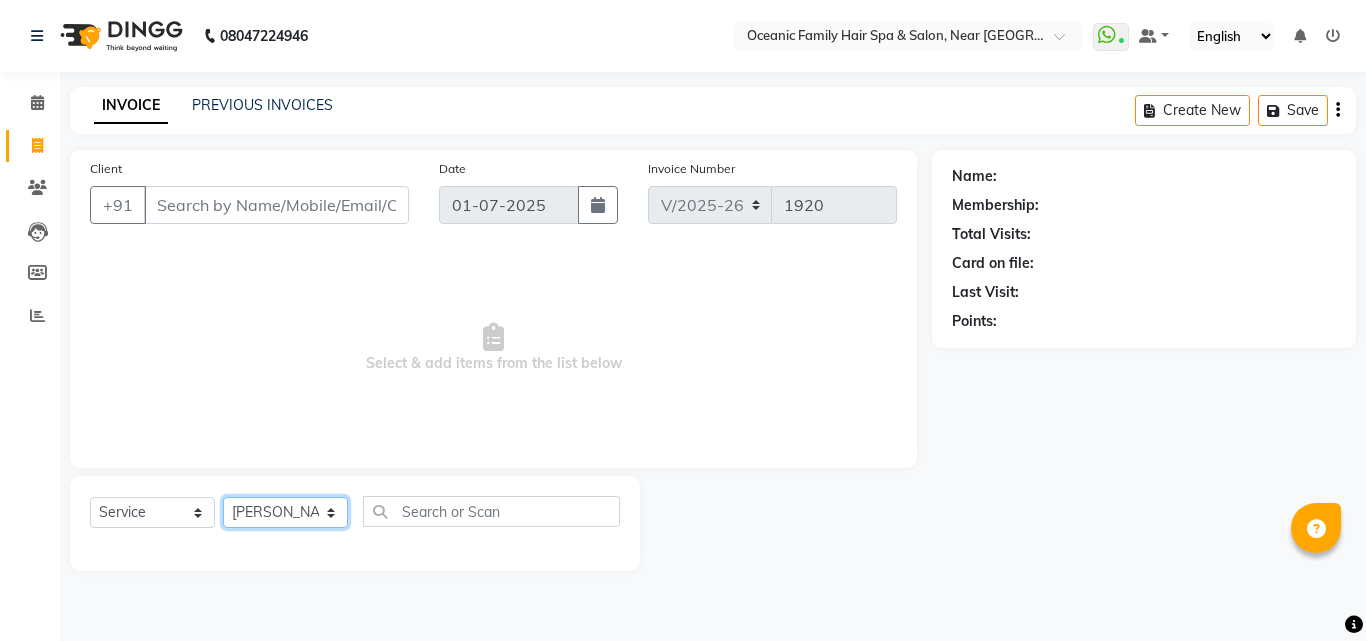 click on "Select Stylist [PERSON_NAME] [PERSON_NAME] Kaif [PERSON_NAME] [PERSON_NAME] Riyasat [PERSON_NAME] [PERSON_NAME]" 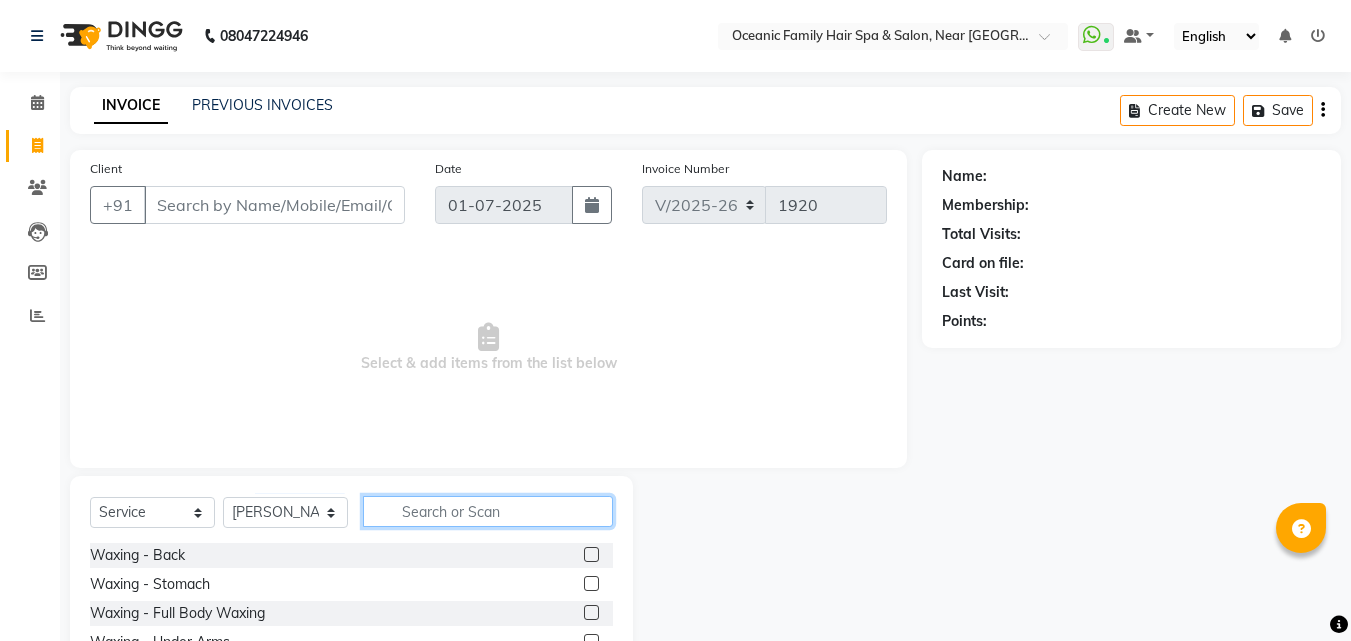click 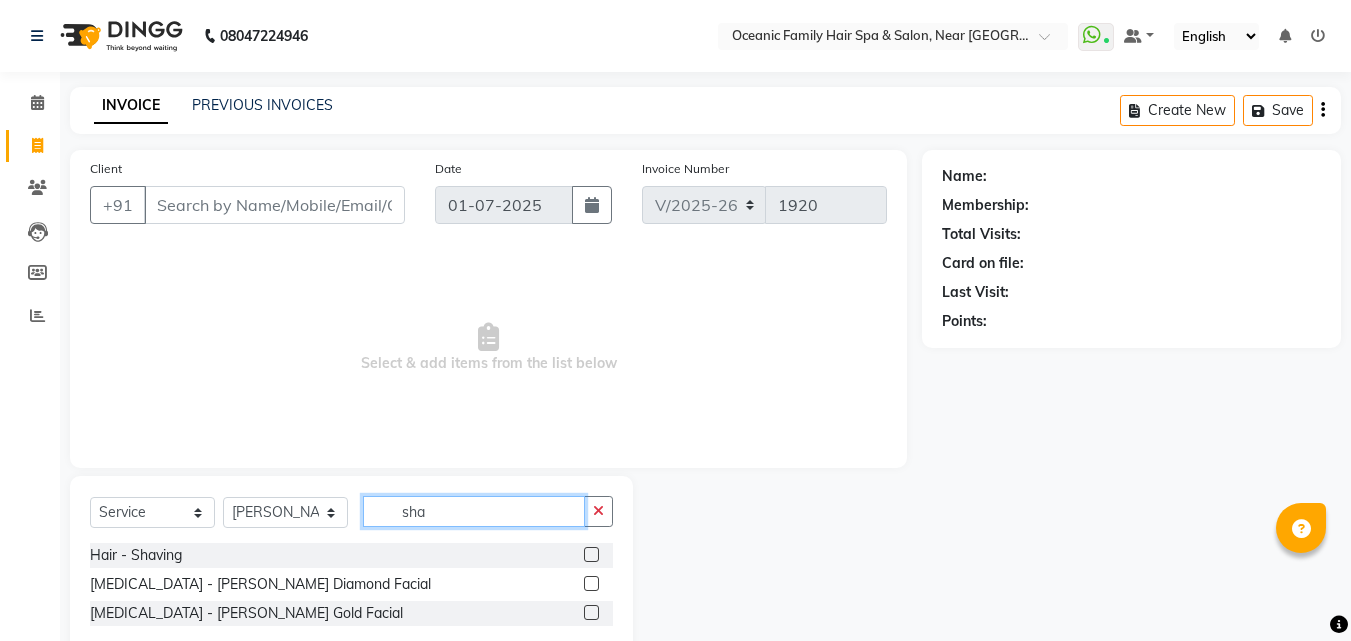 type on "sha" 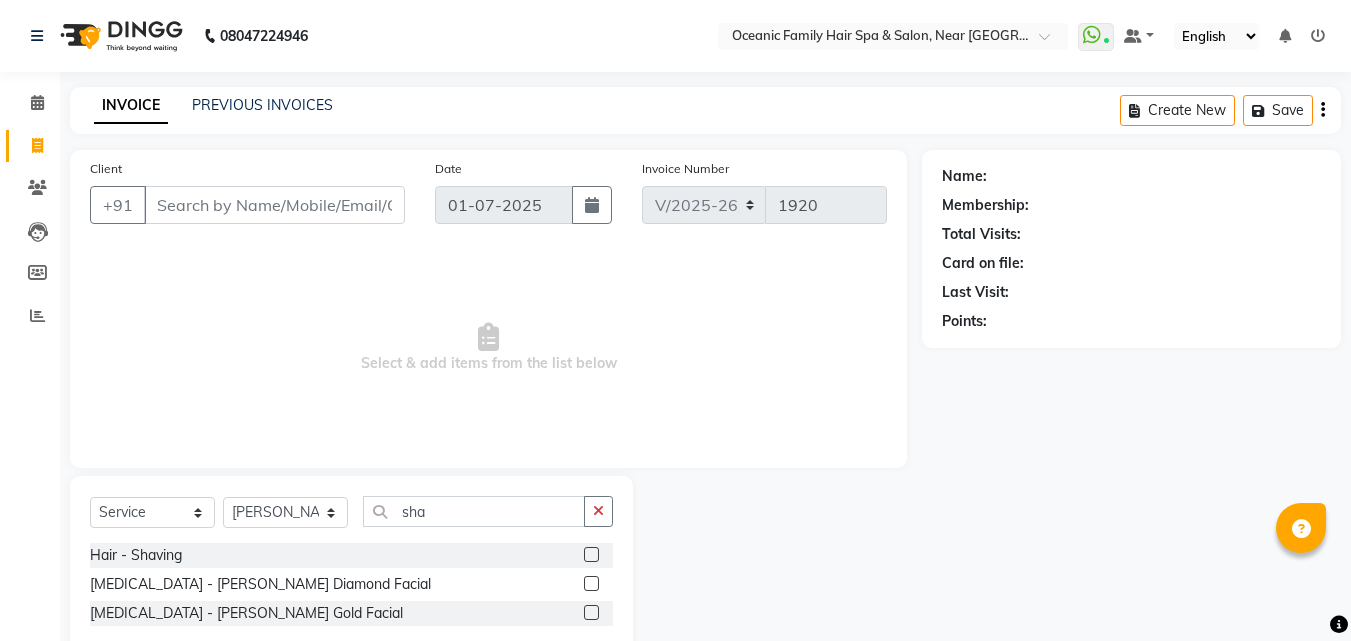 click 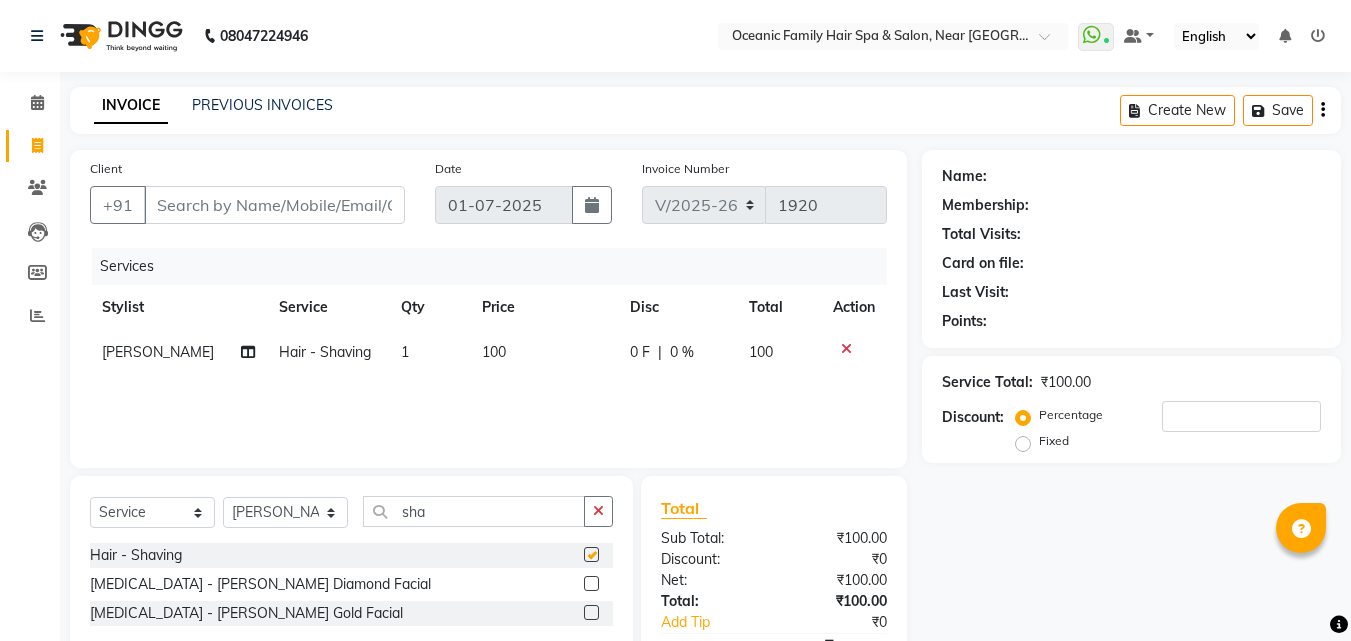 checkbox on "false" 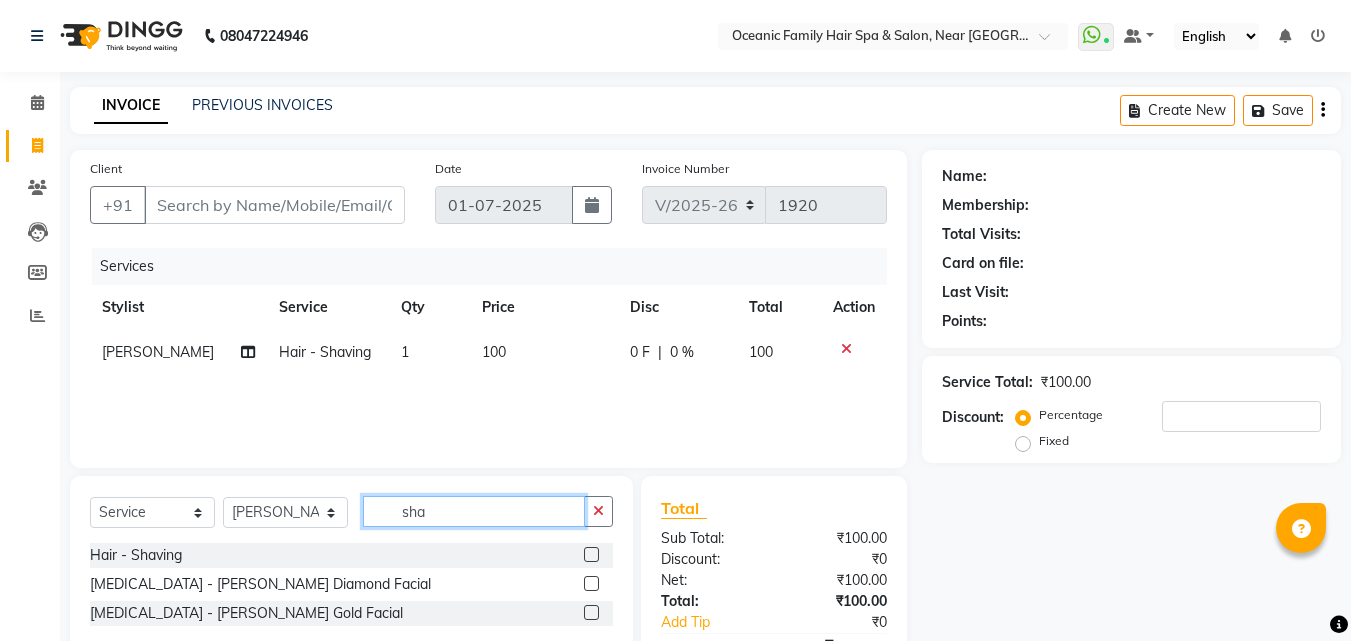 click on "sha" 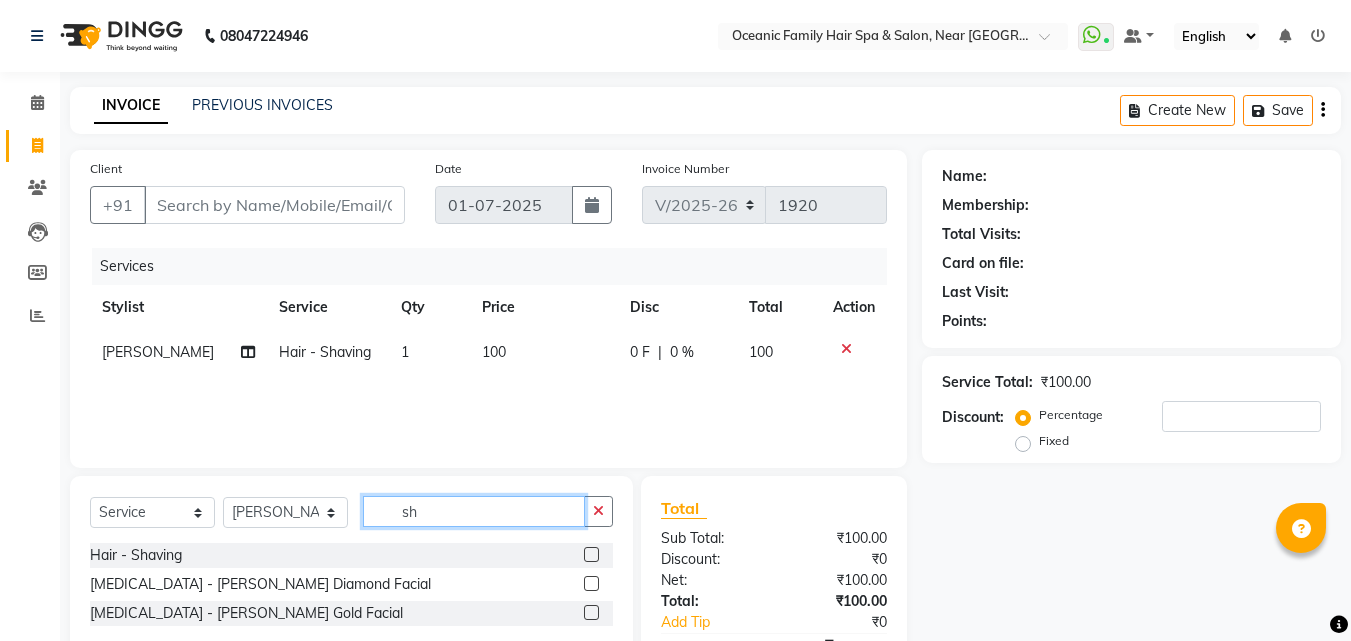 type on "s" 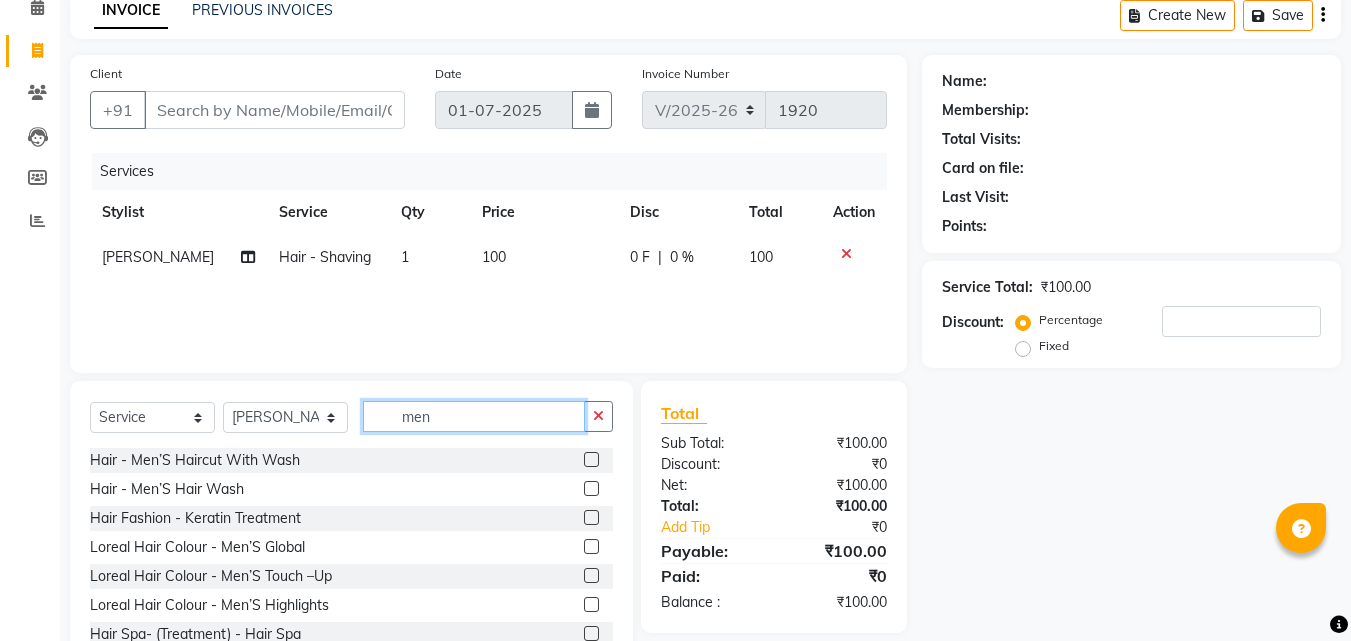 scroll, scrollTop: 100, scrollLeft: 0, axis: vertical 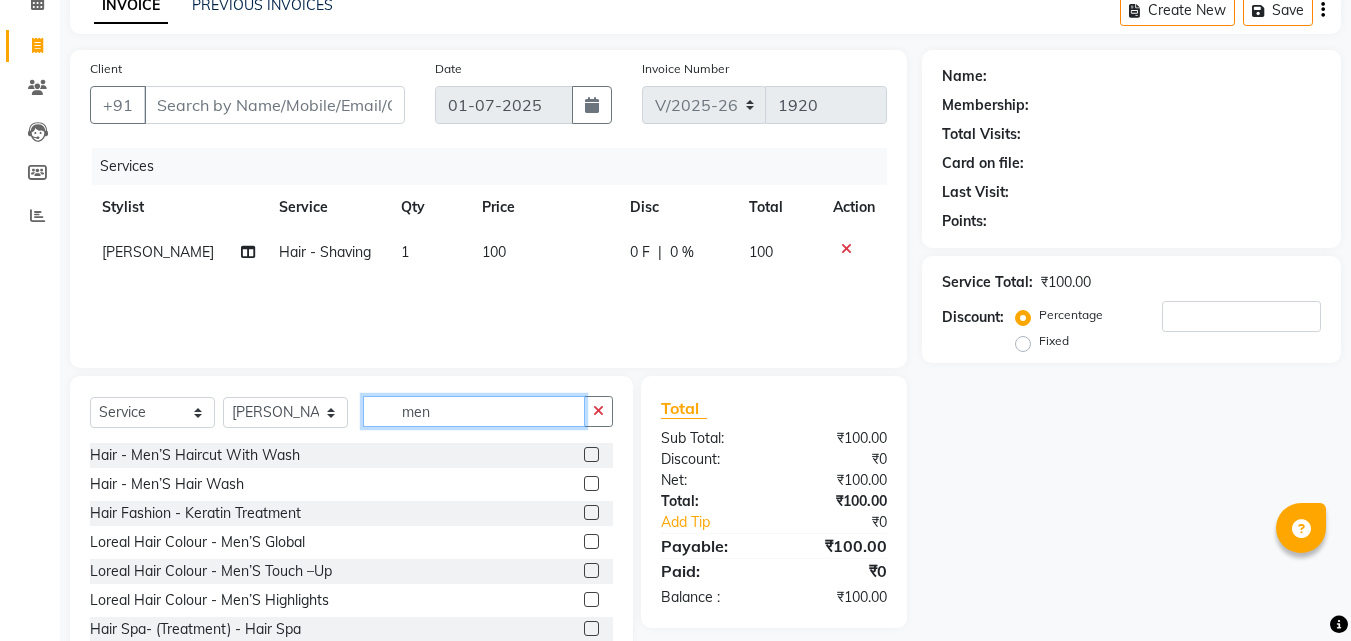 type on "men" 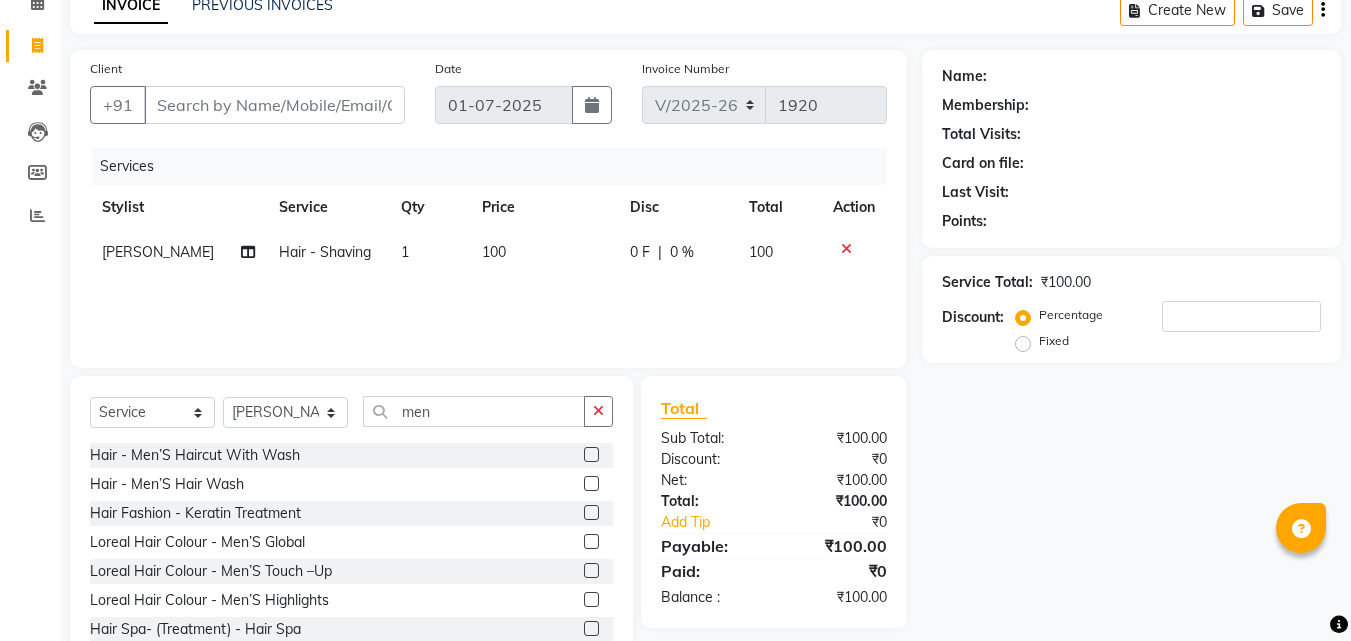 click 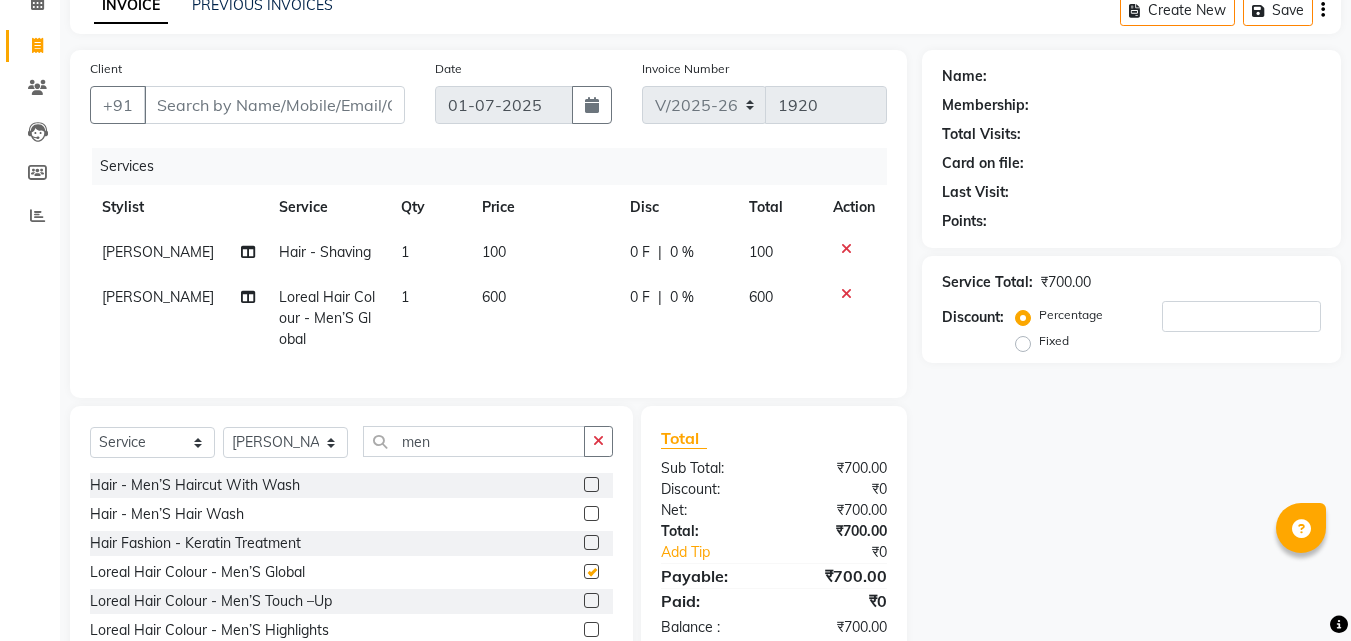 checkbox on "false" 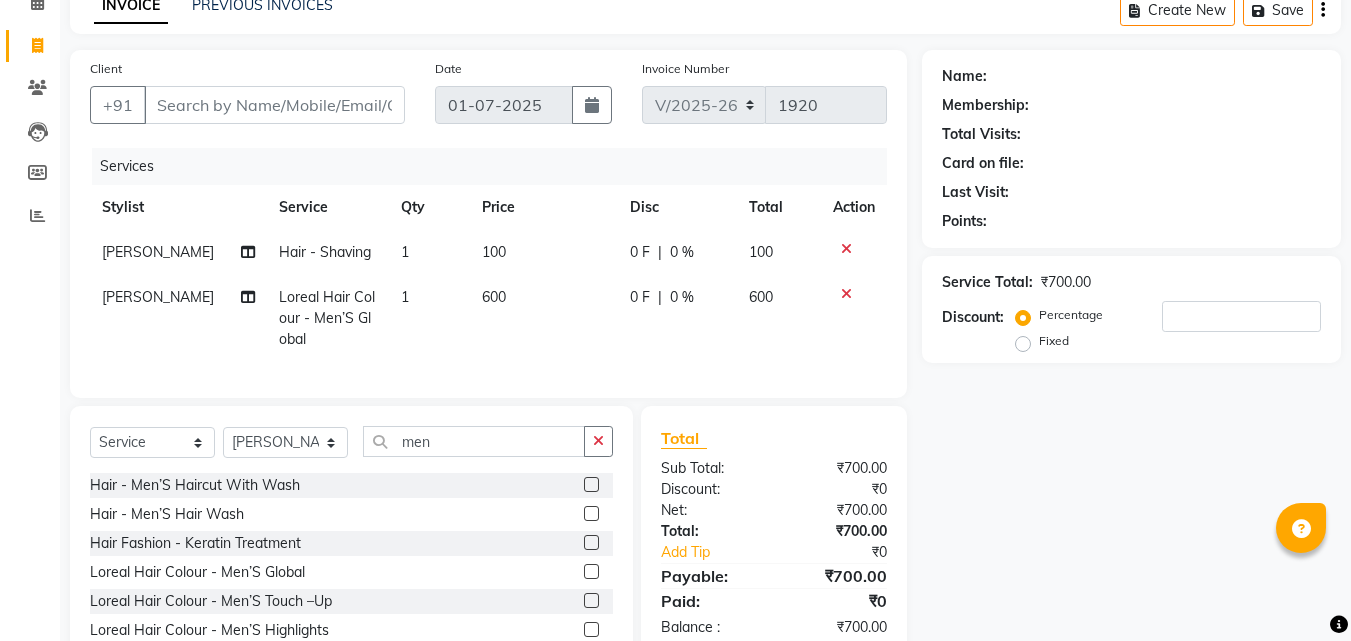 click on "600" 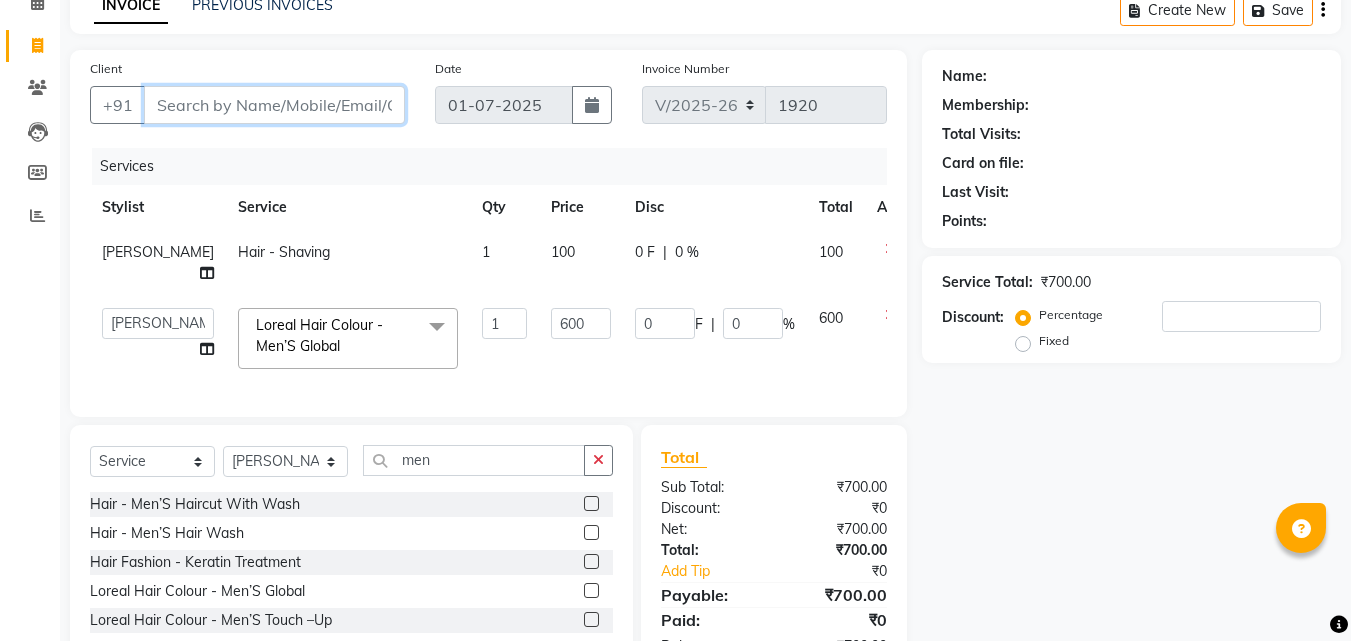 click on "Client" at bounding box center (274, 105) 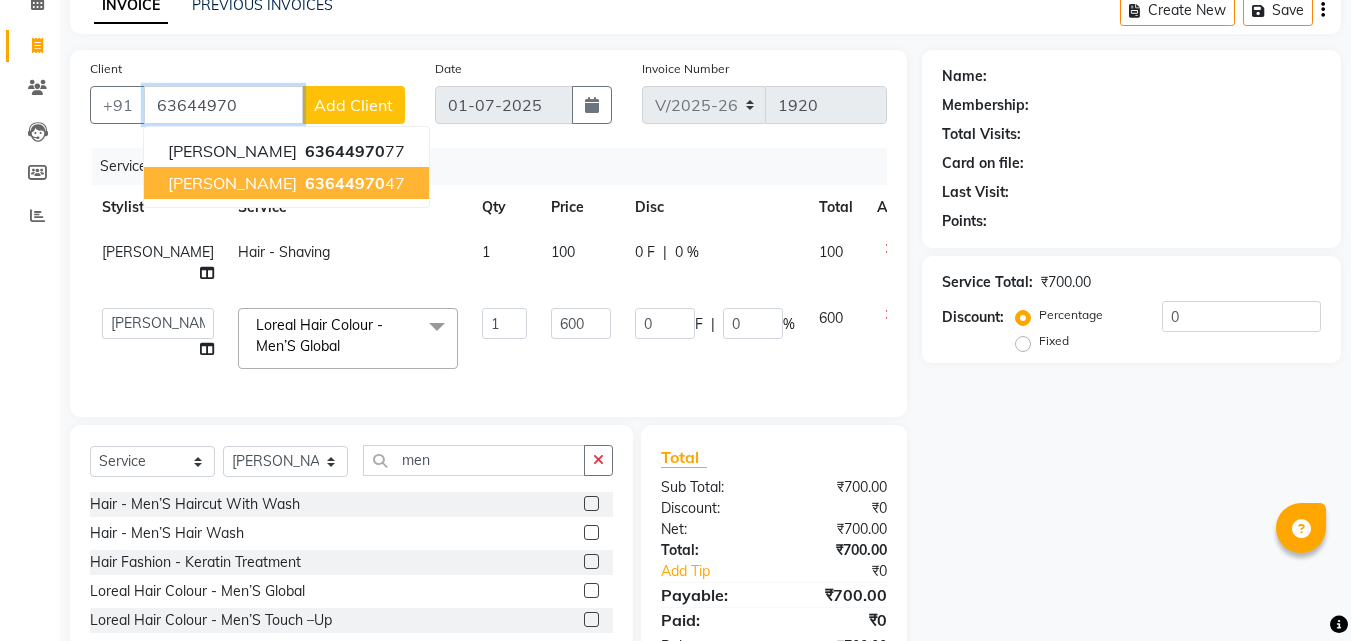 click on "[PERSON_NAME]" at bounding box center [232, 183] 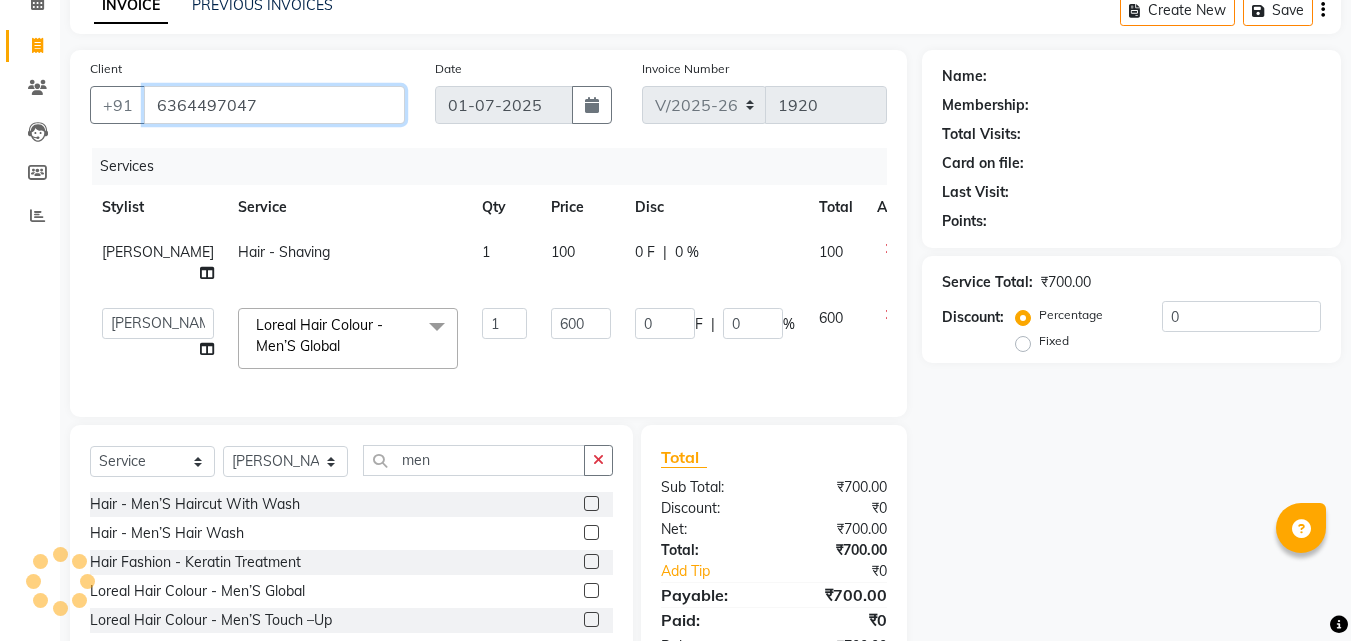 type on "6364497047" 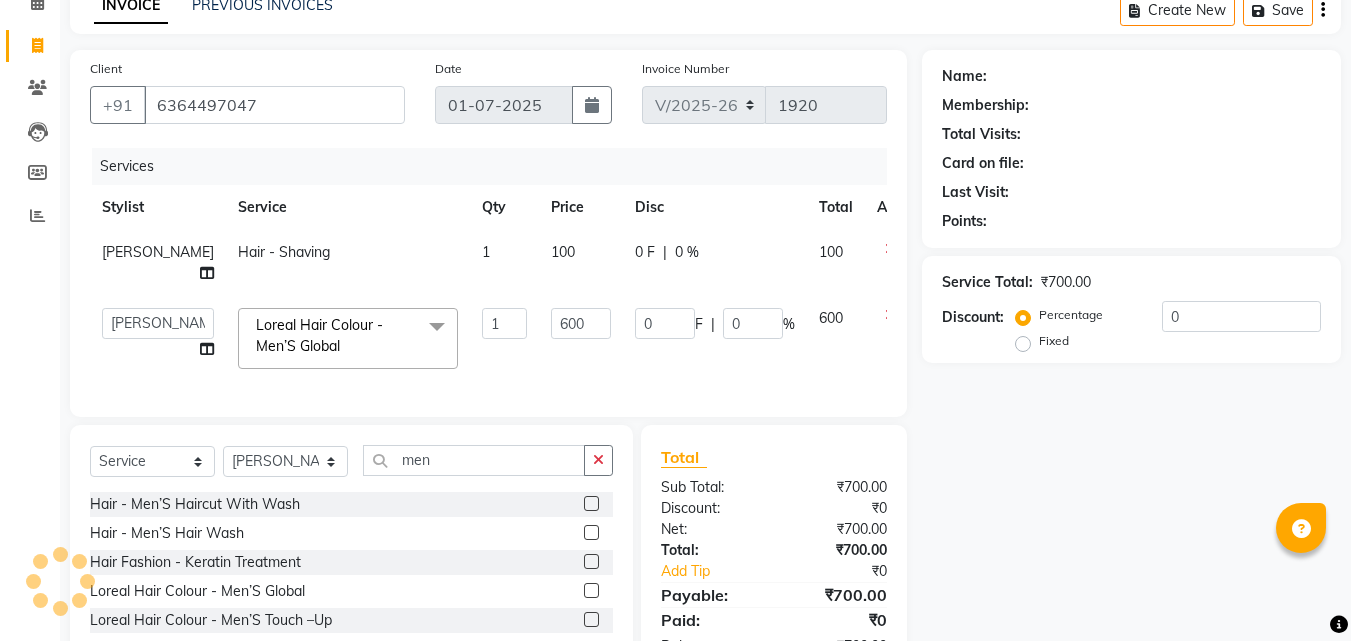 select on "1: Object" 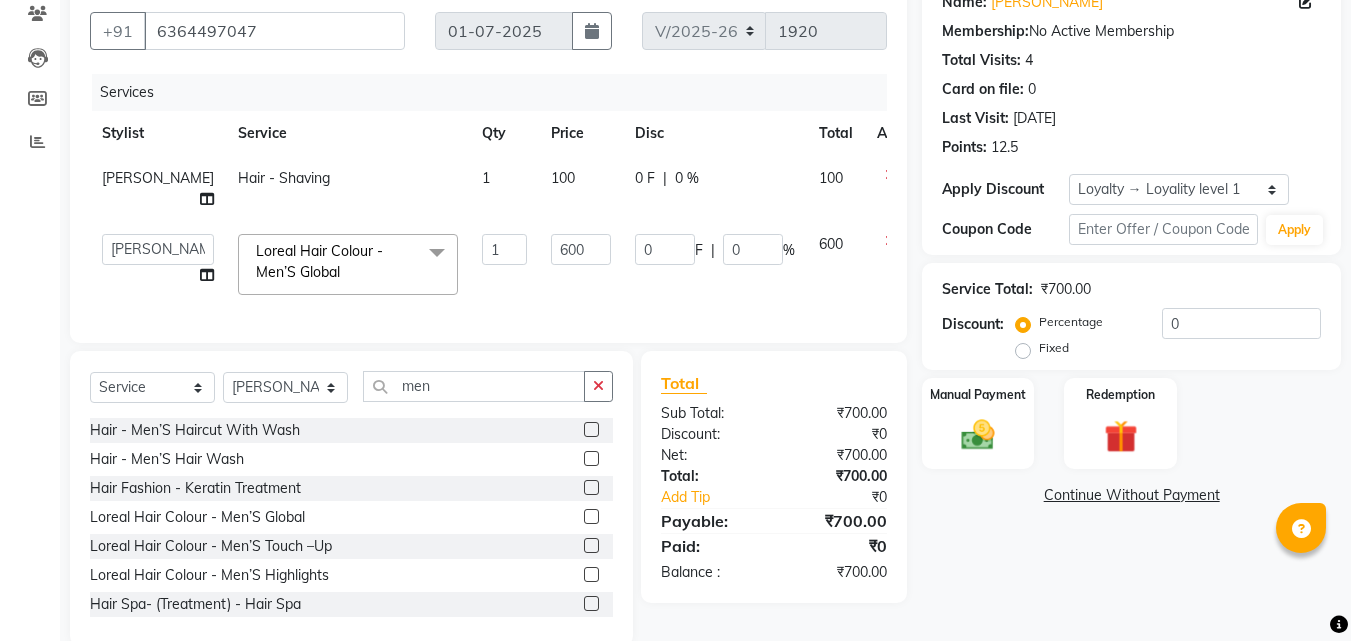 scroll, scrollTop: 203, scrollLeft: 0, axis: vertical 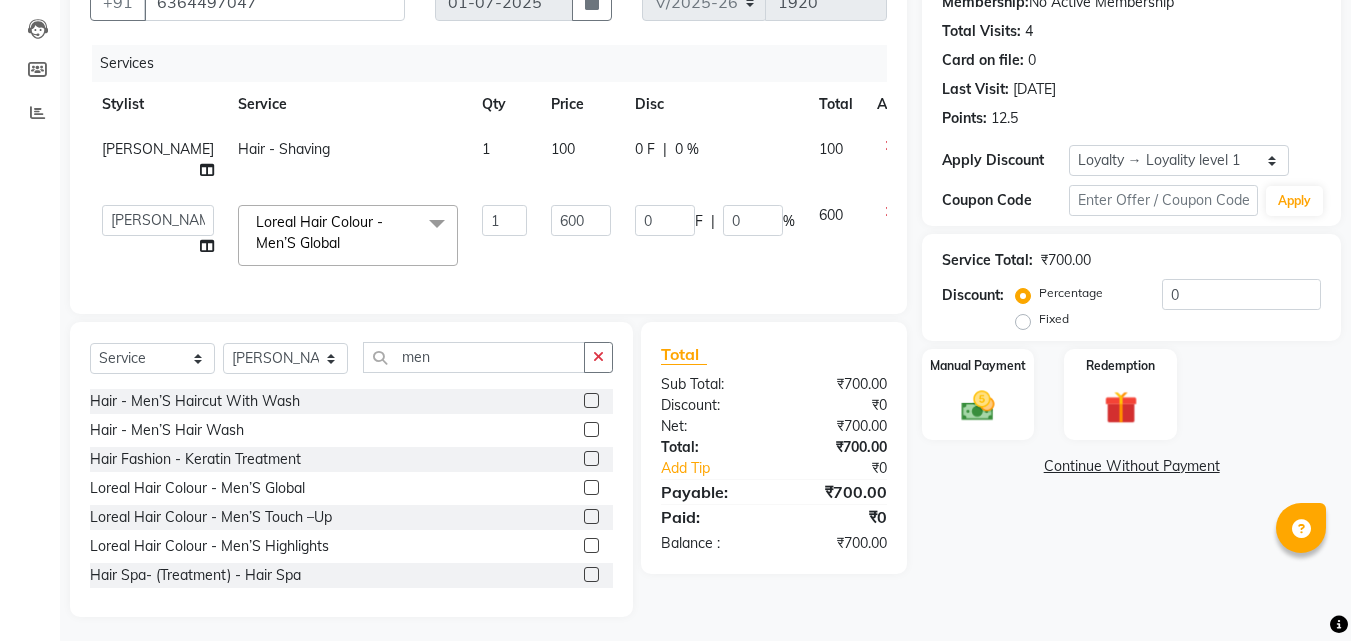 click on "Calendar  Invoice  Clients  Leads   Members  Reports Completed InProgress Upcoming Dropped Tentative Check-In Confirm Bookings Segments Page Builder" 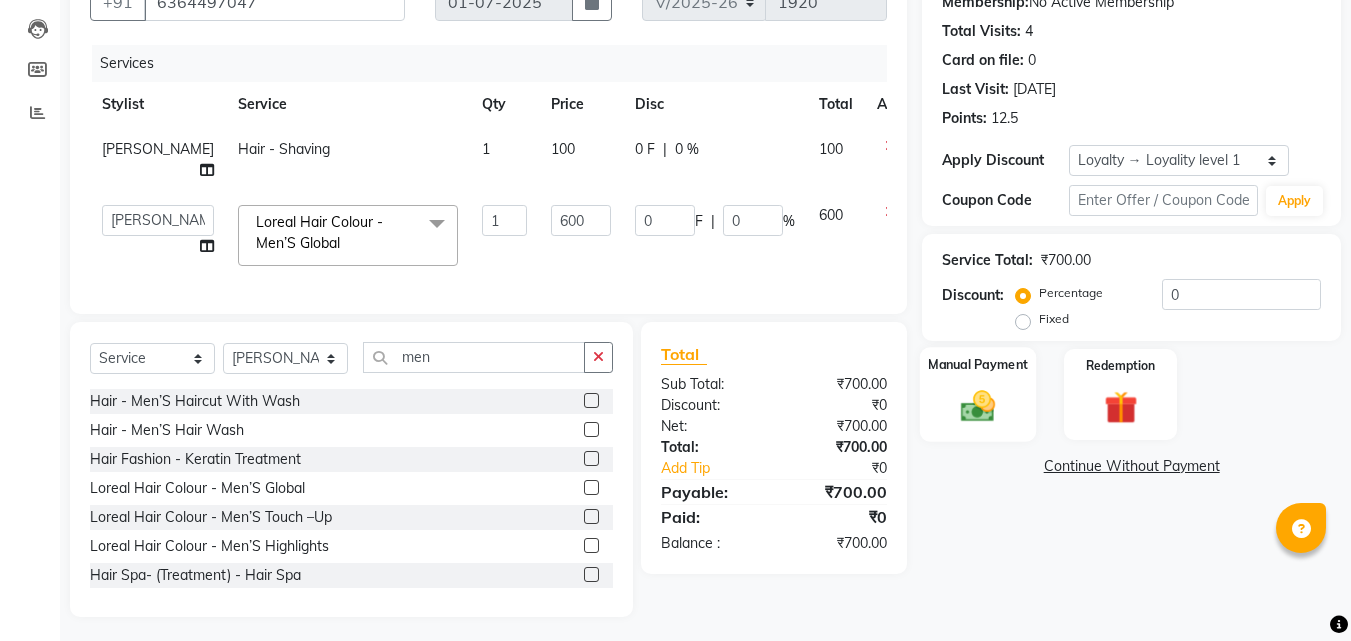 click 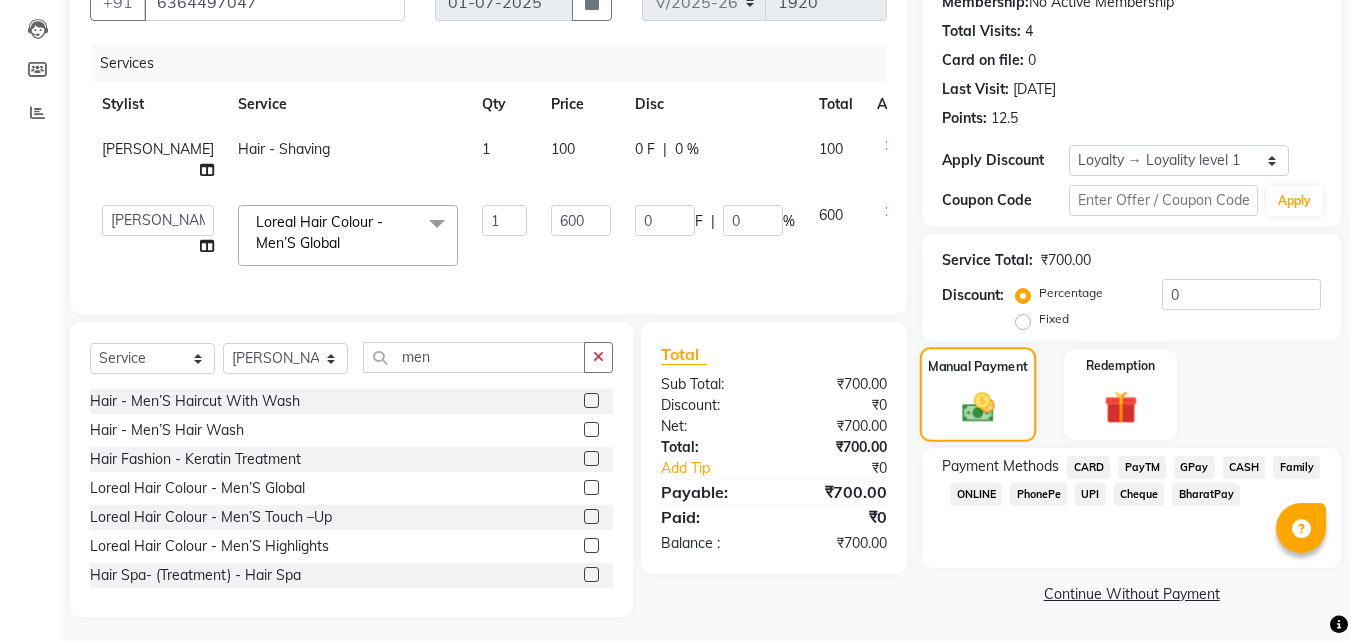 click 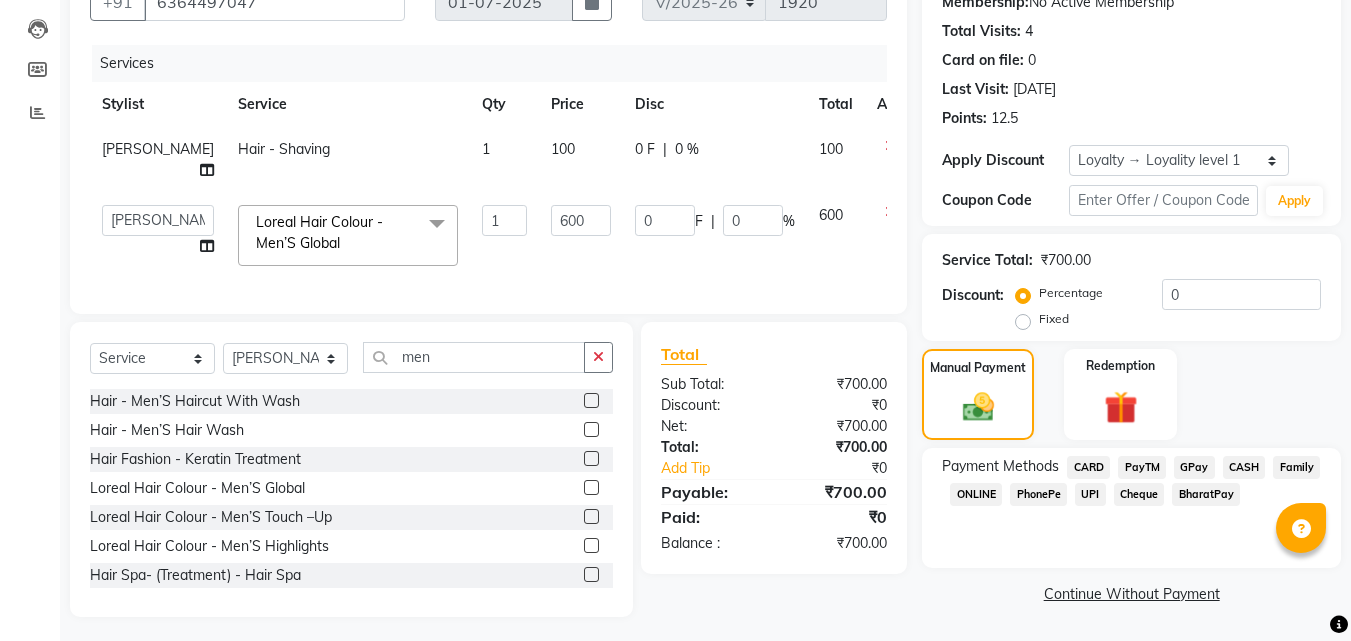 click on "PayTM" 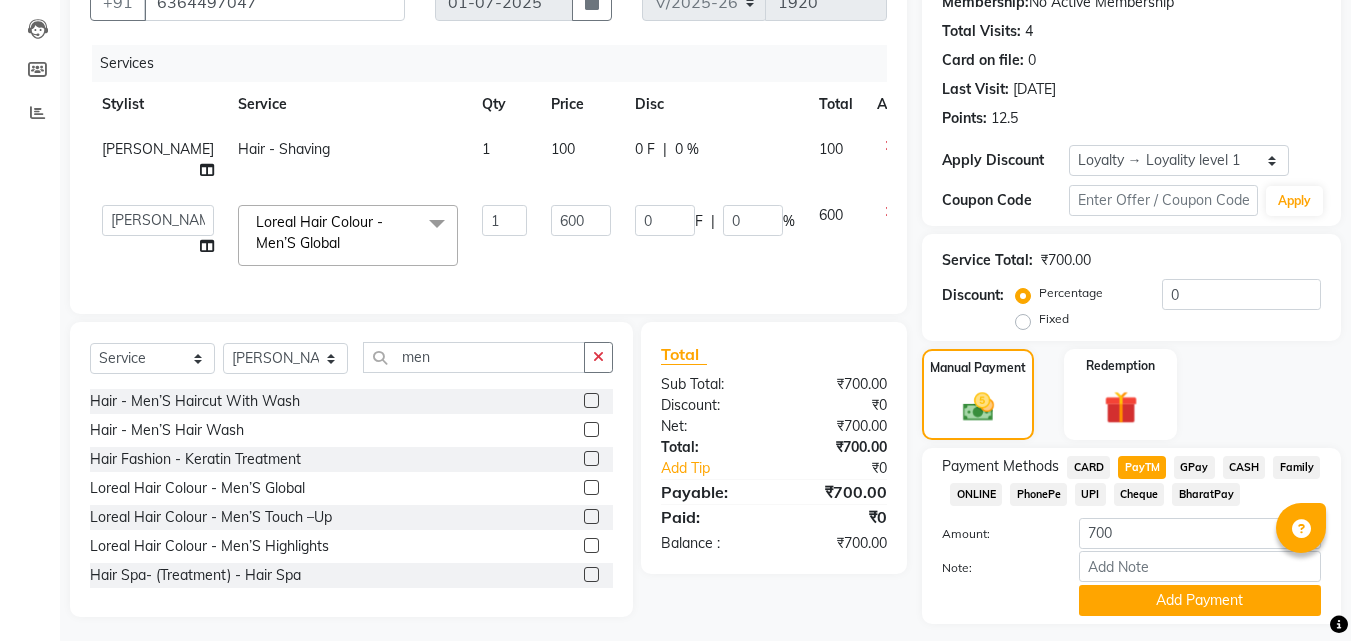 scroll, scrollTop: 255, scrollLeft: 0, axis: vertical 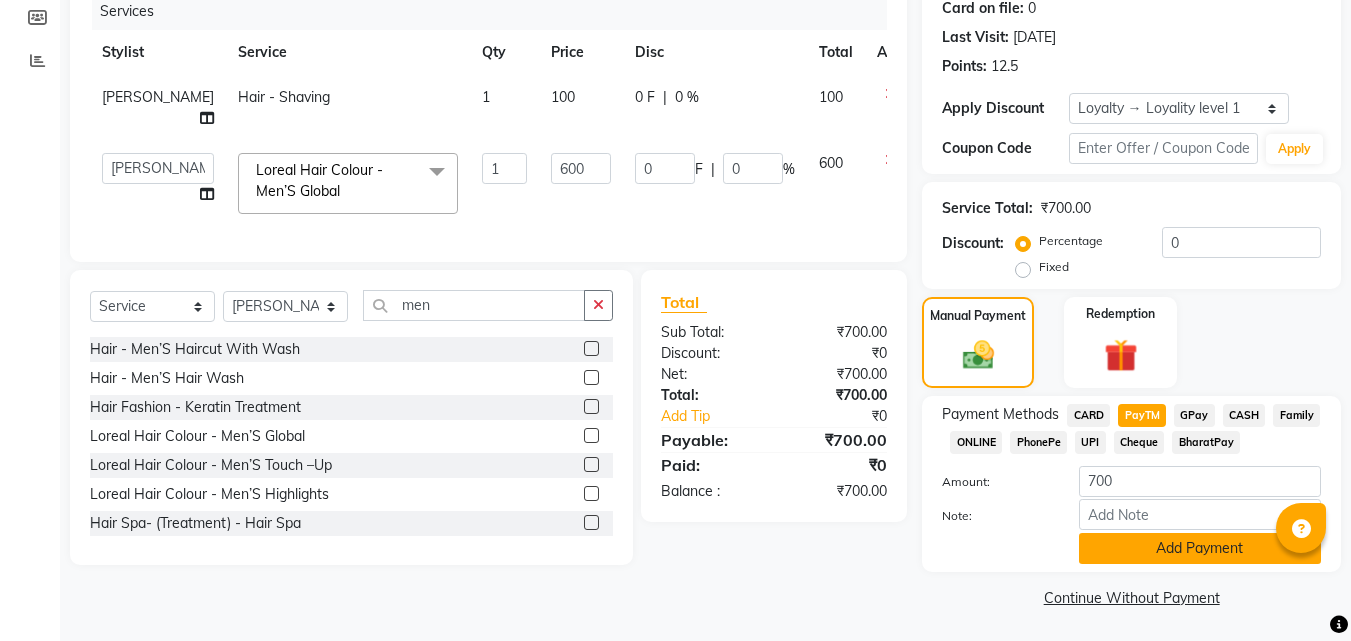 click on "Add Payment" 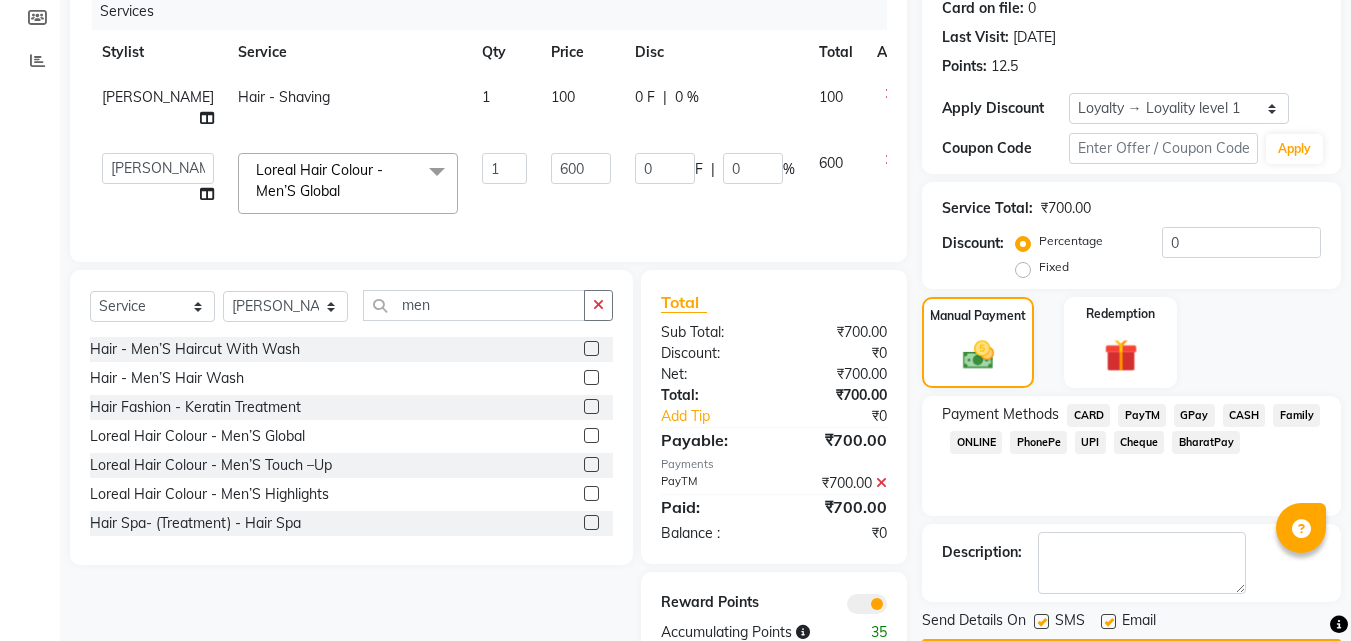 scroll, scrollTop: 314, scrollLeft: 0, axis: vertical 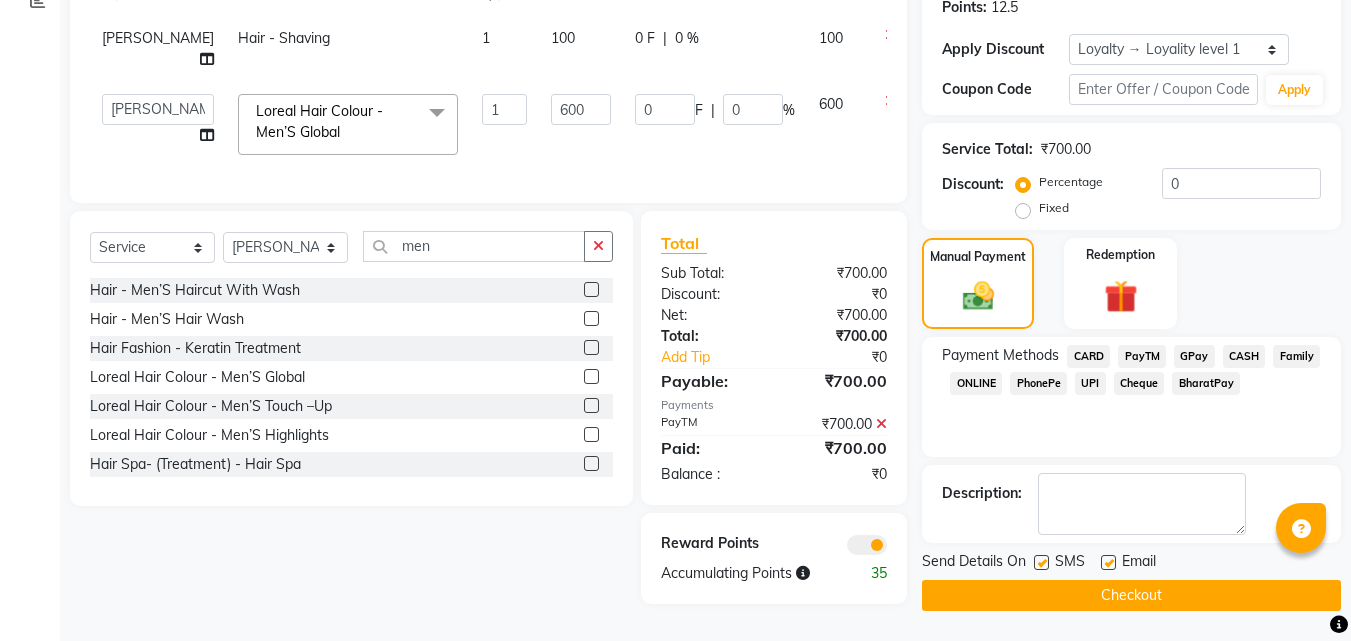 click on "Checkout" 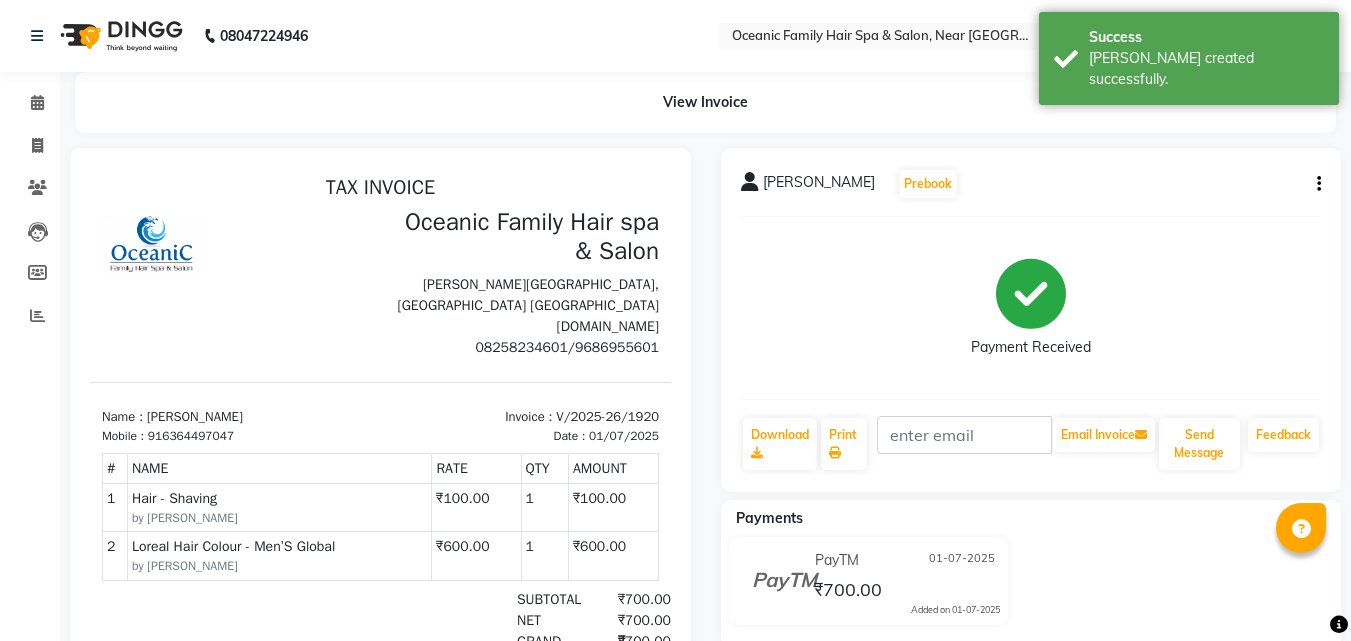 scroll, scrollTop: 0, scrollLeft: 0, axis: both 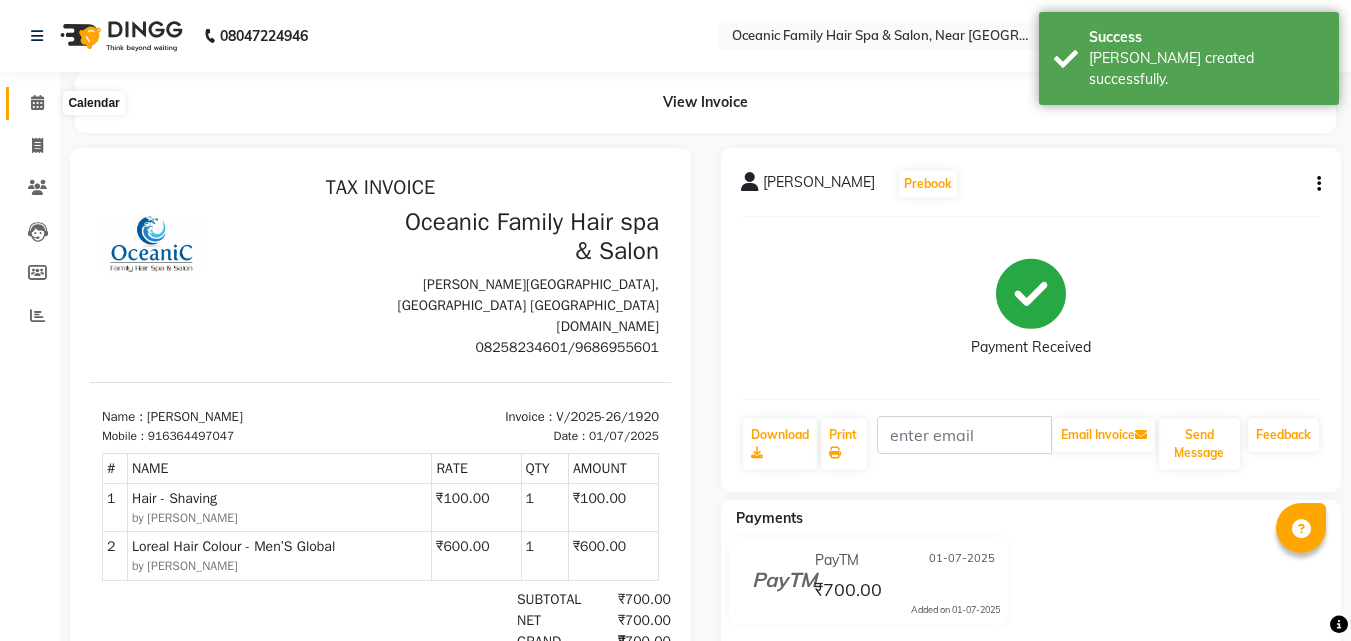 click 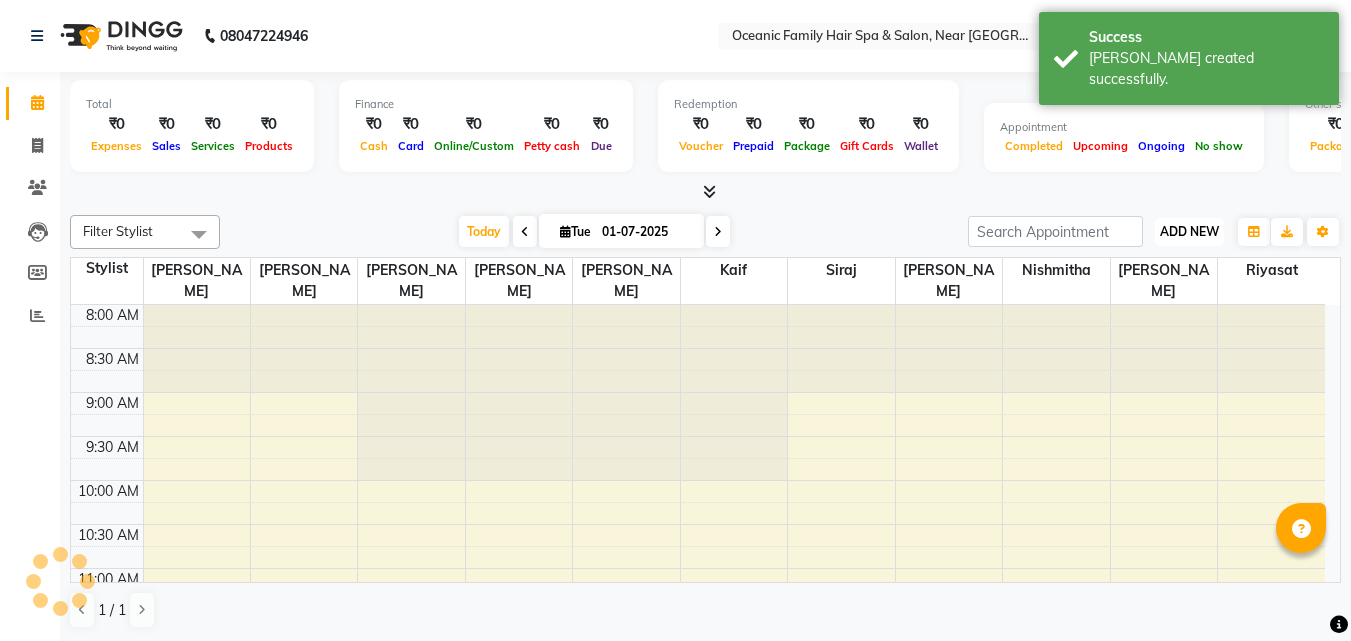 scroll, scrollTop: 0, scrollLeft: 0, axis: both 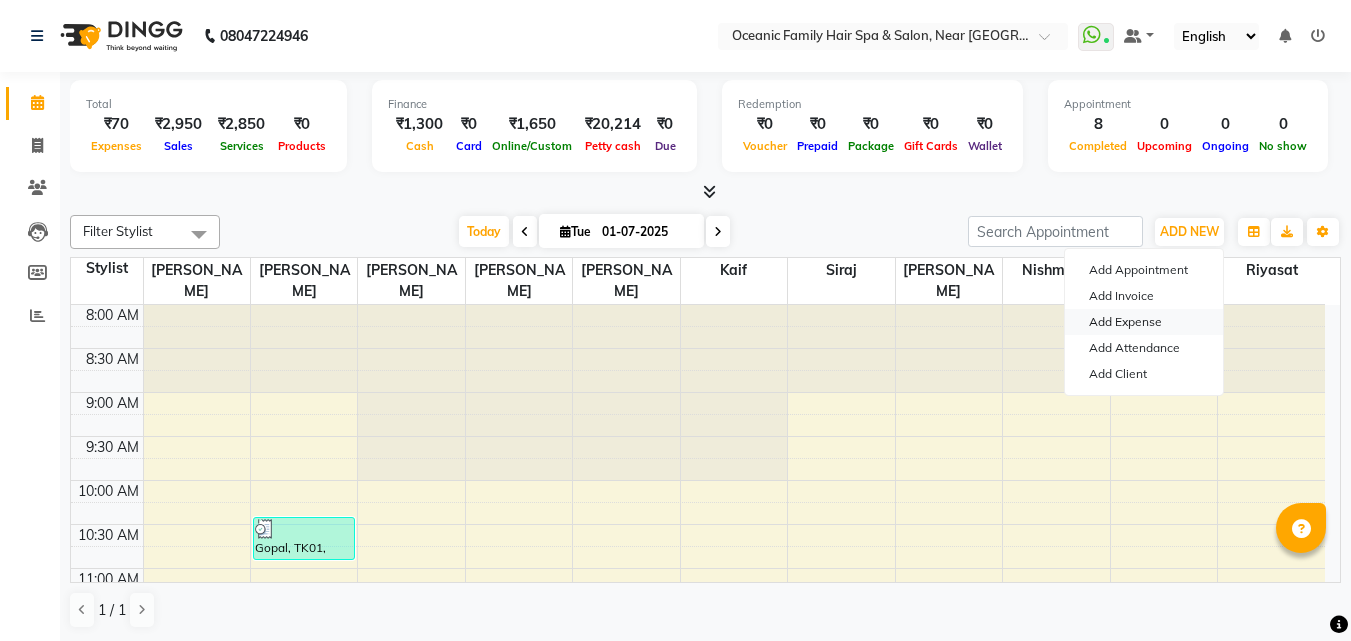 click on "Add Expense" at bounding box center [1144, 322] 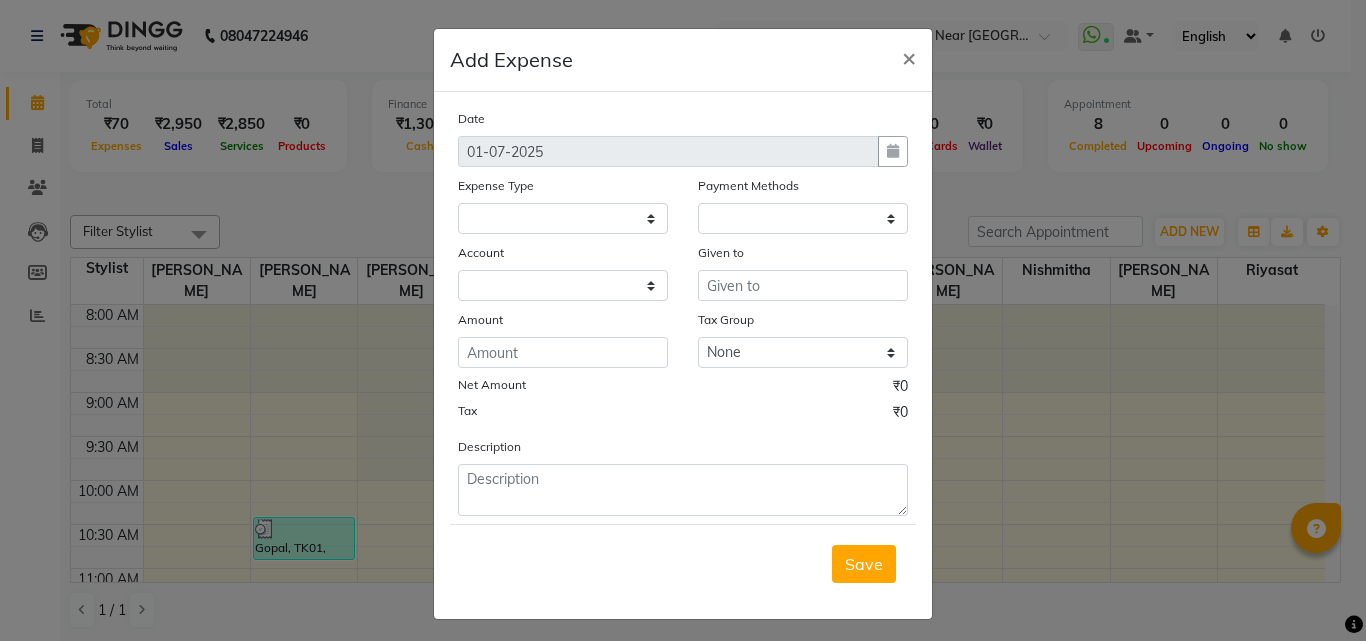 select 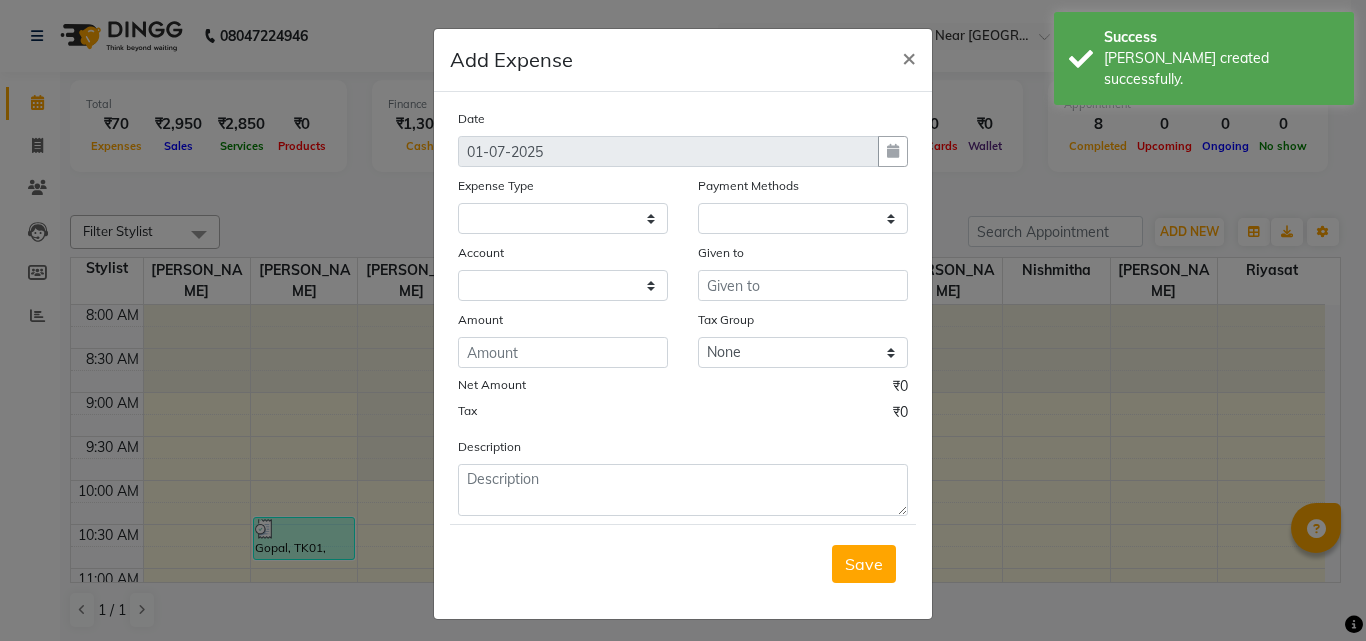select on "1" 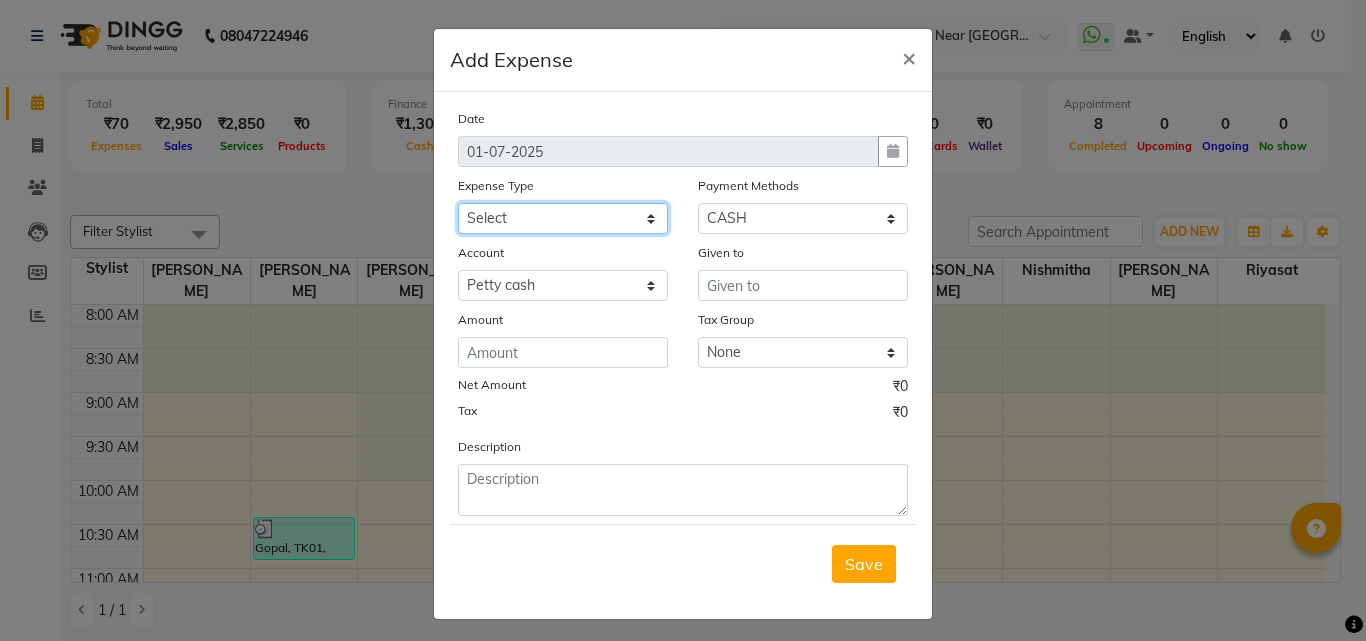 click on "Select [PERSON_NAME] [PERSON_NAME] [PERSON_NAME] Bank charges Cash transfer to bank Cash transfer to hub Client Snacks Clinical charges Govt fee House Exp Kaif Loan Repayment Maintenance Marketing Miscellaneous Nishmitha Other [PERSON_NAME] Pigmi [PERSON_NAME] Pigmi [PERSON_NAME] Pigmi VRS Previous month exp Product [PERSON_NAME] [PERSON_NAME] [PERSON_NAME] Maid Riyasat Salary Salon Equipment salon rent [PERSON_NAME] [PERSON_NAME] [PERSON_NAME] Staff Room Rent Staff Snacks Staff Tip [PERSON_NAME] Tax Utilities" 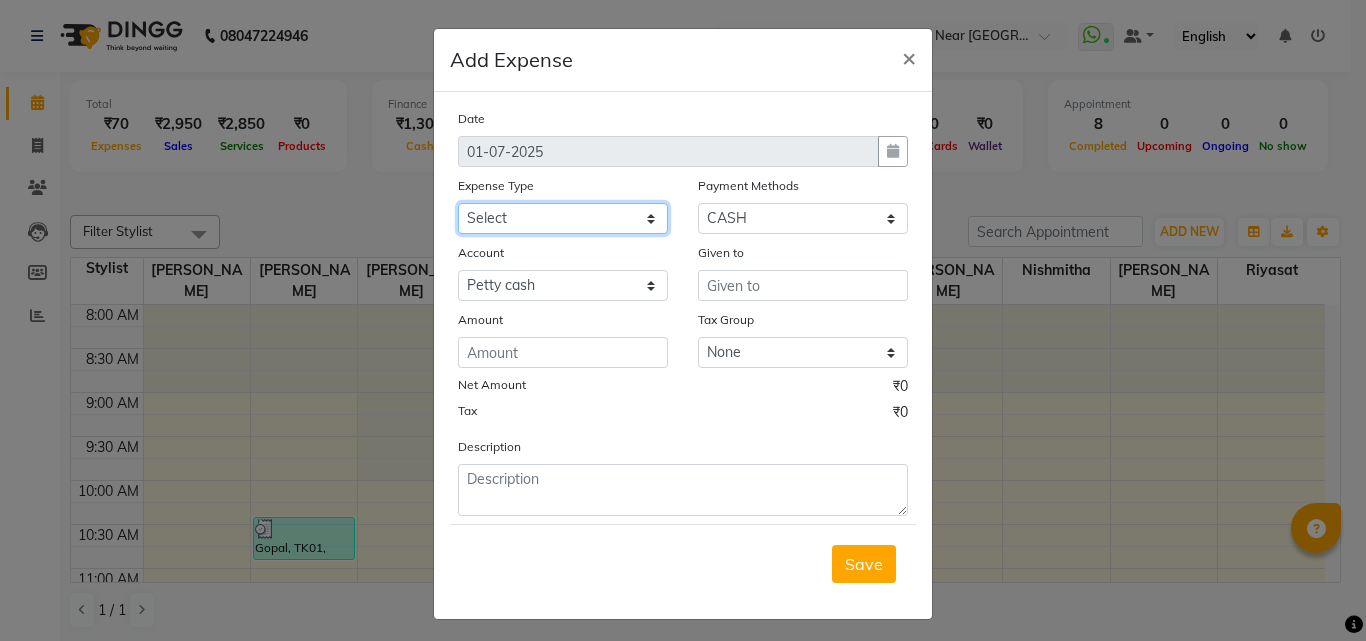 select on "5558" 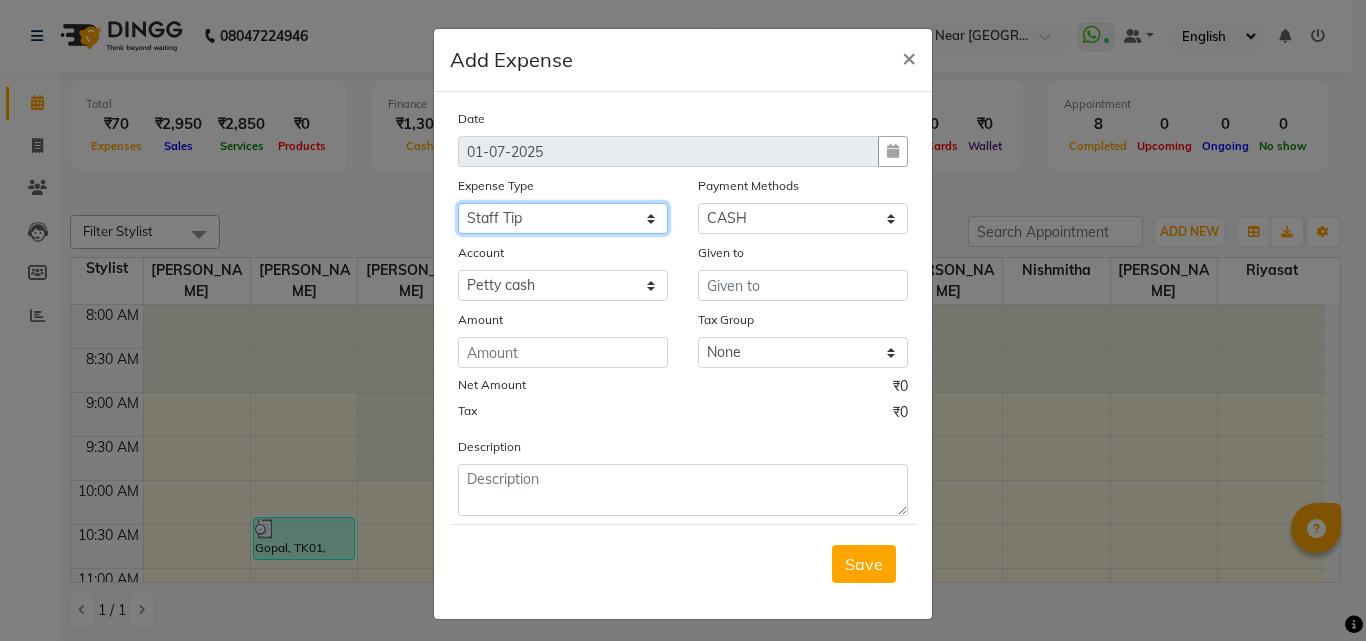 click on "Select [PERSON_NAME] [PERSON_NAME] [PERSON_NAME] Bank charges Cash transfer to bank Cash transfer to hub Client Snacks Clinical charges Govt fee House Exp Kaif Loan Repayment Maintenance Marketing Miscellaneous Nishmitha Other [PERSON_NAME] Pigmi [PERSON_NAME] Pigmi [PERSON_NAME] Pigmi VRS Previous month exp Product [PERSON_NAME] [PERSON_NAME] [PERSON_NAME] Maid Riyasat Salary Salon Equipment salon rent [PERSON_NAME] [PERSON_NAME] [PERSON_NAME] Staff Room Rent Staff Snacks Staff Tip [PERSON_NAME] Tax Utilities" 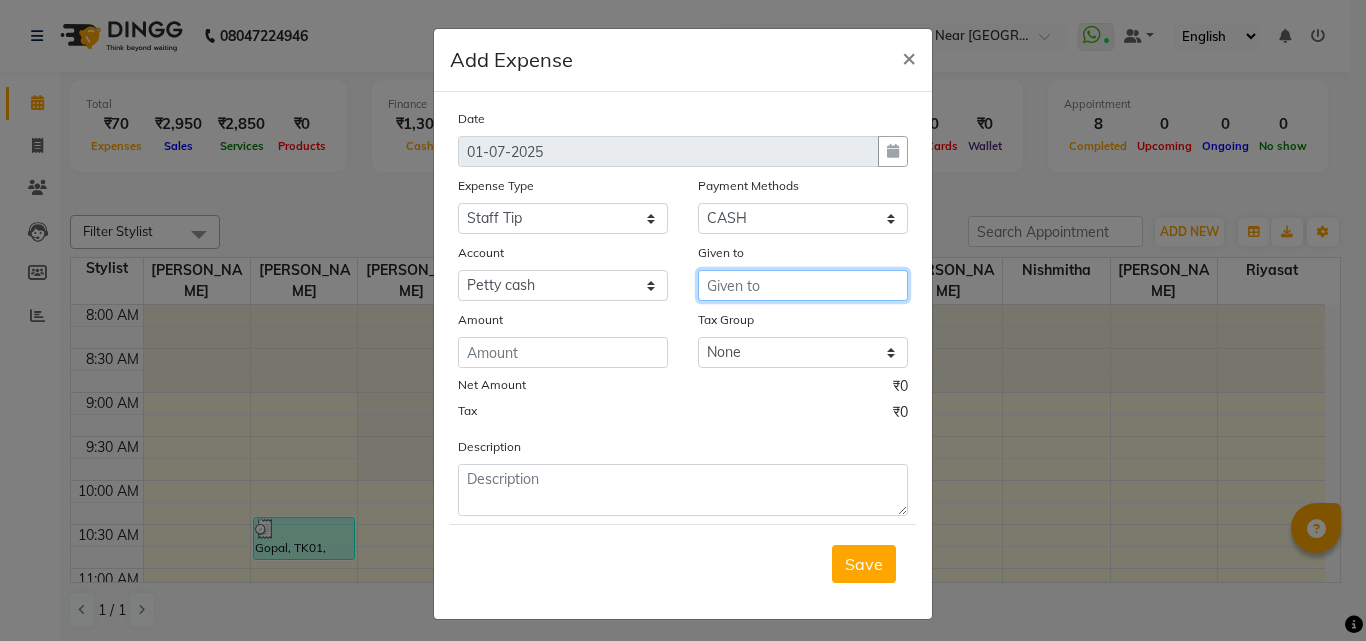 click at bounding box center [803, 285] 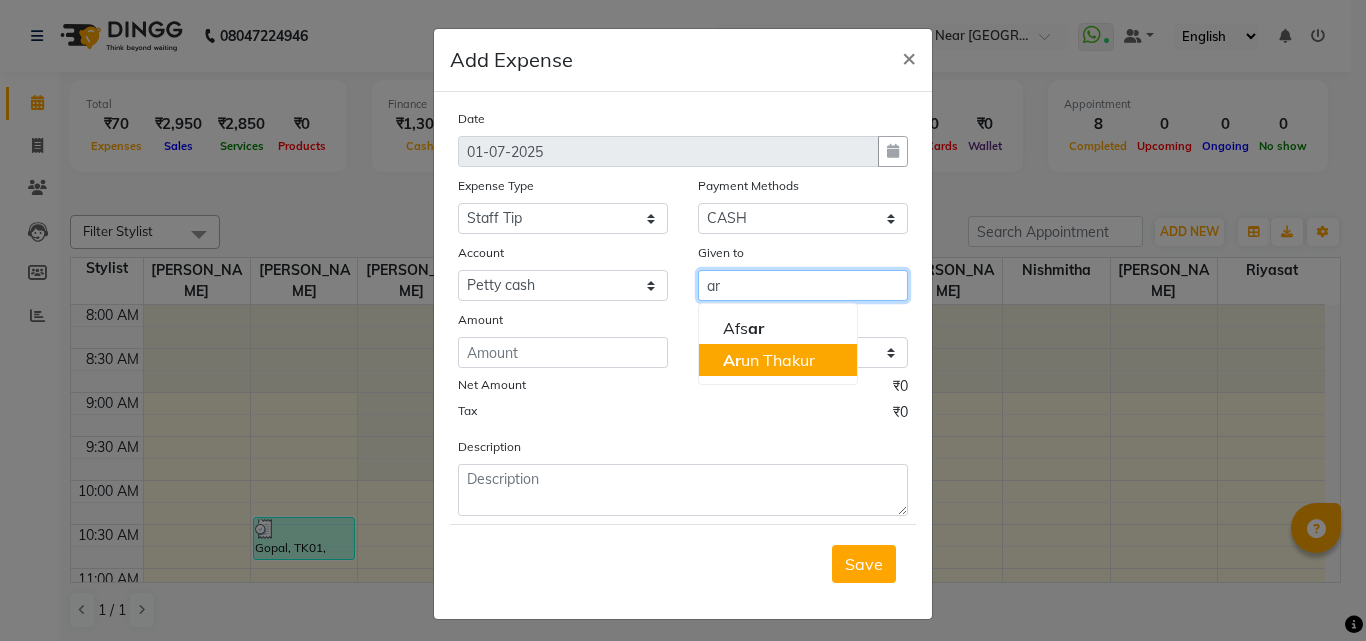 click on "Ar un Thakur" at bounding box center (769, 360) 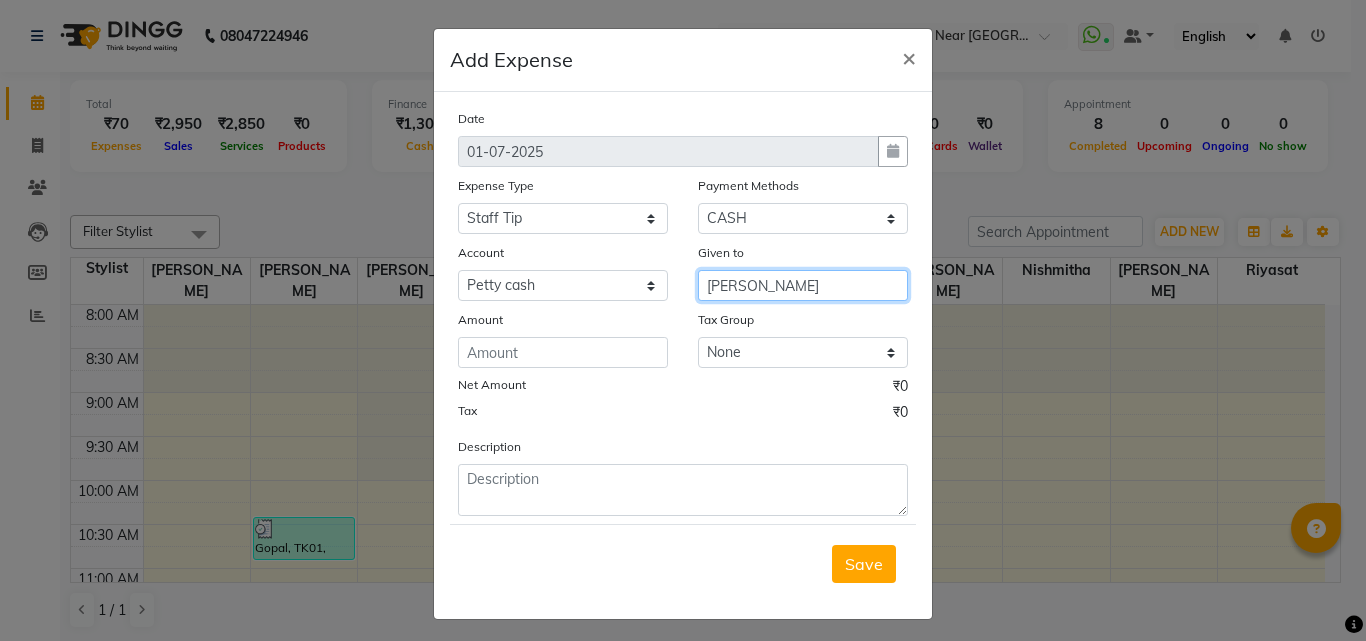 type on "[PERSON_NAME]" 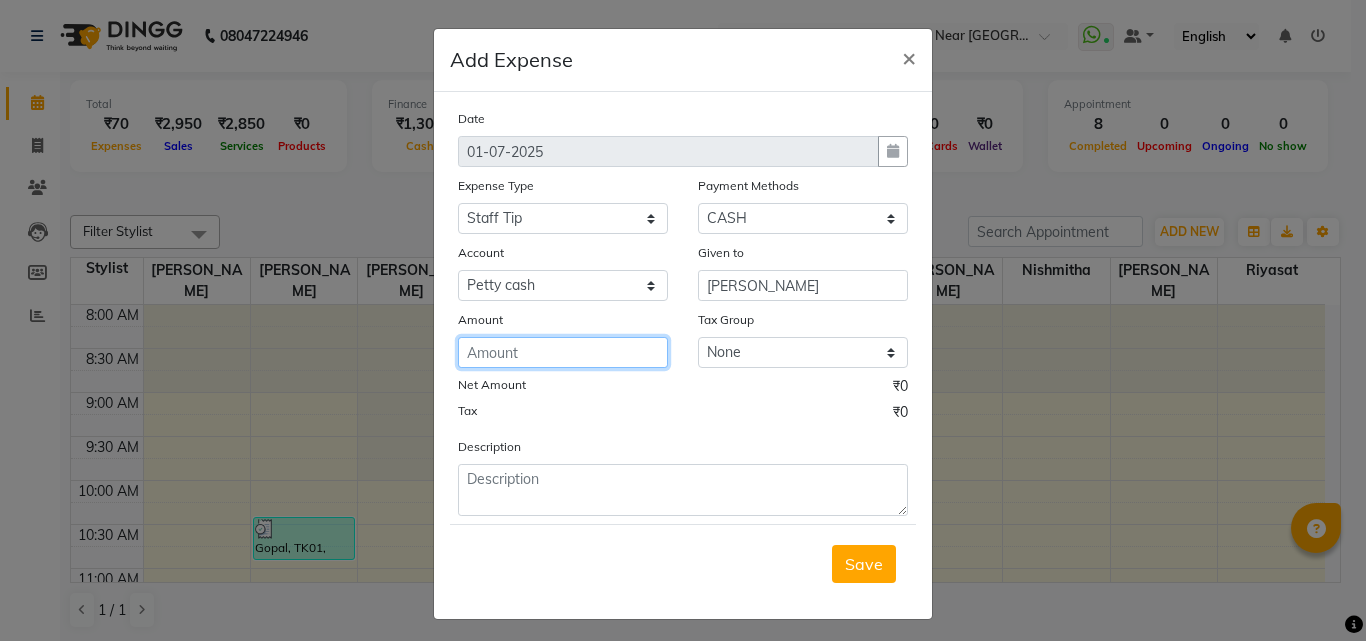 click 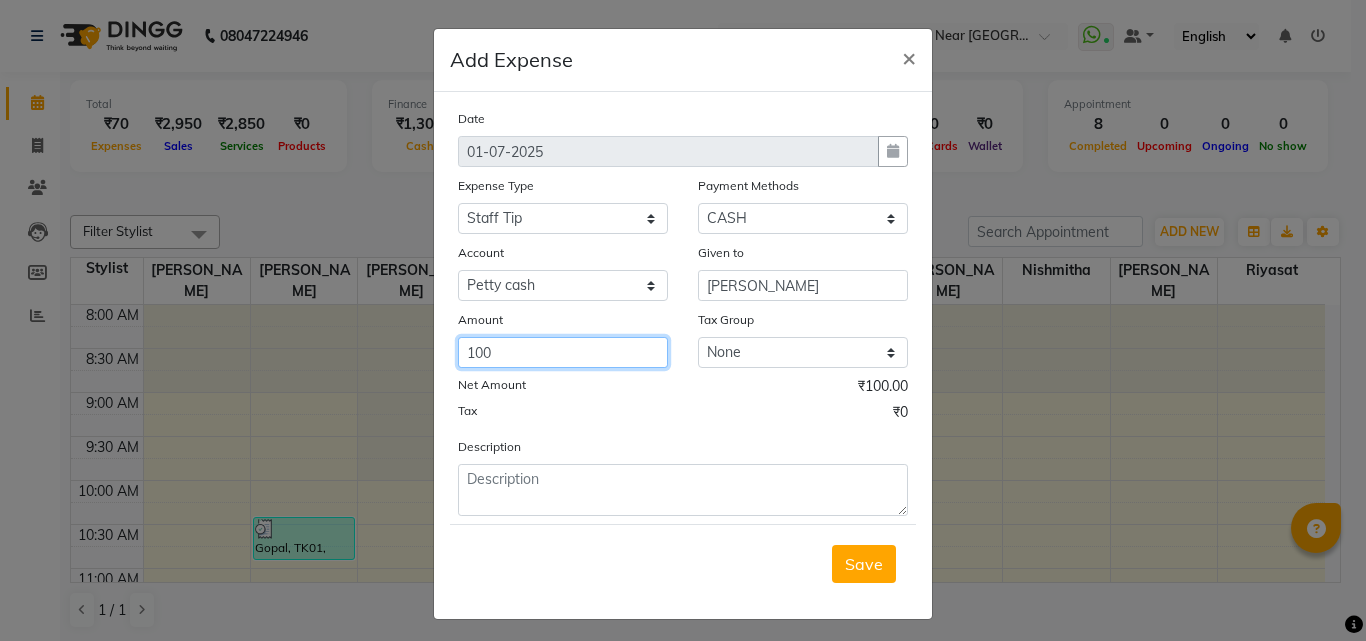 type on "100" 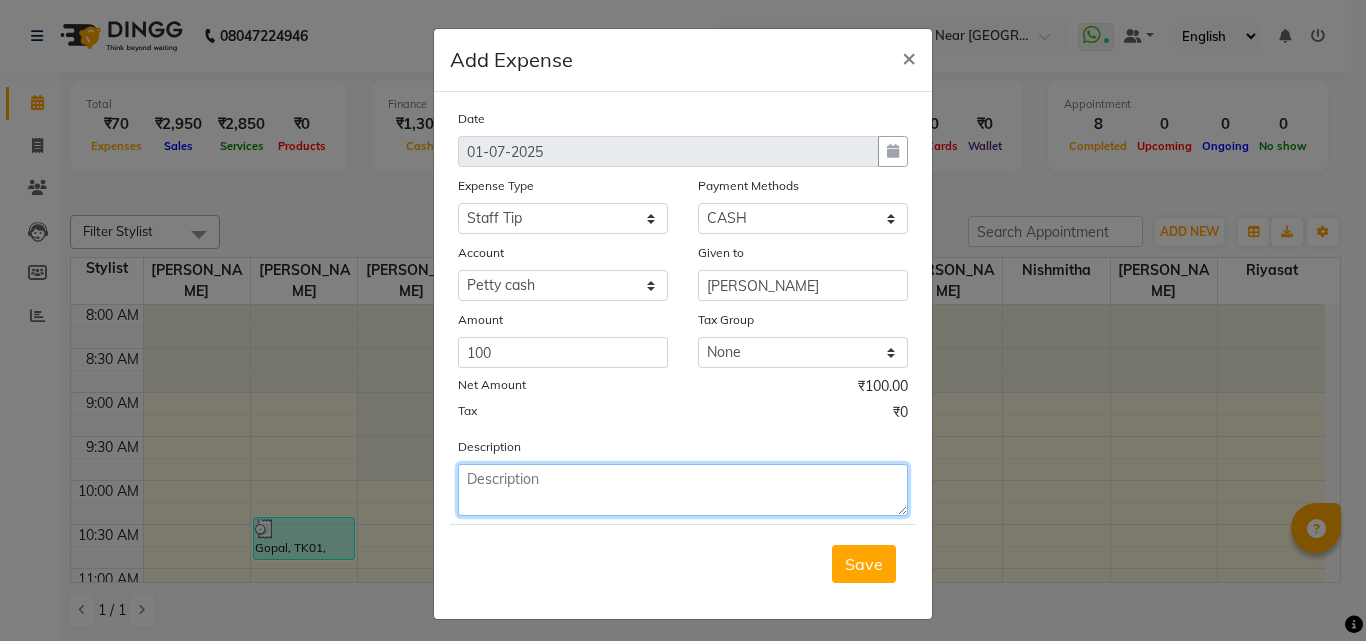 click 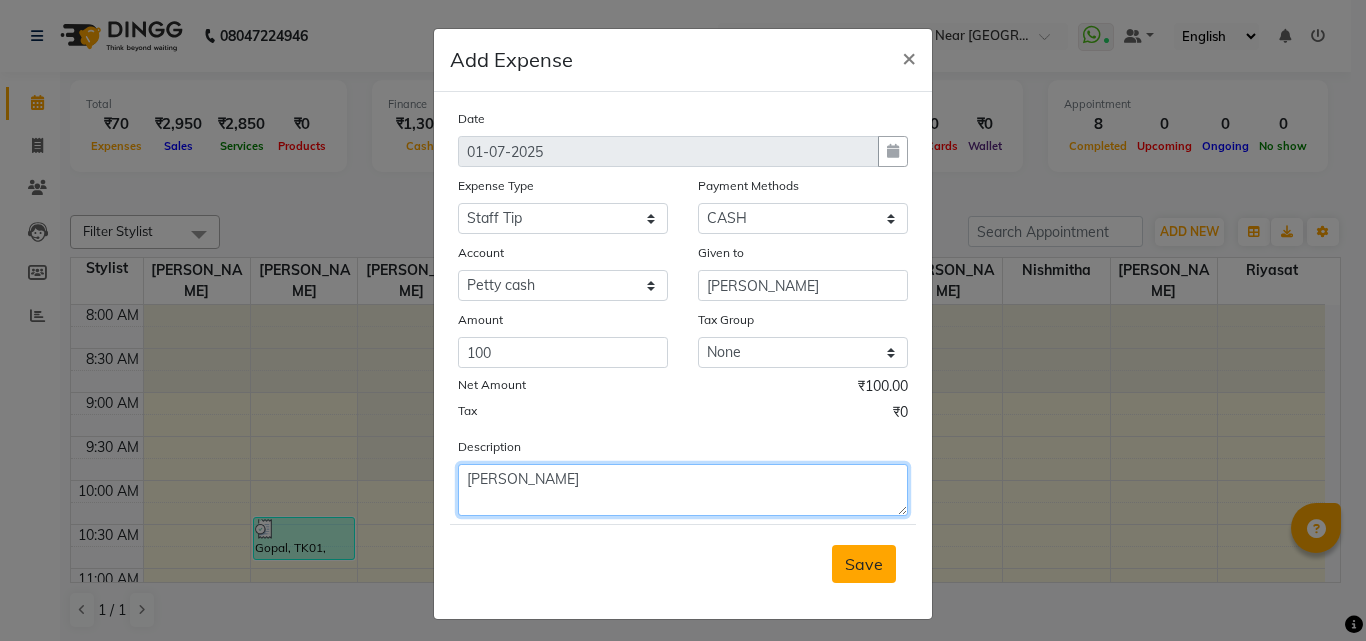 type on "[PERSON_NAME]" 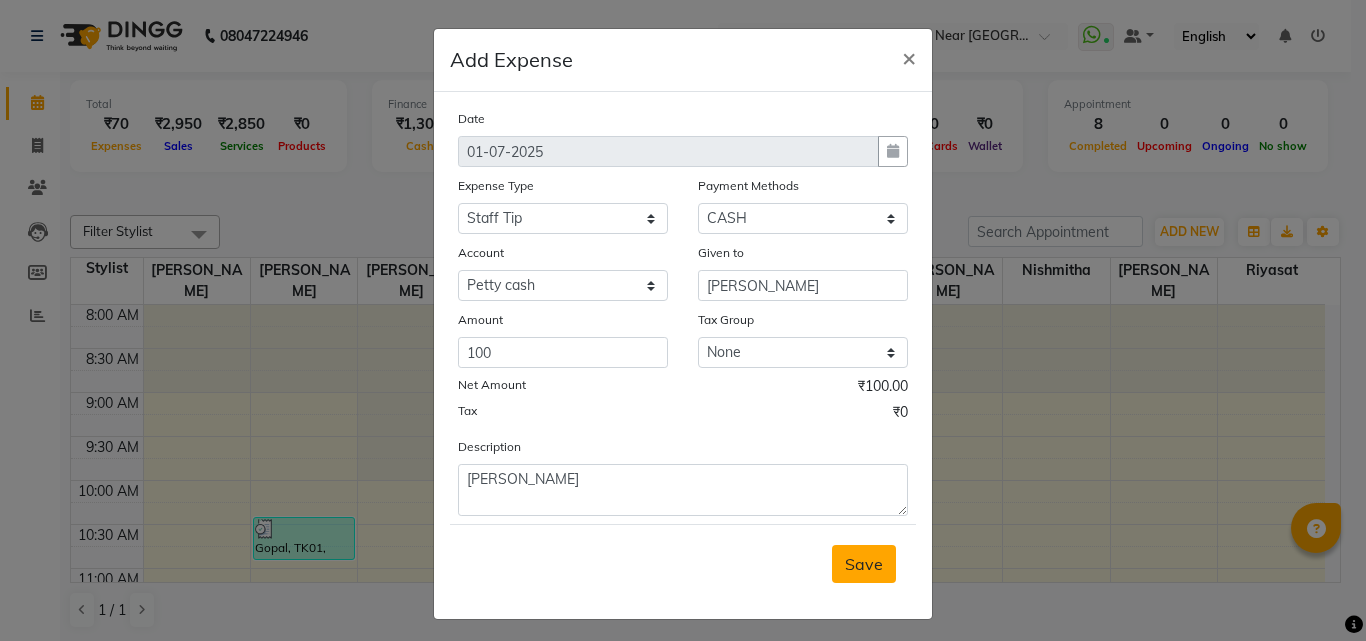 click on "Save" at bounding box center (864, 564) 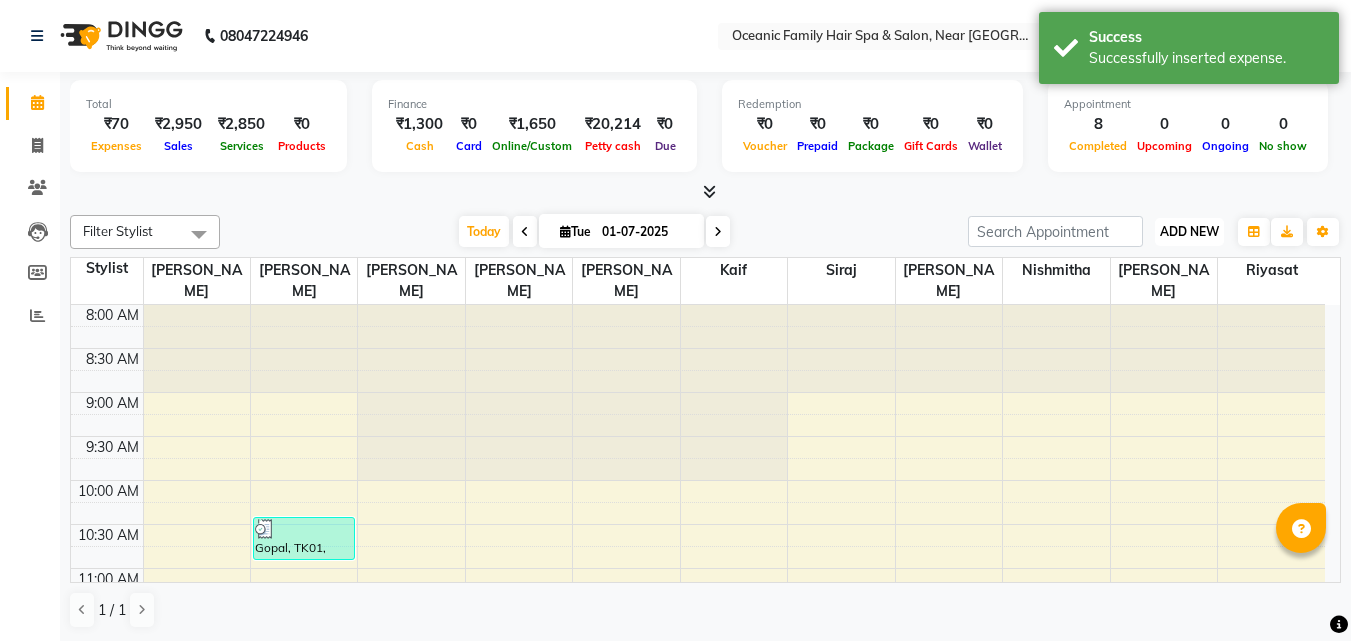 click on "ADD NEW" at bounding box center (1189, 231) 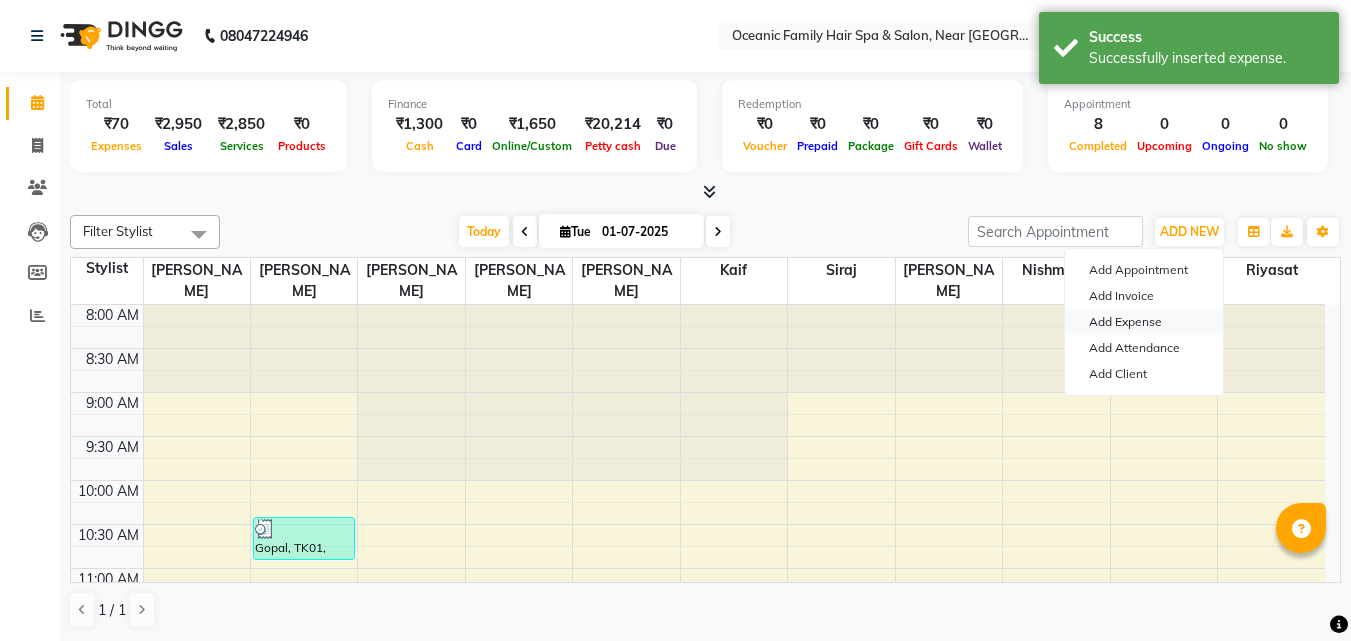click on "Add Expense" at bounding box center (1144, 322) 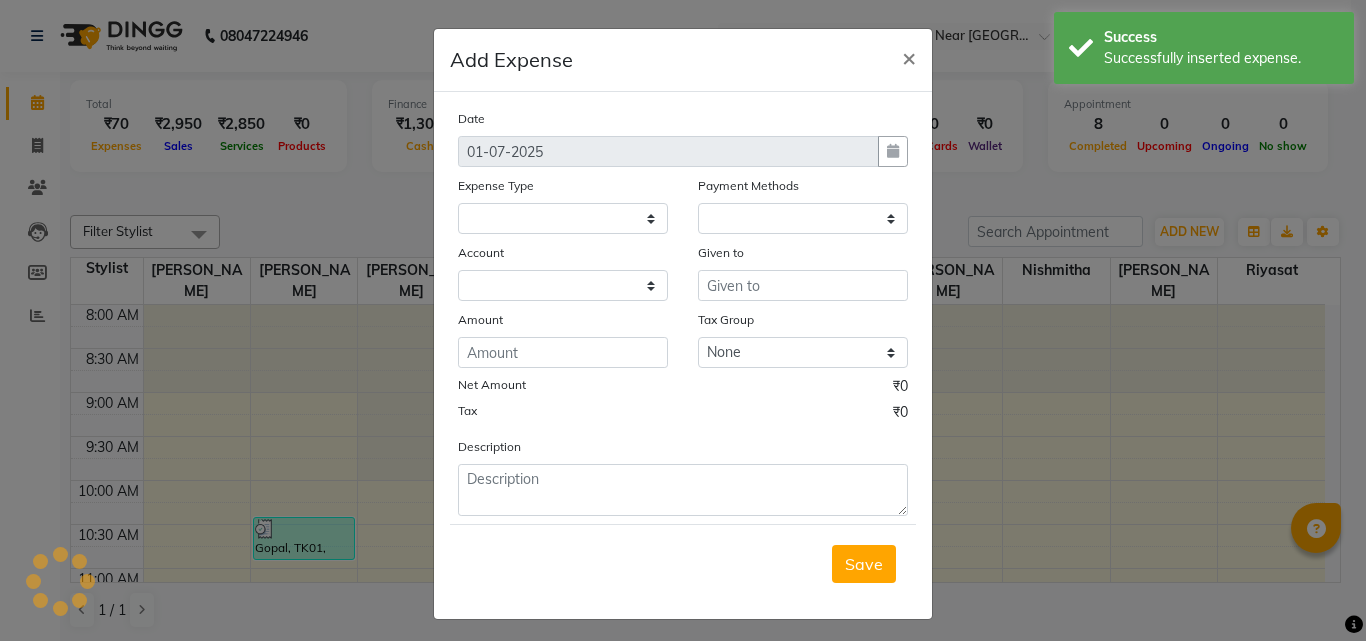 select on "3173" 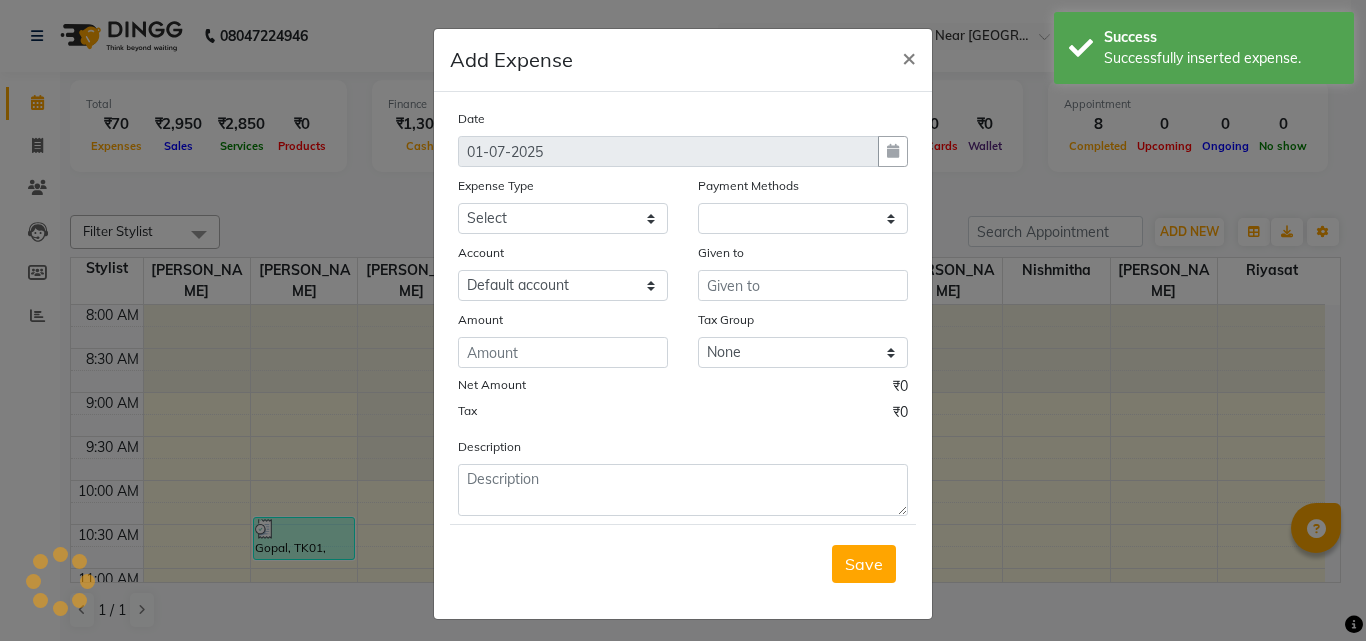 select on "1" 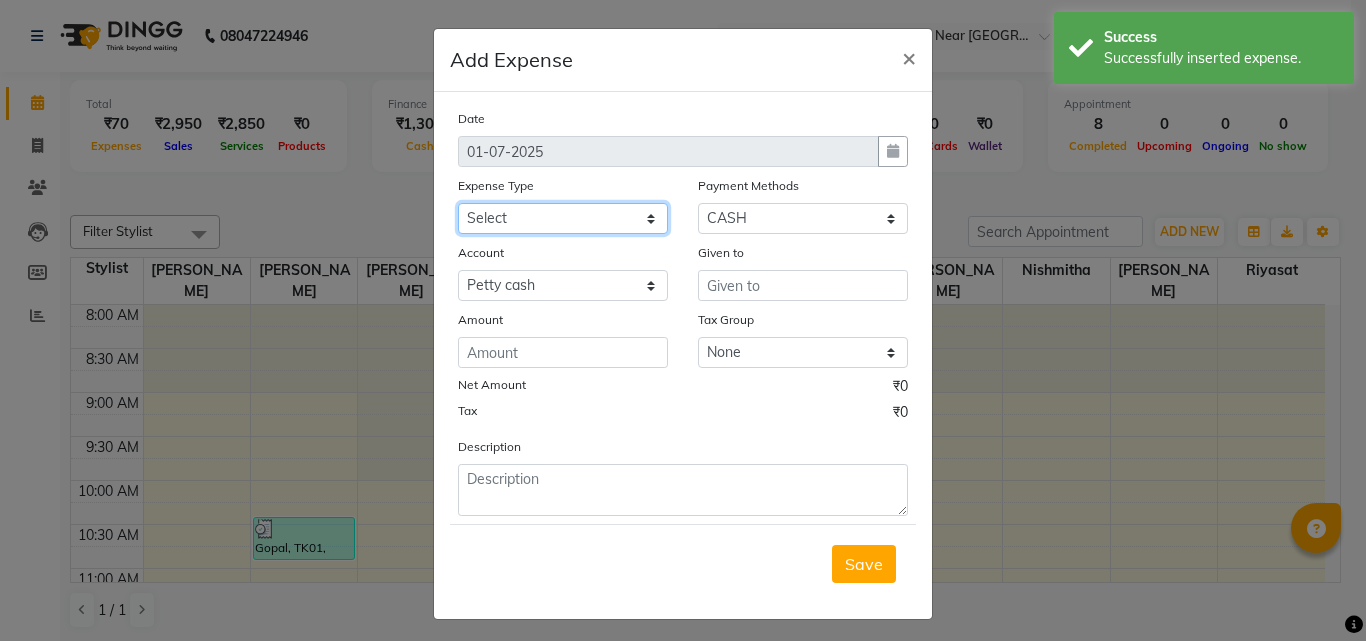 click on "Select [PERSON_NAME] [PERSON_NAME] [PERSON_NAME] Bank charges Cash transfer to bank Cash transfer to hub Client Snacks Clinical charges Govt fee House Exp Kaif Loan Repayment Maintenance Marketing Miscellaneous Nishmitha Other [PERSON_NAME] Pigmi [PERSON_NAME] Pigmi [PERSON_NAME] Pigmi VRS Previous month exp Product [PERSON_NAME] [PERSON_NAME] [PERSON_NAME] Maid Riyasat Salary Salon Equipment salon rent [PERSON_NAME] [PERSON_NAME] [PERSON_NAME] Staff Room Rent Staff Snacks Staff Tip [PERSON_NAME] Tax Utilities" 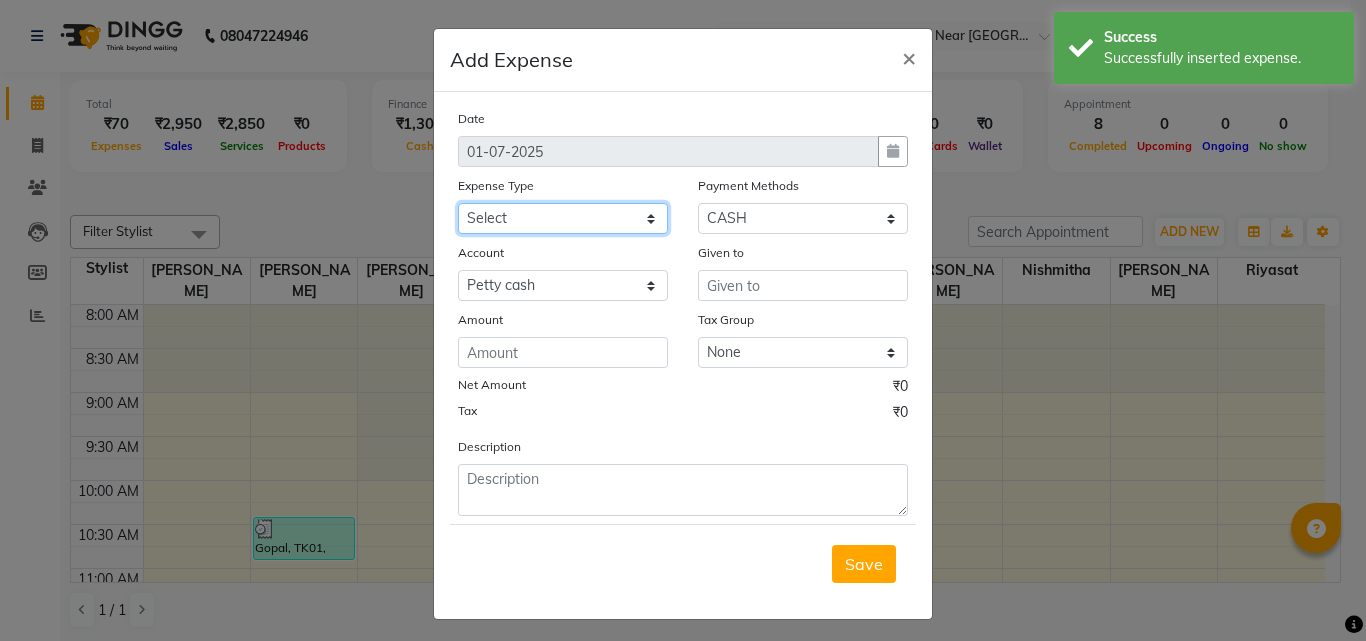 select on "5534" 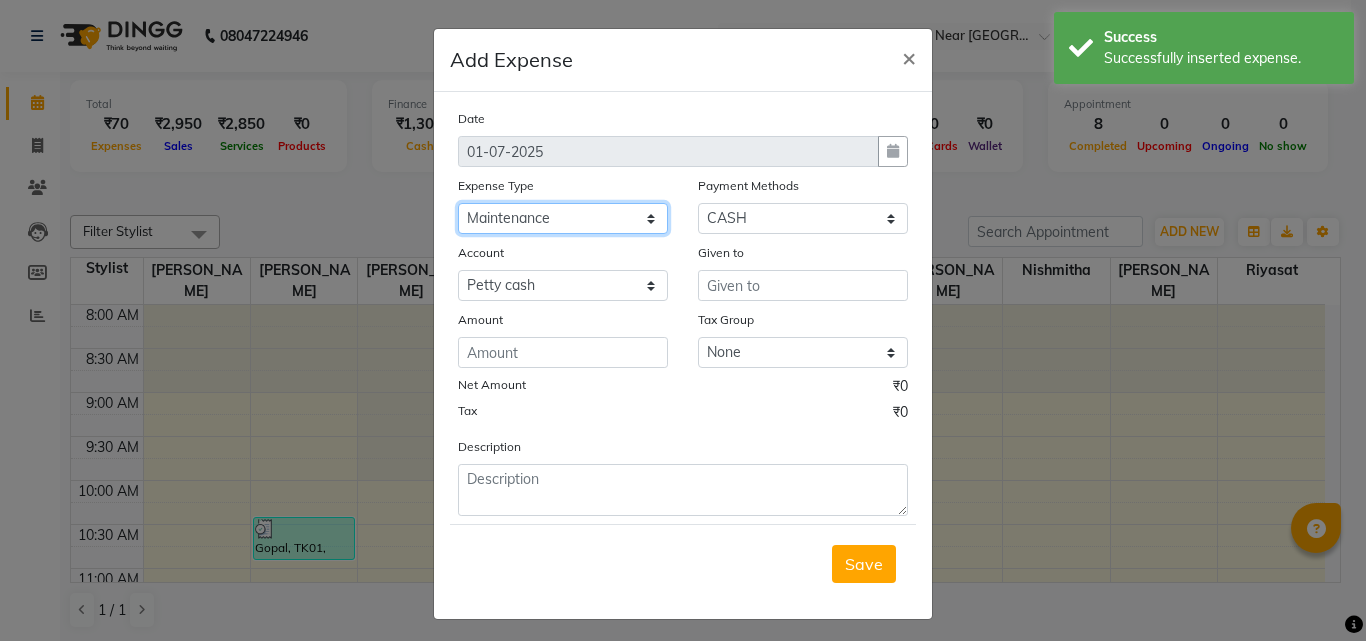 click on "Select [PERSON_NAME] [PERSON_NAME] [PERSON_NAME] Bank charges Cash transfer to bank Cash transfer to hub Client Snacks Clinical charges Govt fee House Exp Kaif Loan Repayment Maintenance Marketing Miscellaneous Nishmitha Other [PERSON_NAME] Pigmi [PERSON_NAME] Pigmi [PERSON_NAME] Pigmi VRS Previous month exp Product [PERSON_NAME] [PERSON_NAME] [PERSON_NAME] Maid Riyasat Salary Salon Equipment salon rent [PERSON_NAME] [PERSON_NAME] [PERSON_NAME] Staff Room Rent Staff Snacks Staff Tip [PERSON_NAME] Tax Utilities" 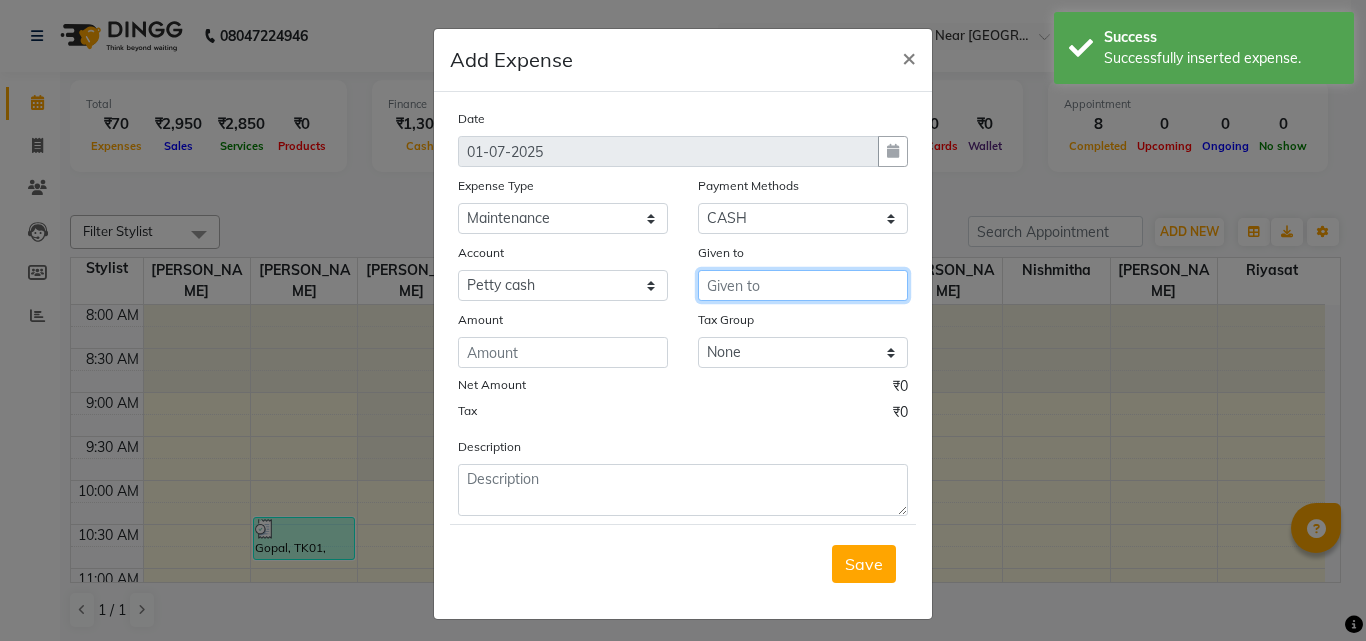 click at bounding box center [803, 285] 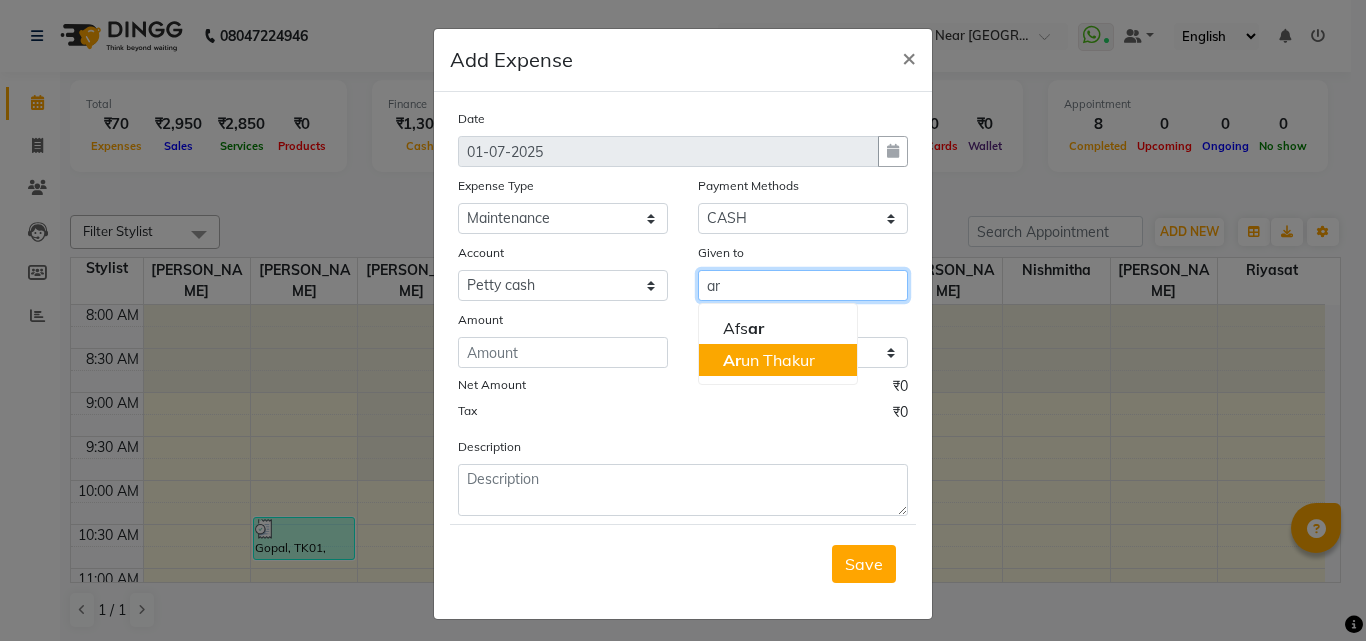 click on "Ar un Thakur" at bounding box center [769, 360] 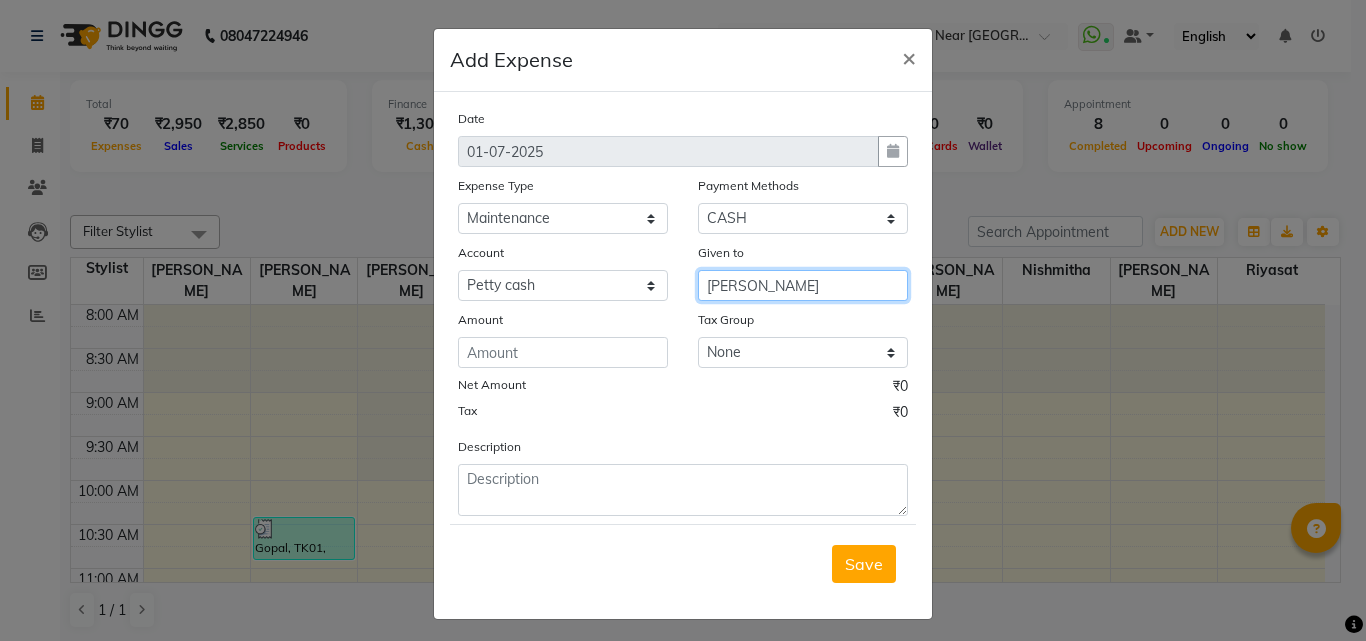 type on "[PERSON_NAME]" 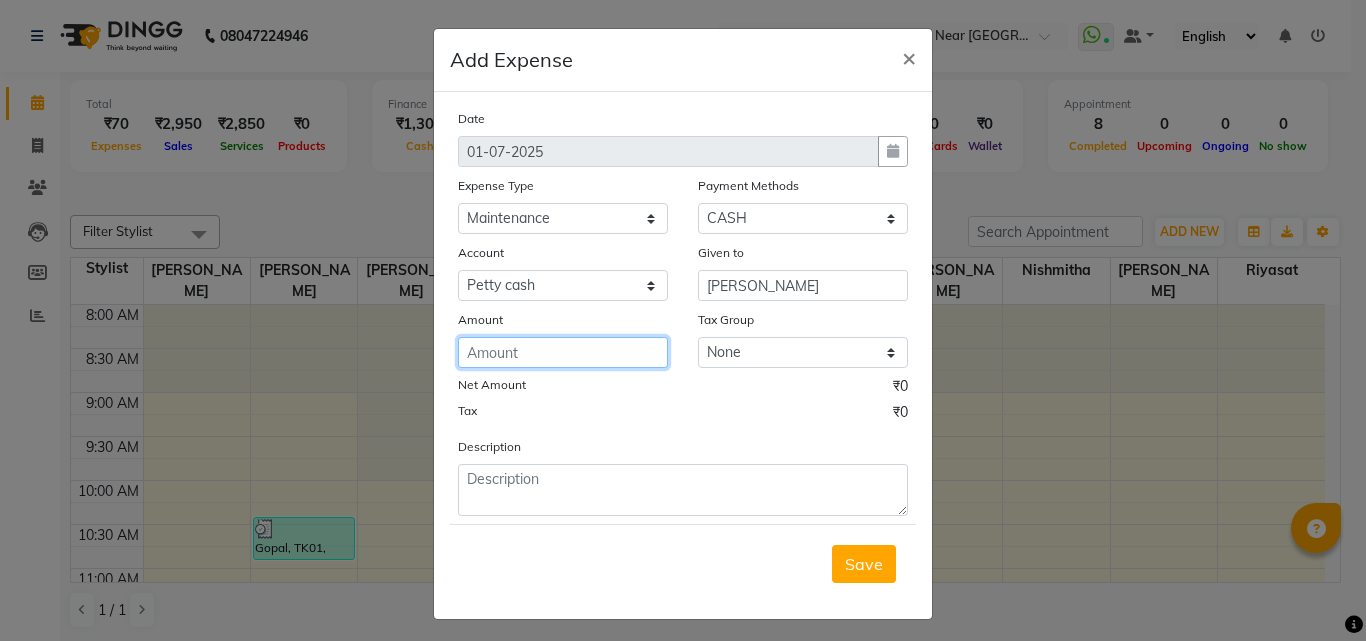 click 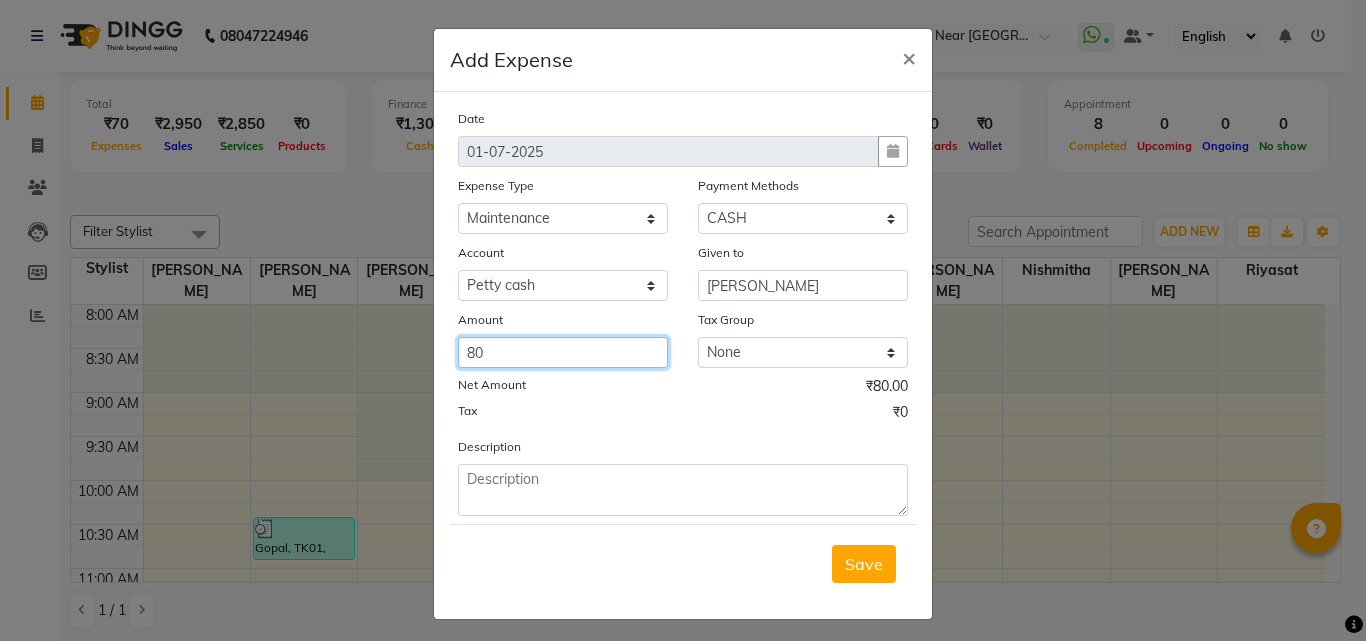 type on "80" 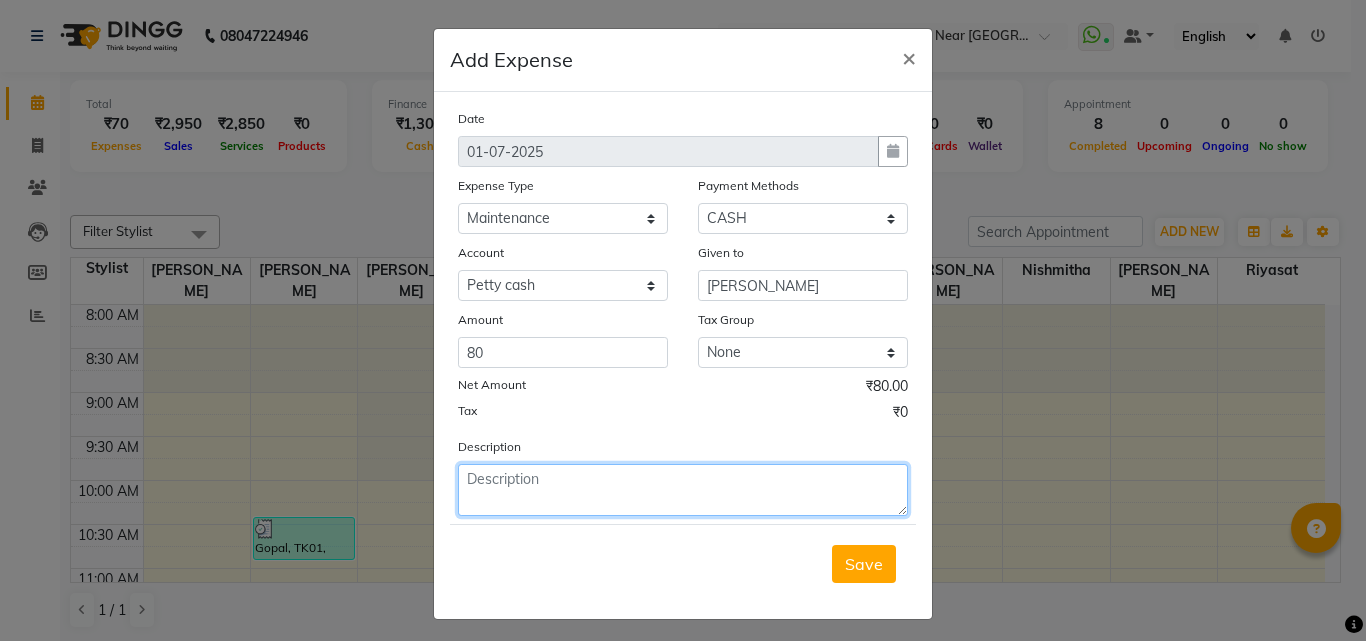 click 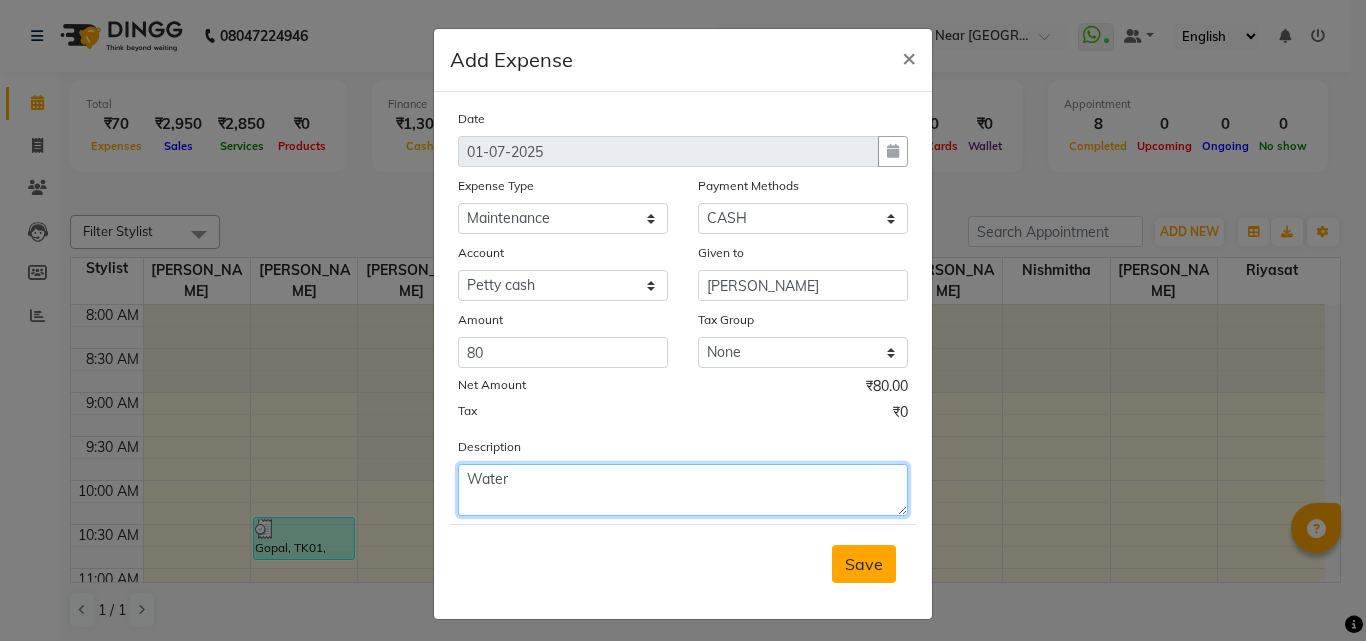 type on "Water" 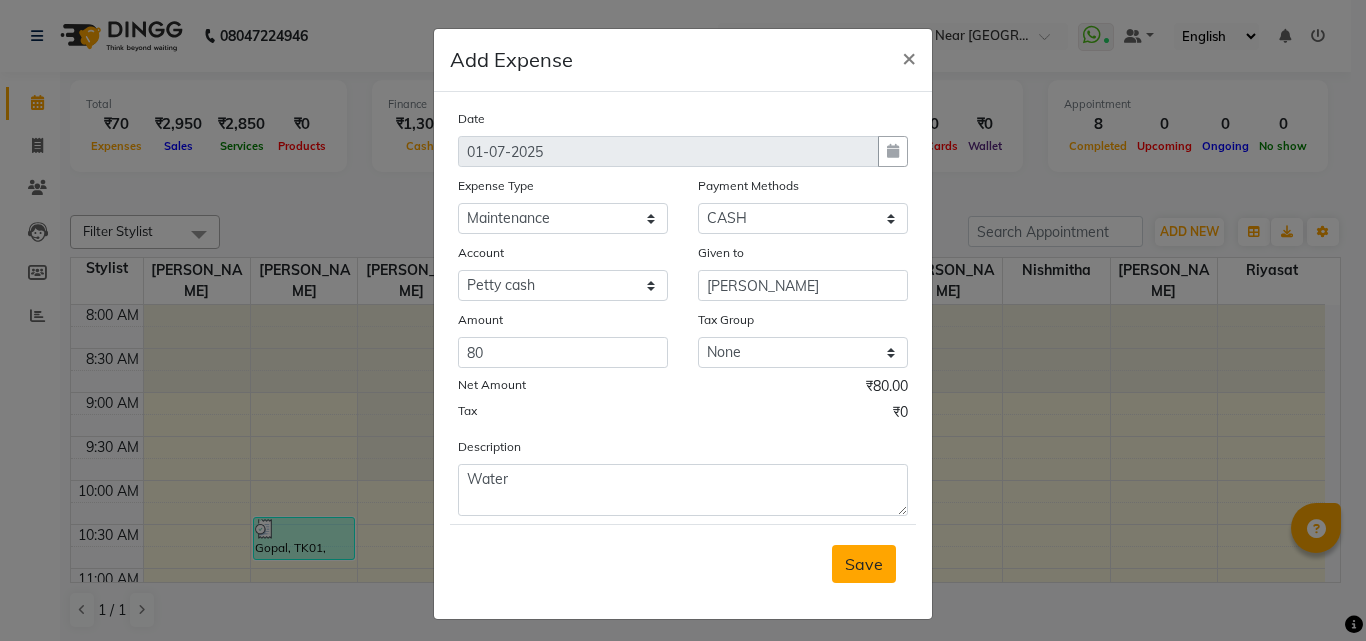 click on "Save" at bounding box center (864, 564) 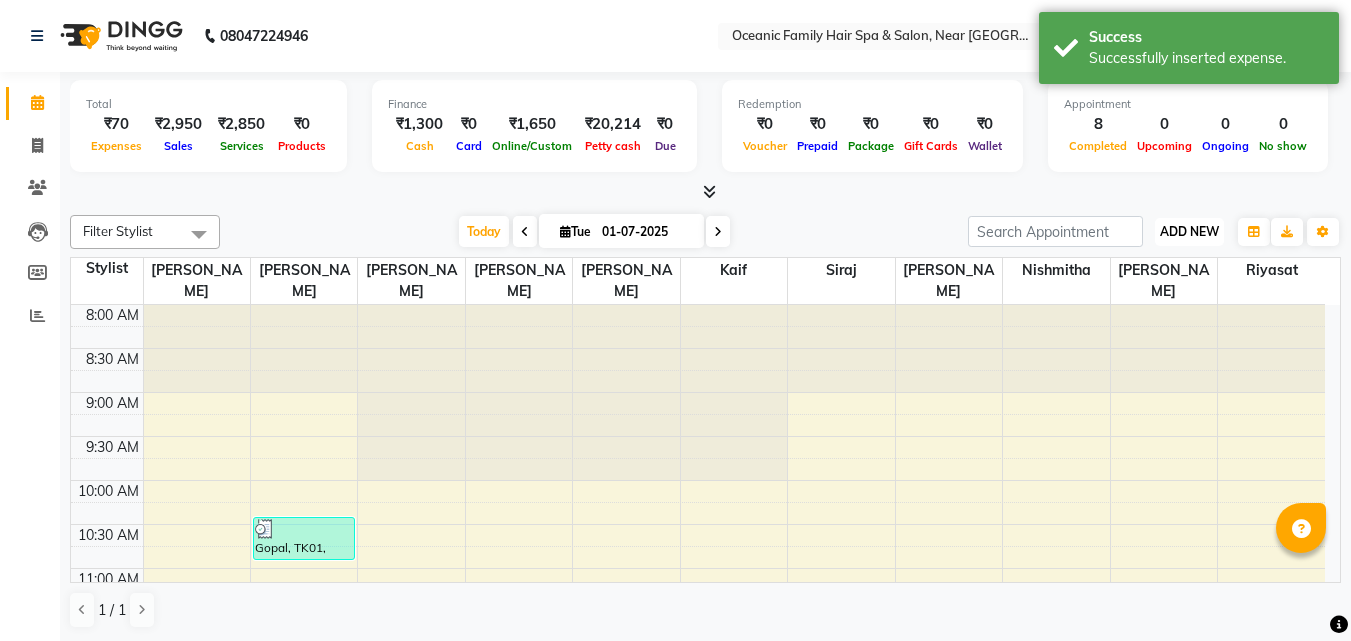 click on "ADD NEW" at bounding box center [1189, 231] 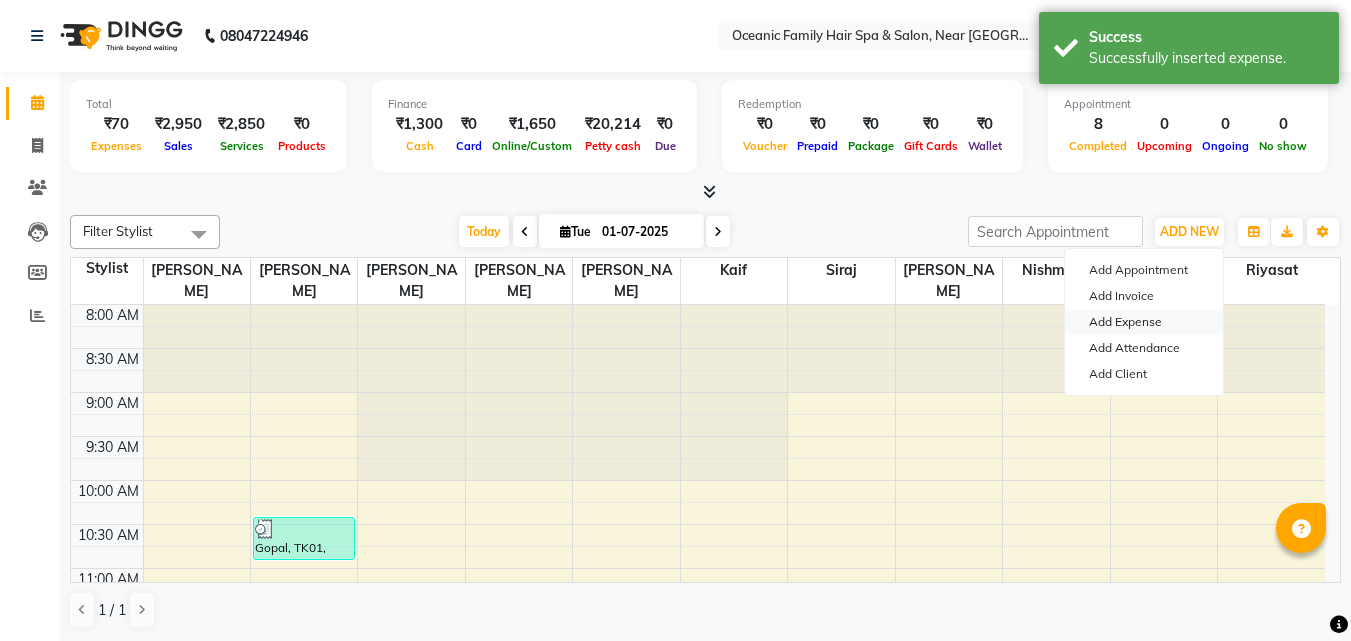 click on "Add Expense" at bounding box center (1144, 322) 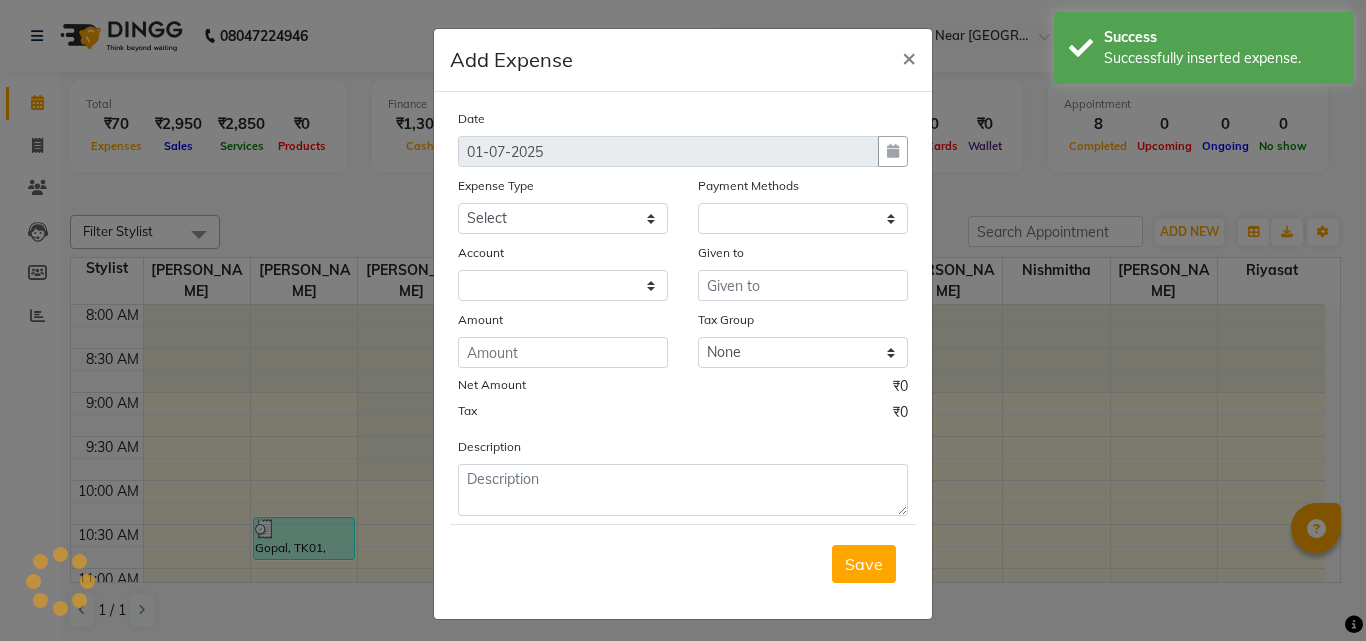 select on "1" 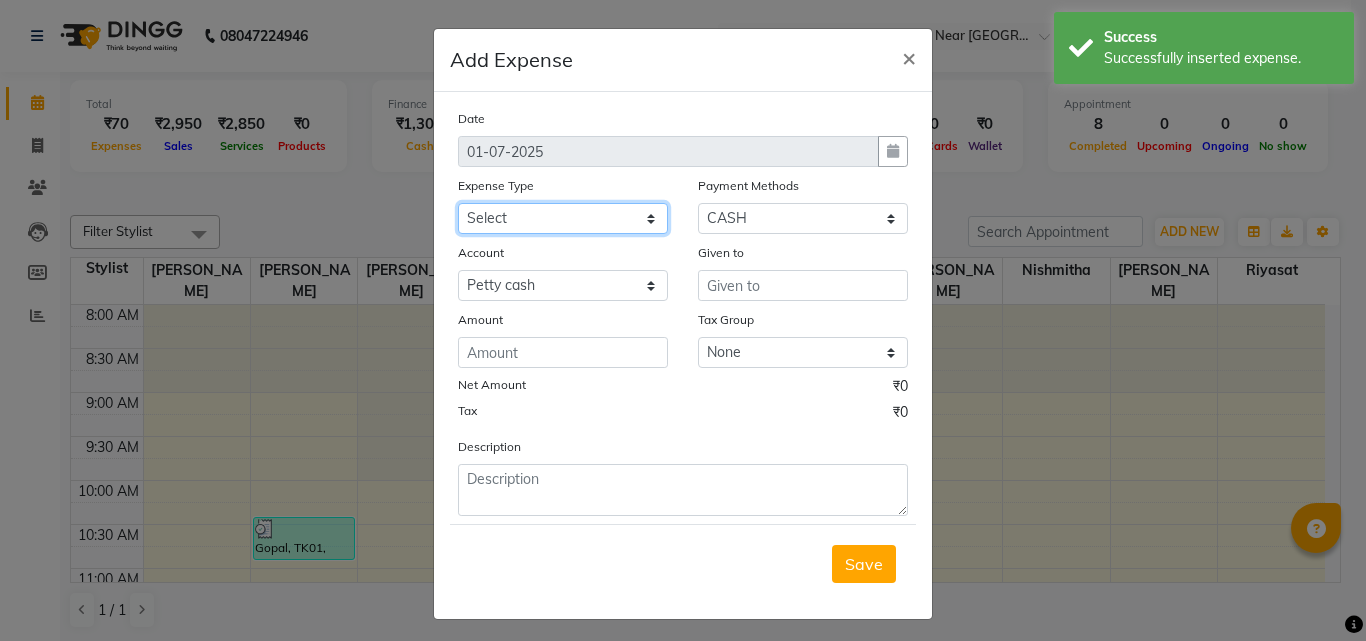 click on "Select [PERSON_NAME] [PERSON_NAME] [PERSON_NAME] Bank charges Cash transfer to bank Cash transfer to hub Client Snacks Clinical charges Govt fee House Exp Kaif Loan Repayment Maintenance Marketing Miscellaneous Nishmitha Other [PERSON_NAME] Pigmi [PERSON_NAME] Pigmi [PERSON_NAME] Pigmi VRS Previous month exp Product [PERSON_NAME] [PERSON_NAME] [PERSON_NAME] Maid Riyasat Salary Salon Equipment salon rent [PERSON_NAME] [PERSON_NAME] [PERSON_NAME] Staff Room Rent Staff Snacks Staff Tip [PERSON_NAME] Tax Utilities" 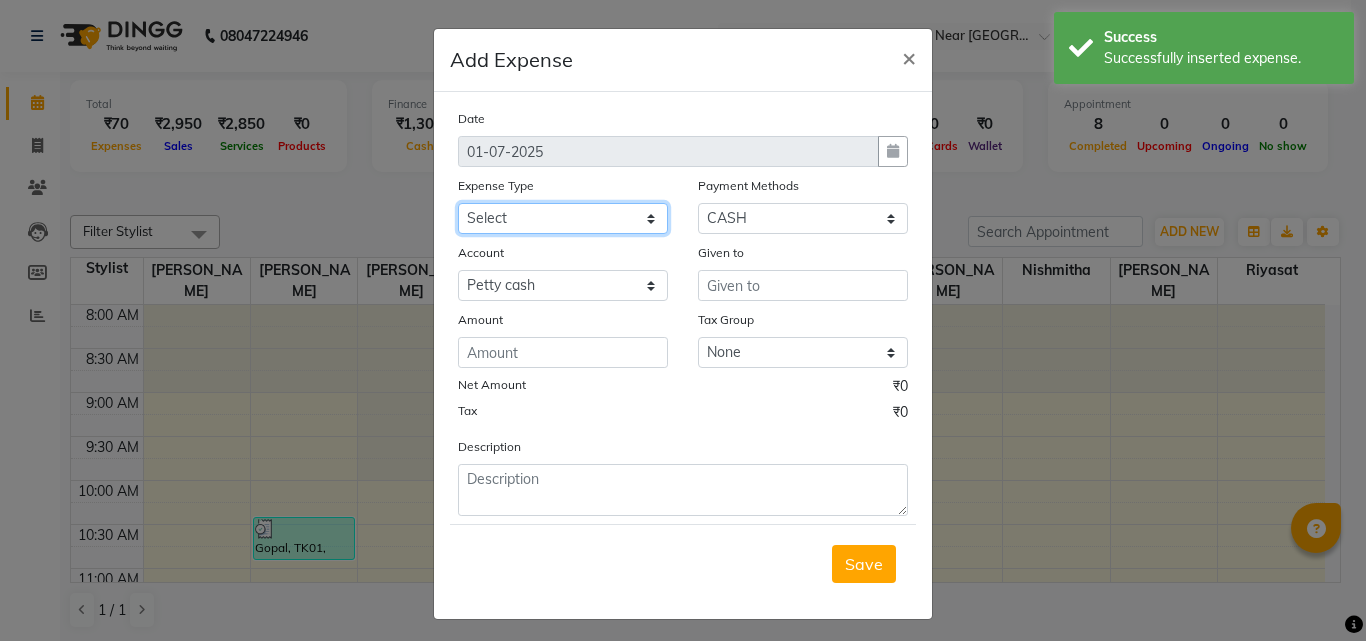 select on "5890" 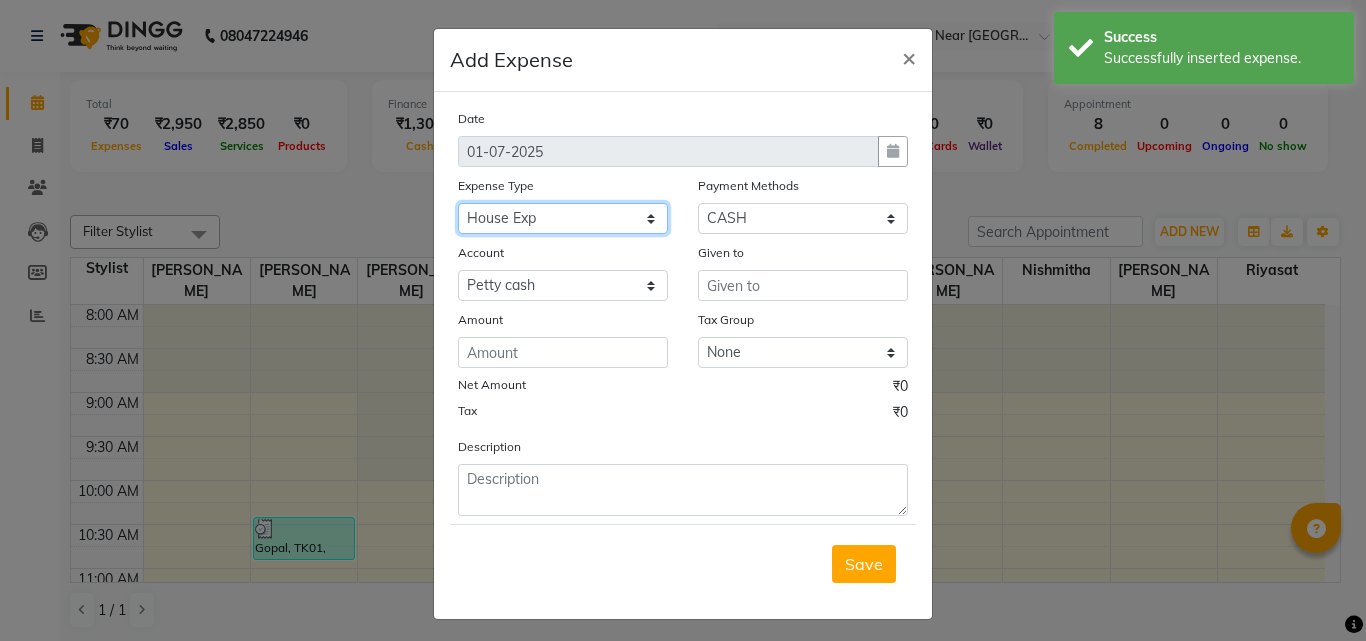 click on "Select [PERSON_NAME] [PERSON_NAME] [PERSON_NAME] Bank charges Cash transfer to bank Cash transfer to hub Client Snacks Clinical charges Govt fee House Exp Kaif Loan Repayment Maintenance Marketing Miscellaneous Nishmitha Other [PERSON_NAME] Pigmi [PERSON_NAME] Pigmi [PERSON_NAME] Pigmi VRS Previous month exp Product [PERSON_NAME] [PERSON_NAME] [PERSON_NAME] Maid Riyasat Salary Salon Equipment salon rent [PERSON_NAME] [PERSON_NAME] [PERSON_NAME] Staff Room Rent Staff Snacks Staff Tip [PERSON_NAME] Tax Utilities" 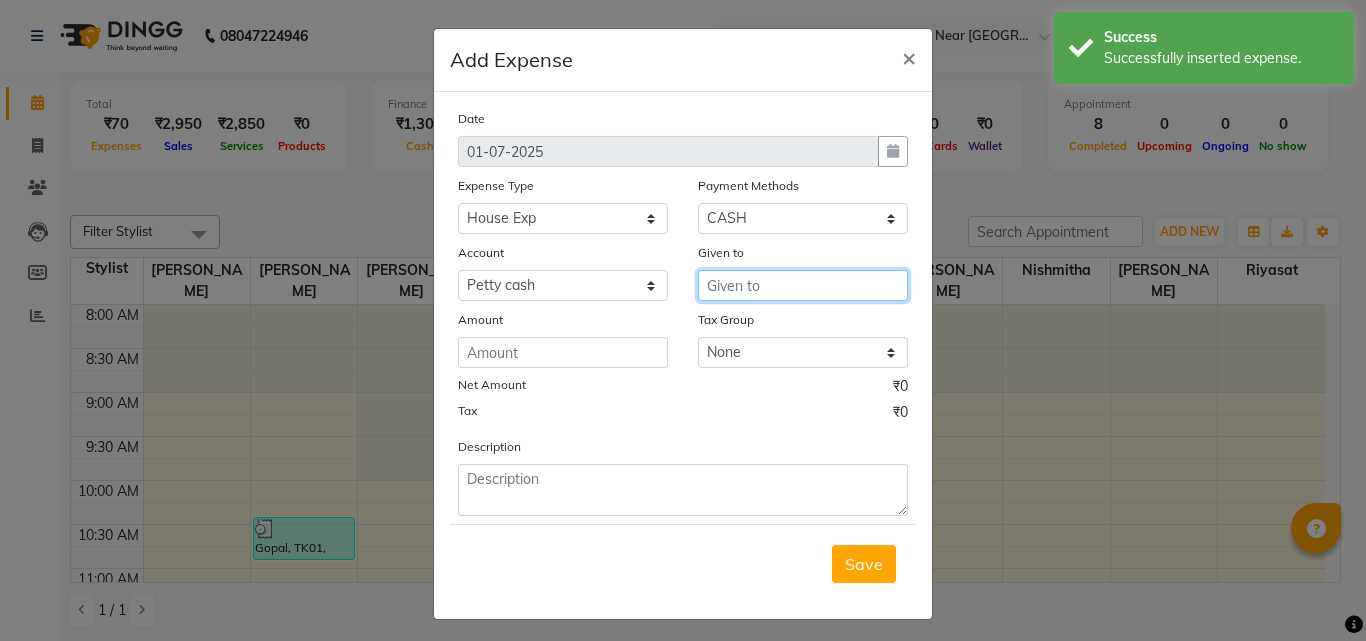 click at bounding box center [803, 285] 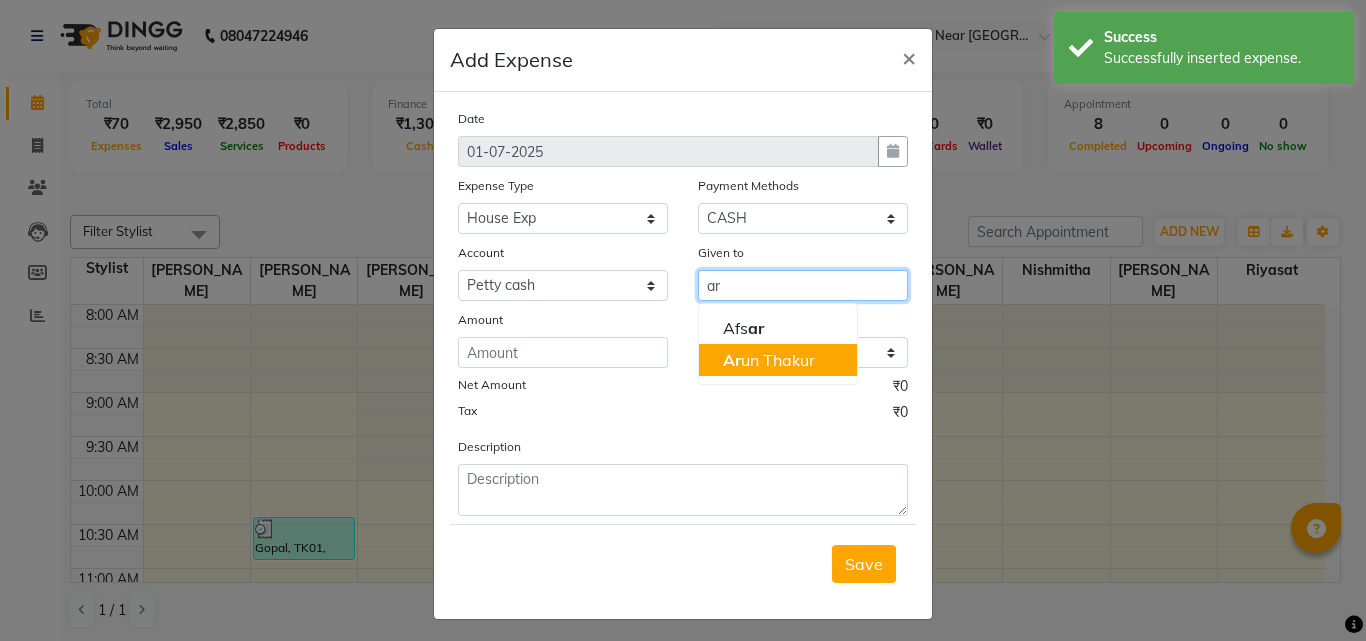 click on "Ar" 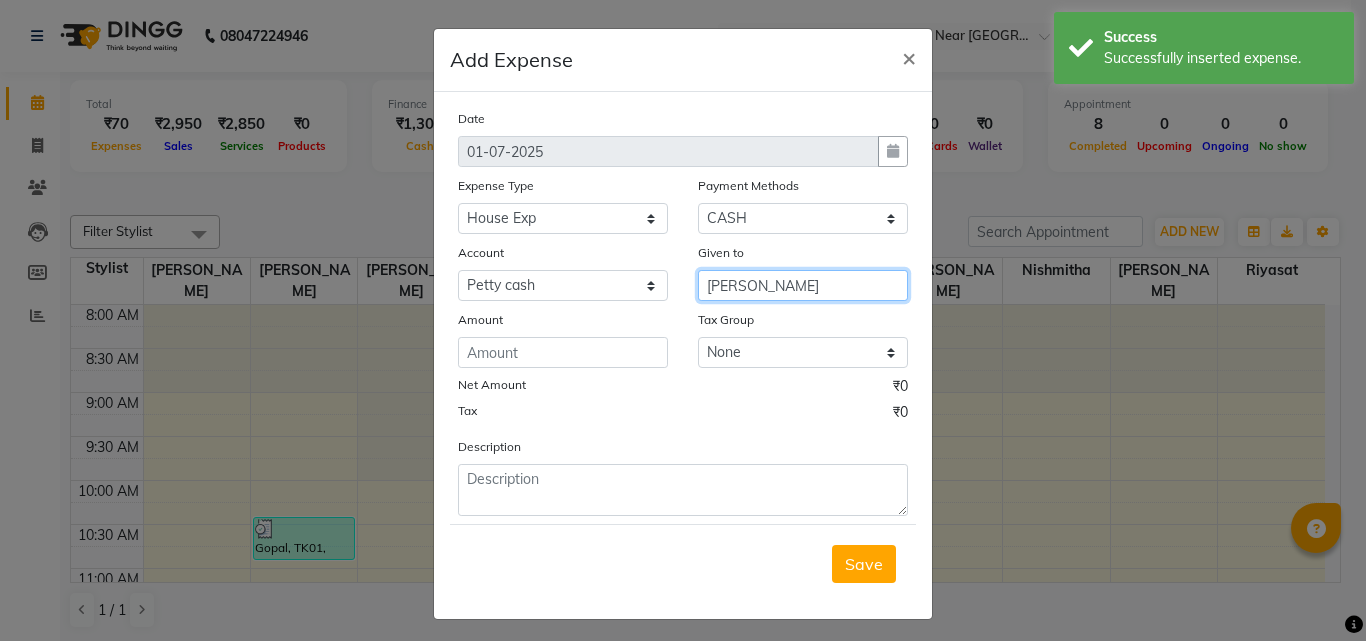 type on "[PERSON_NAME]" 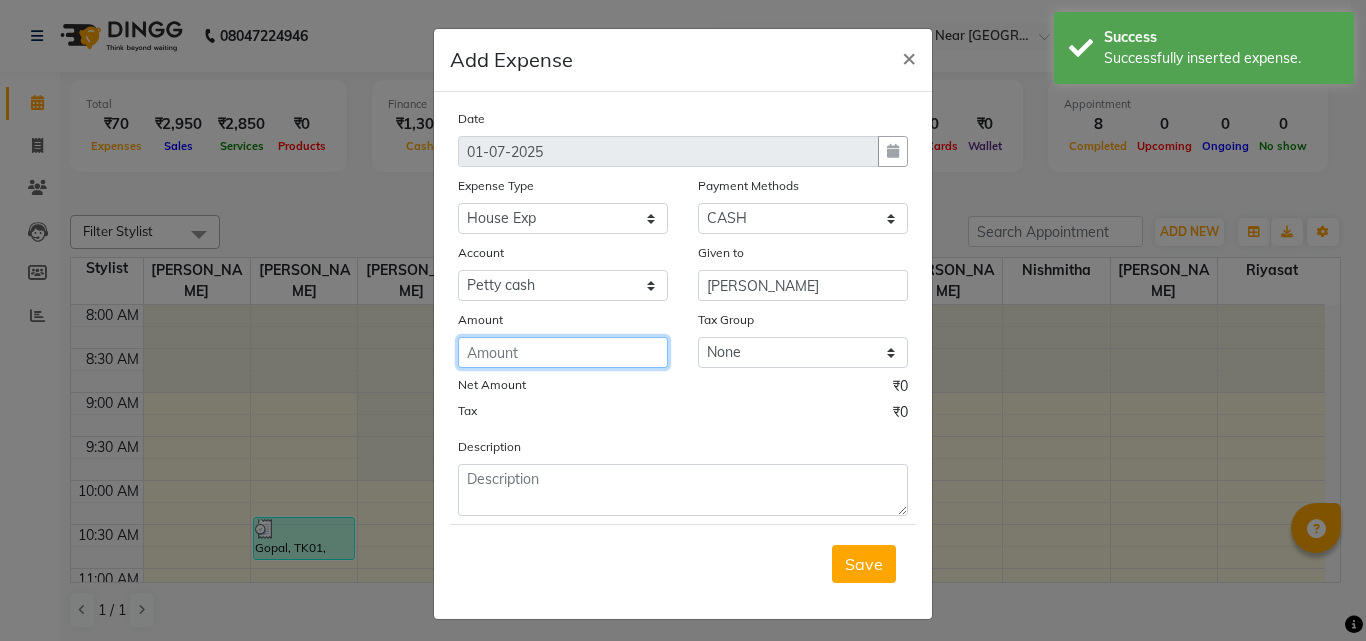 click 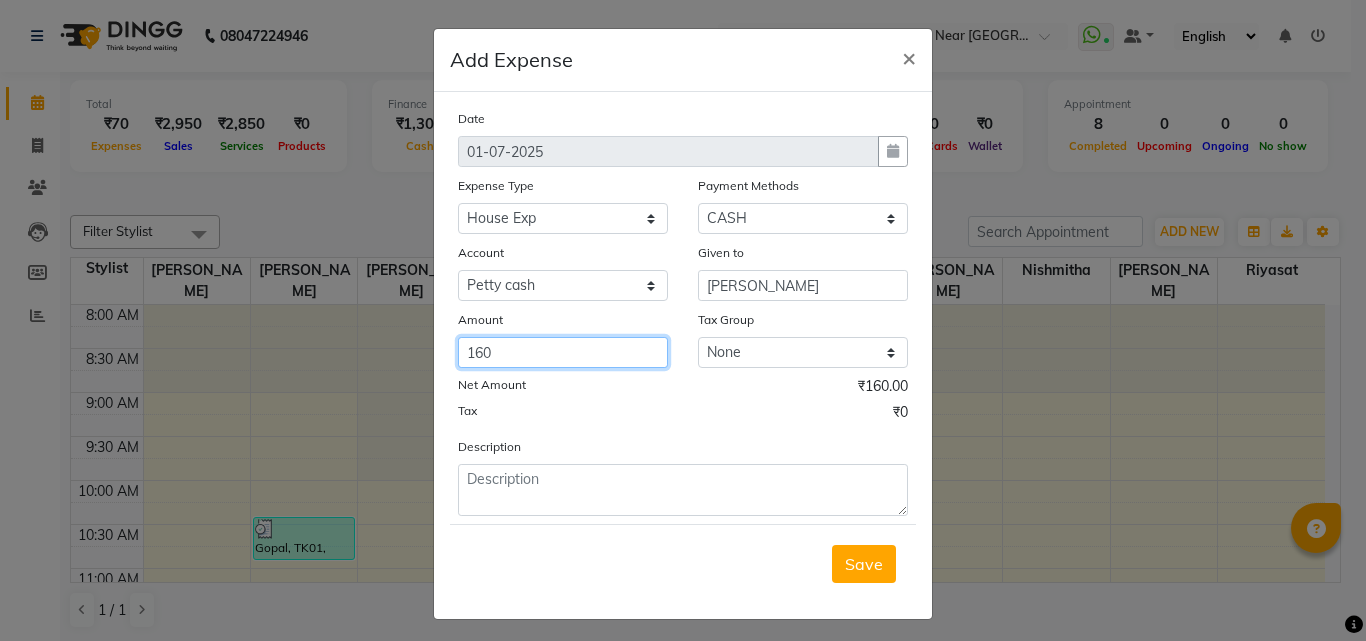 type on "160" 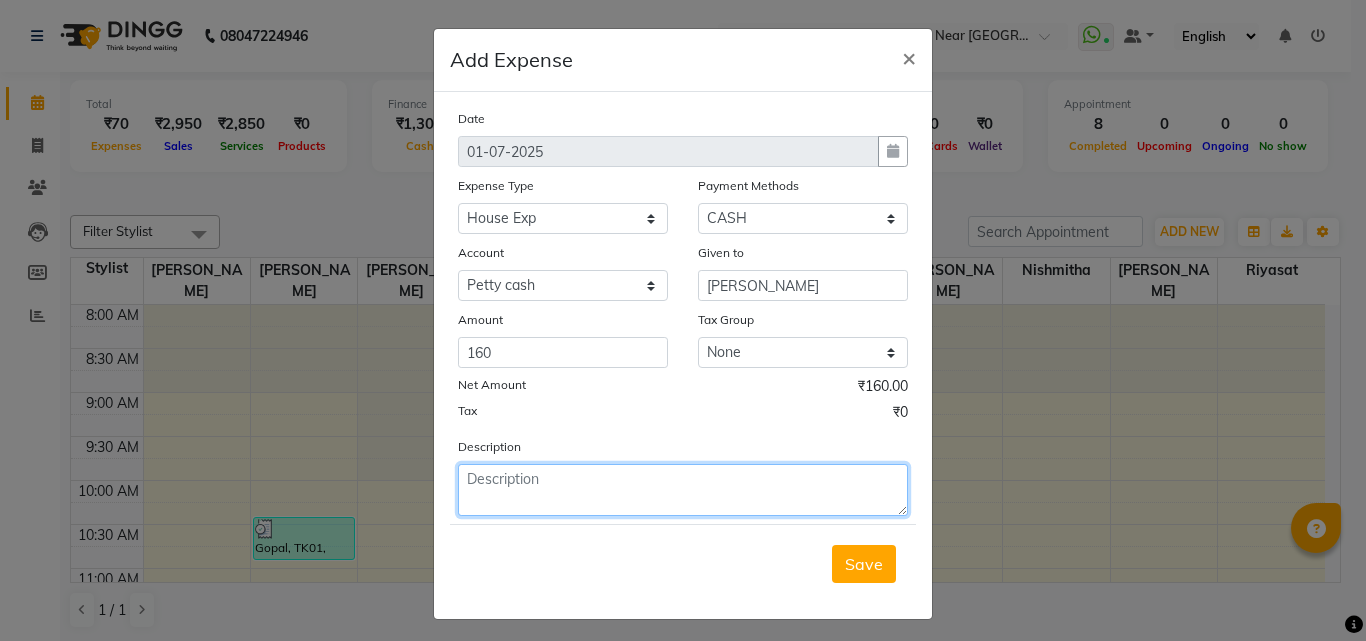 drag, startPoint x: 551, startPoint y: 497, endPoint x: 575, endPoint y: 482, distance: 28.301943 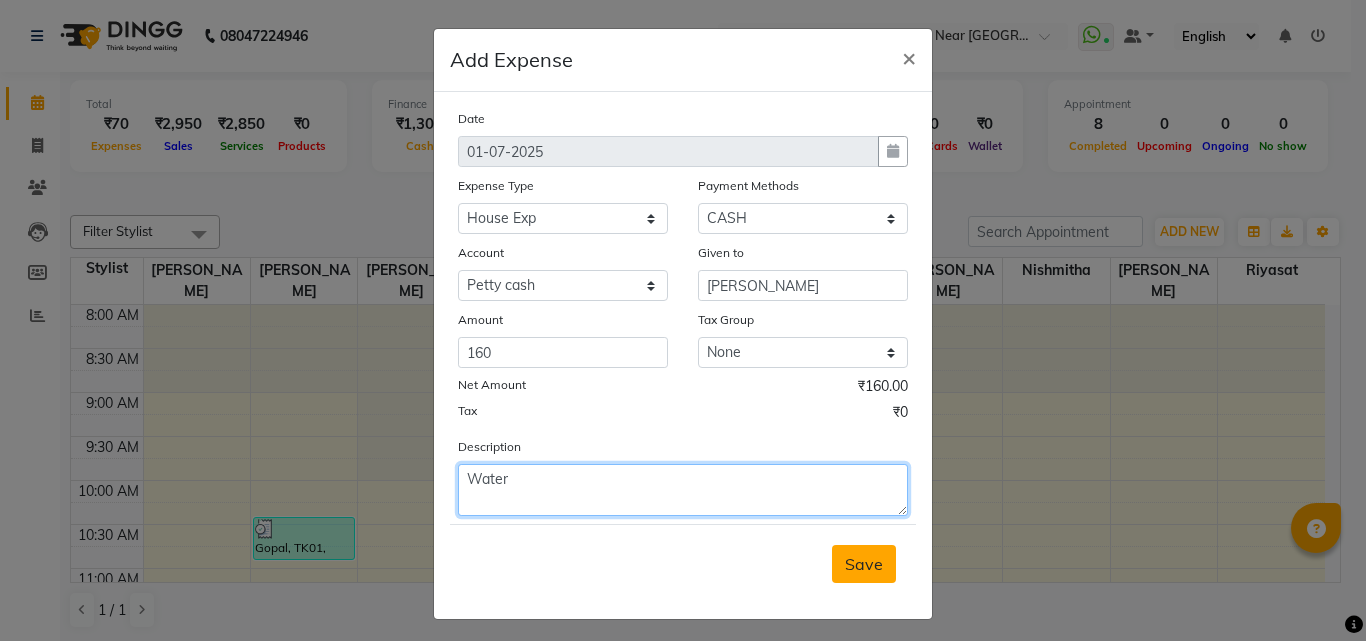 type on "Water" 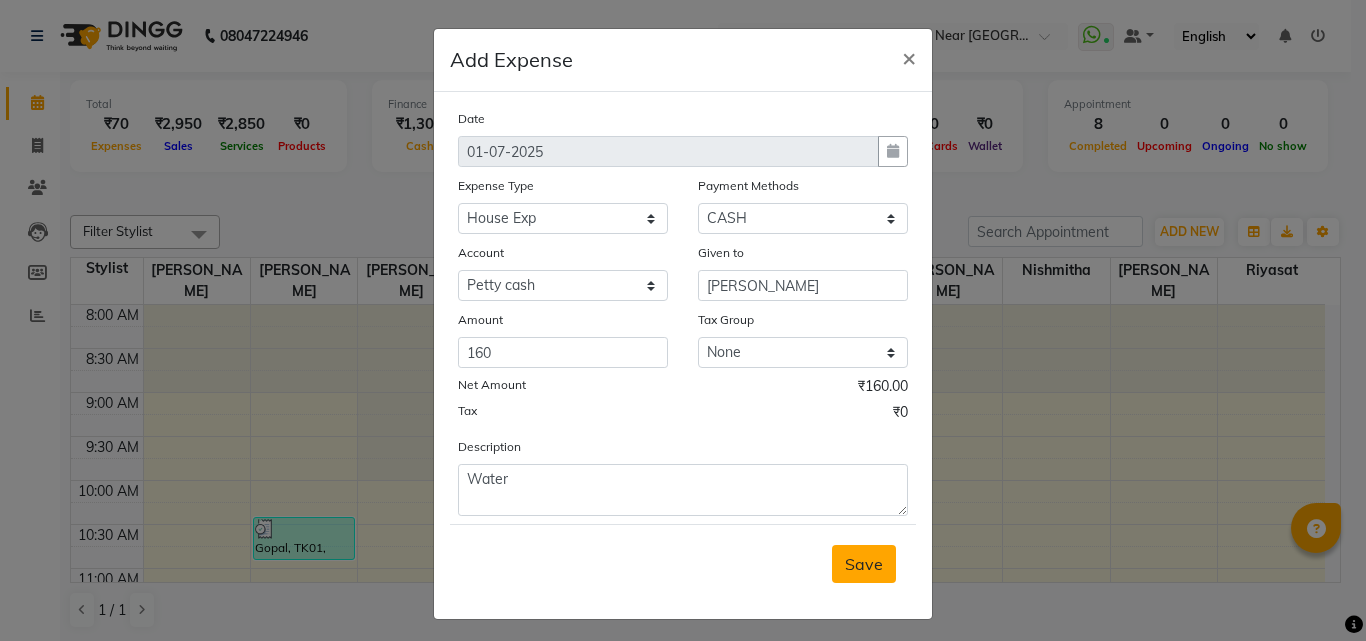 click on "Save" at bounding box center (864, 564) 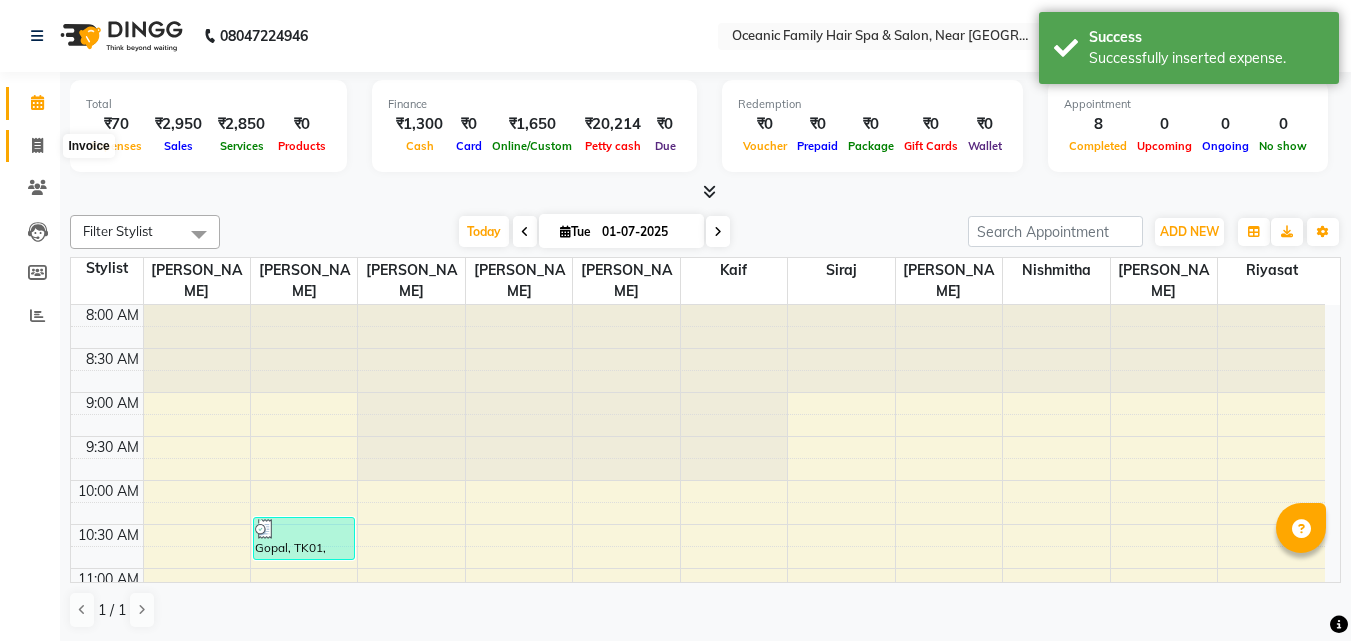 click 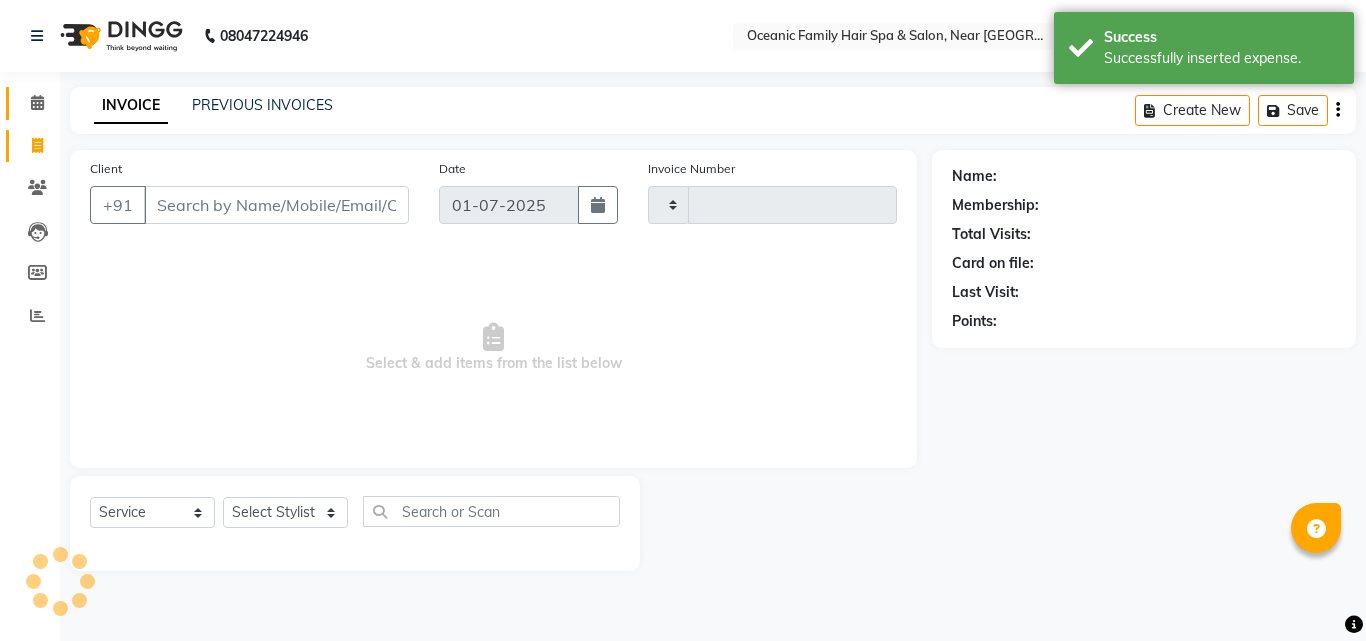 type on "1921" 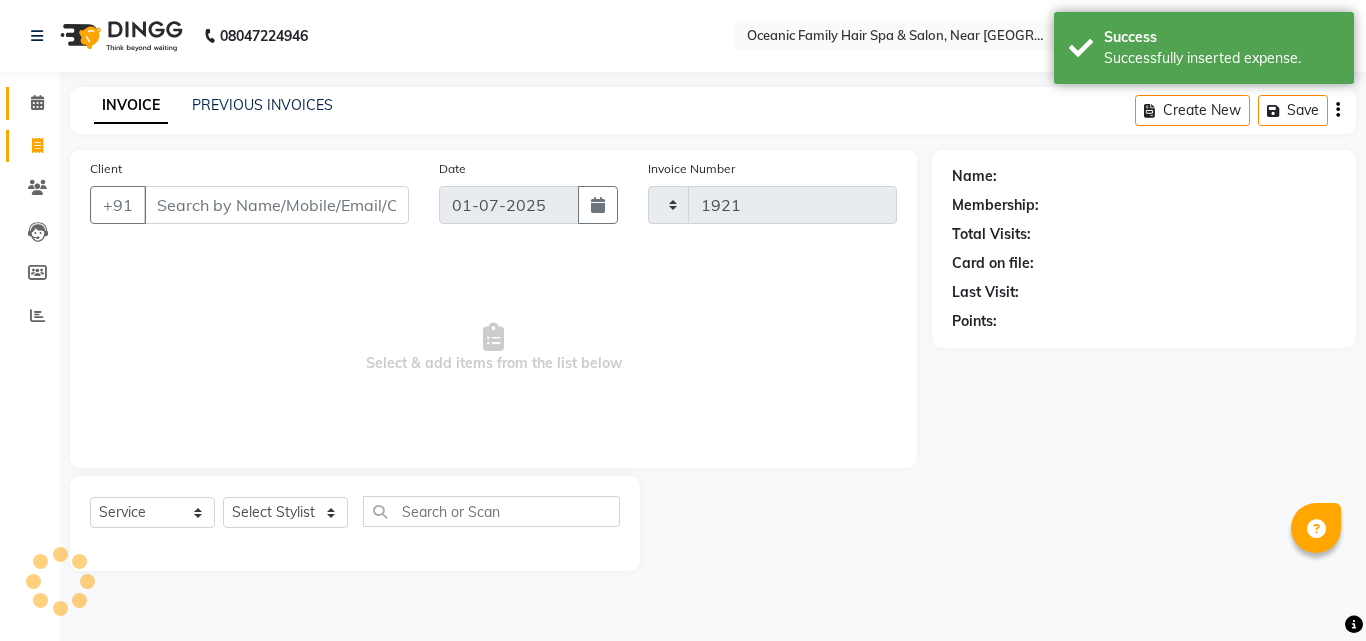 select on "4366" 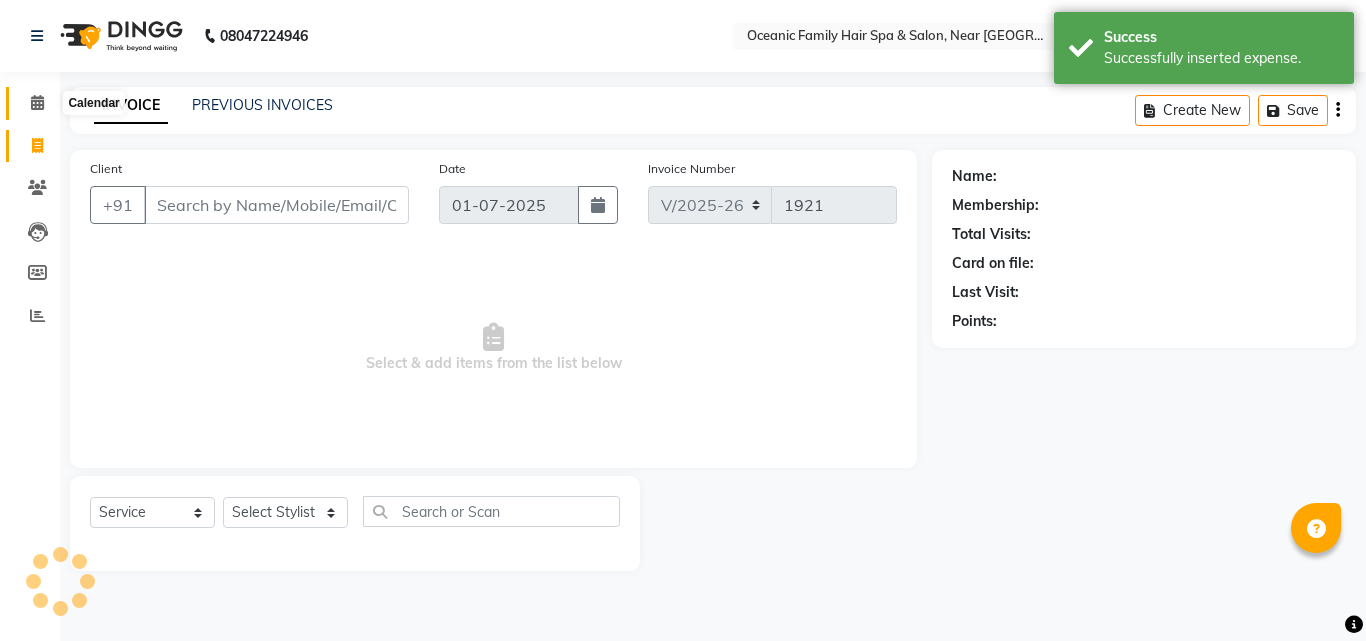 click 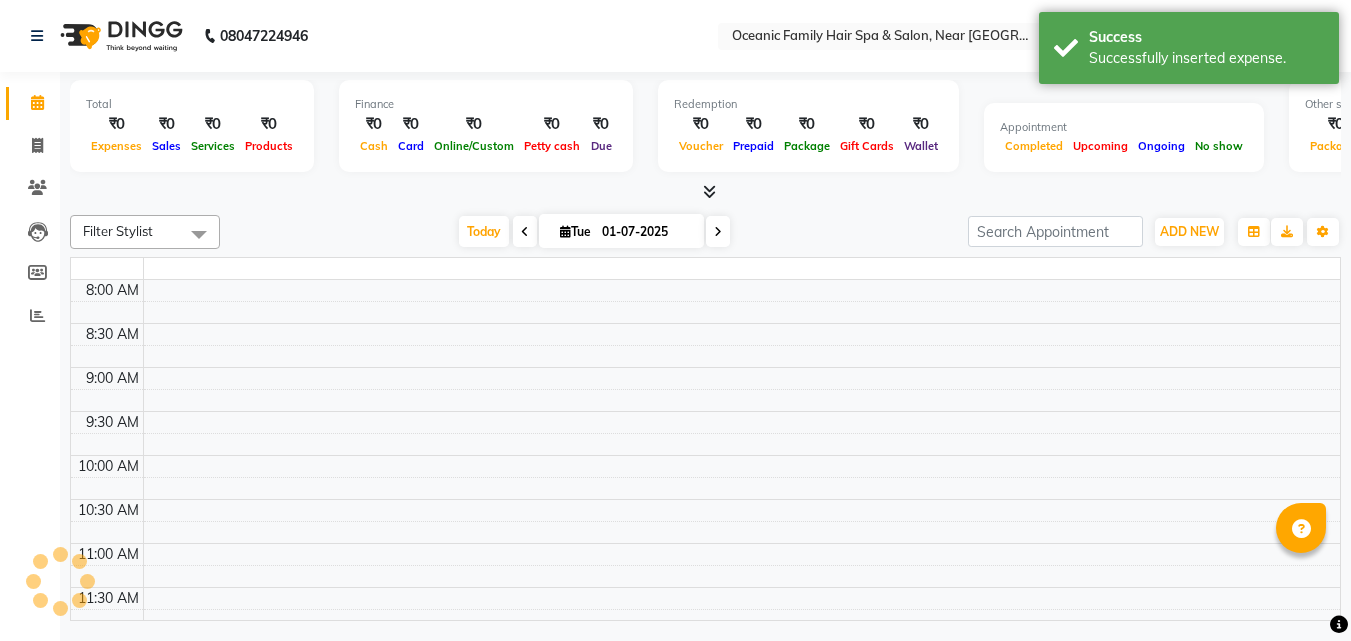 scroll, scrollTop: 705, scrollLeft: 0, axis: vertical 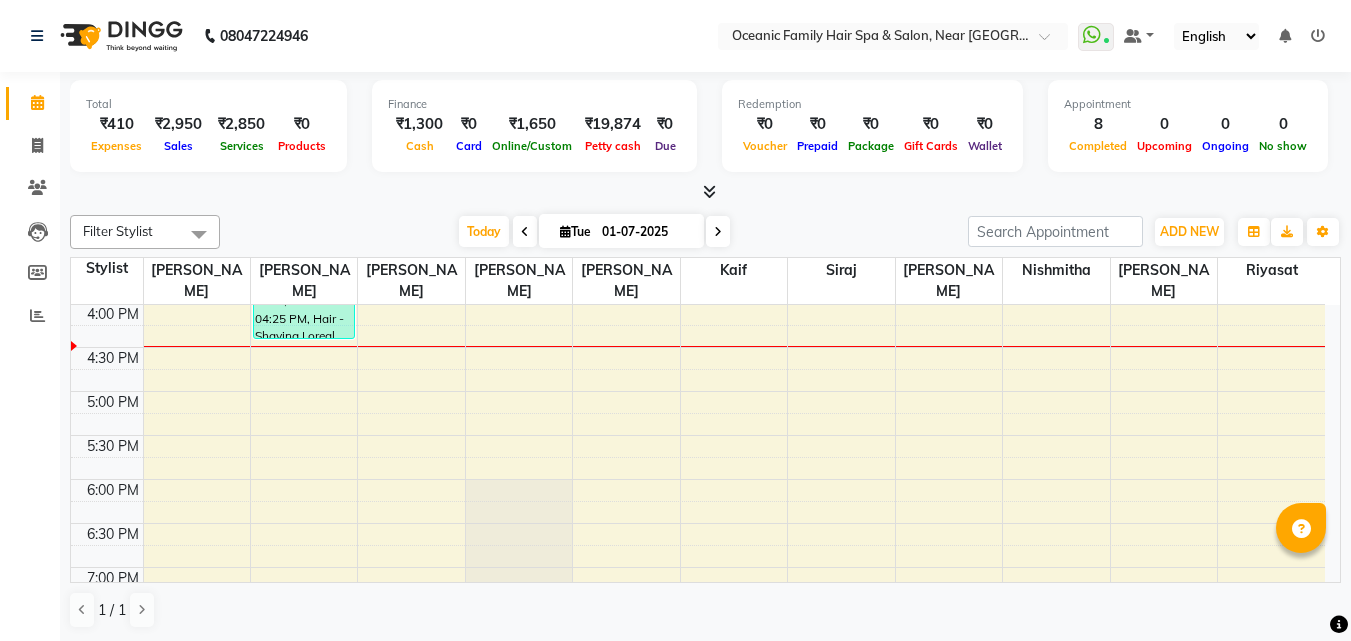 click on "08047224946 Select Location × Oceanic Family Hair Spa & Salon, Near [GEOGRAPHIC_DATA]  WhatsApp Status  ✕ Status:  Connected Most Recent Message: [DATE]     08:21 PM Recent Service Activity: [DATE]     10:46 AM Default Panel My Panel English ENGLISH Español العربية मराठी हिंदी ગુજરાતી தமிழ் 中文 Notifications nothing to show" 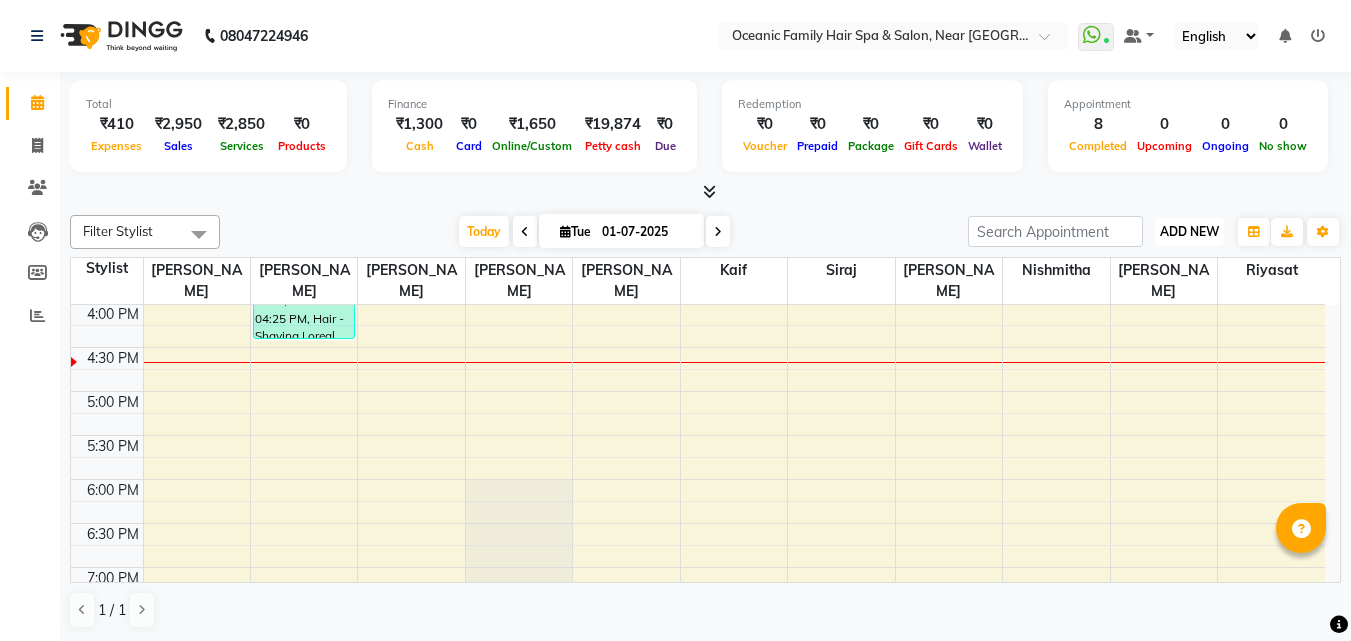 click on "ADD NEW" at bounding box center (1189, 231) 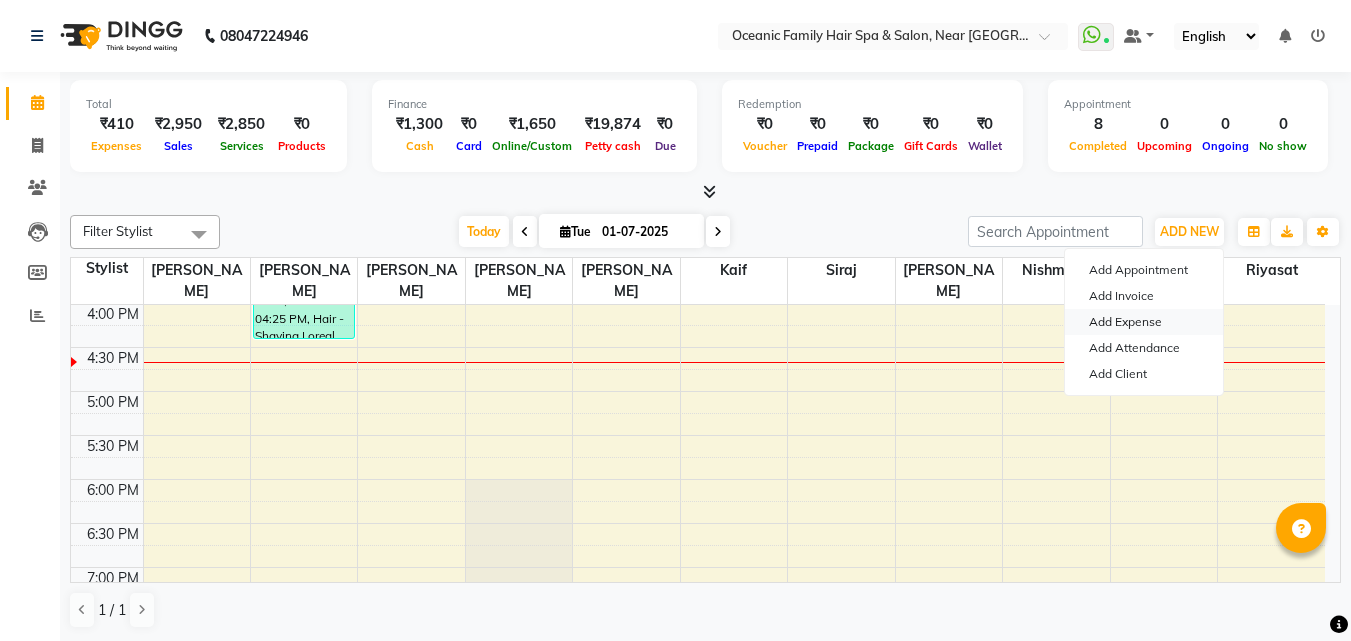 click on "Add Expense" at bounding box center (1144, 322) 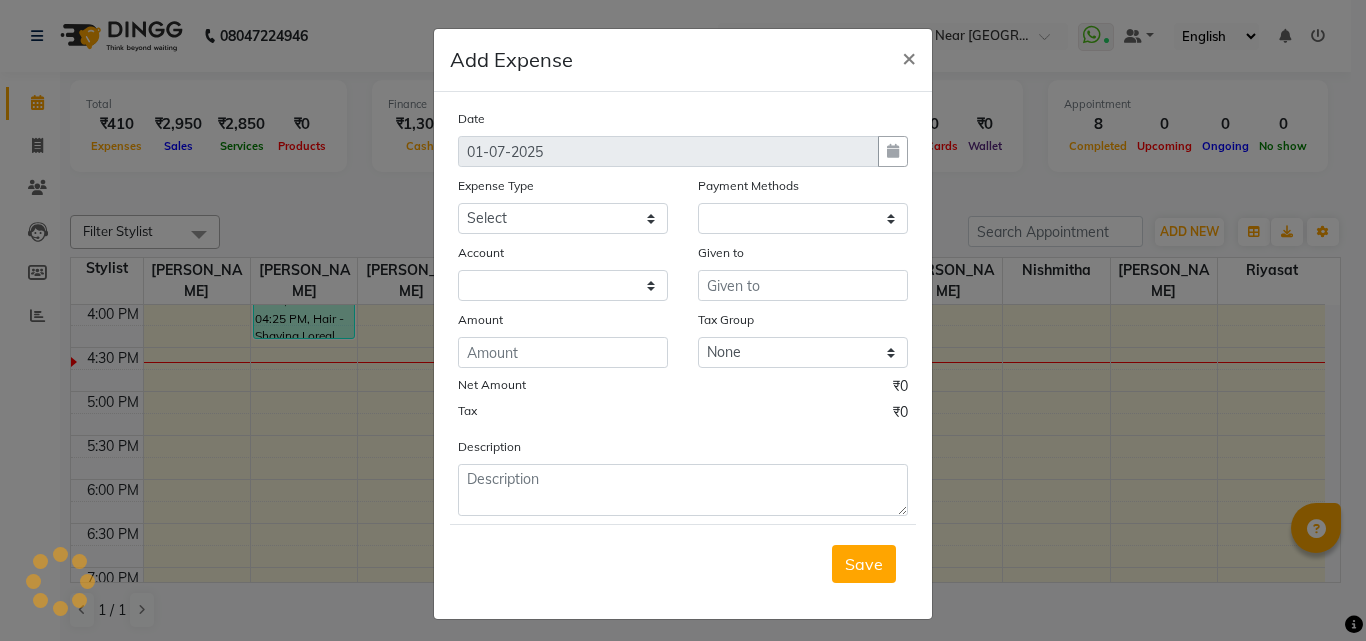 select on "1" 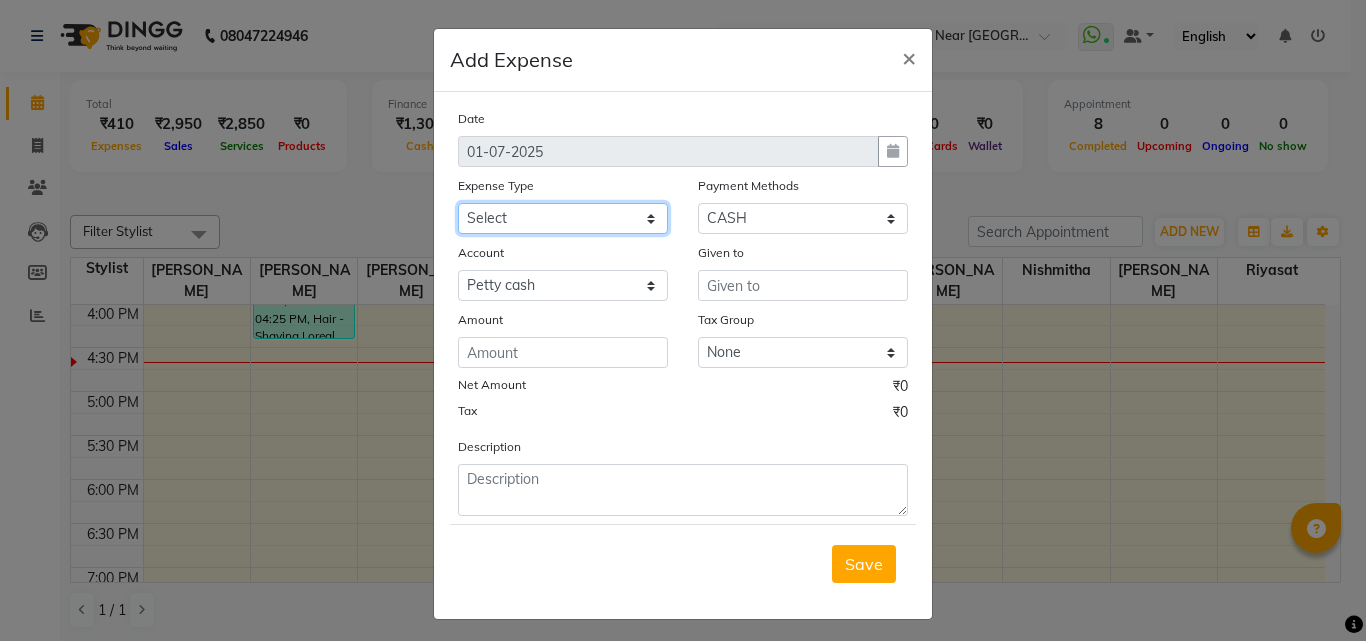 click on "Select [PERSON_NAME] [PERSON_NAME] [PERSON_NAME] Bank charges Cash transfer to bank Cash transfer to hub Client Snacks Clinical charges Govt fee House Exp Kaif Loan Repayment Maintenance Marketing Miscellaneous Nishmitha Other [PERSON_NAME] Pigmi [PERSON_NAME] Pigmi [PERSON_NAME] Pigmi VRS Previous month exp Product [PERSON_NAME] [PERSON_NAME] [PERSON_NAME] Maid Riyasat Salary Salon Equipment salon rent [PERSON_NAME] [PERSON_NAME] [PERSON_NAME] Staff Room Rent Staff Snacks Staff Tip [PERSON_NAME] Tax Utilities" 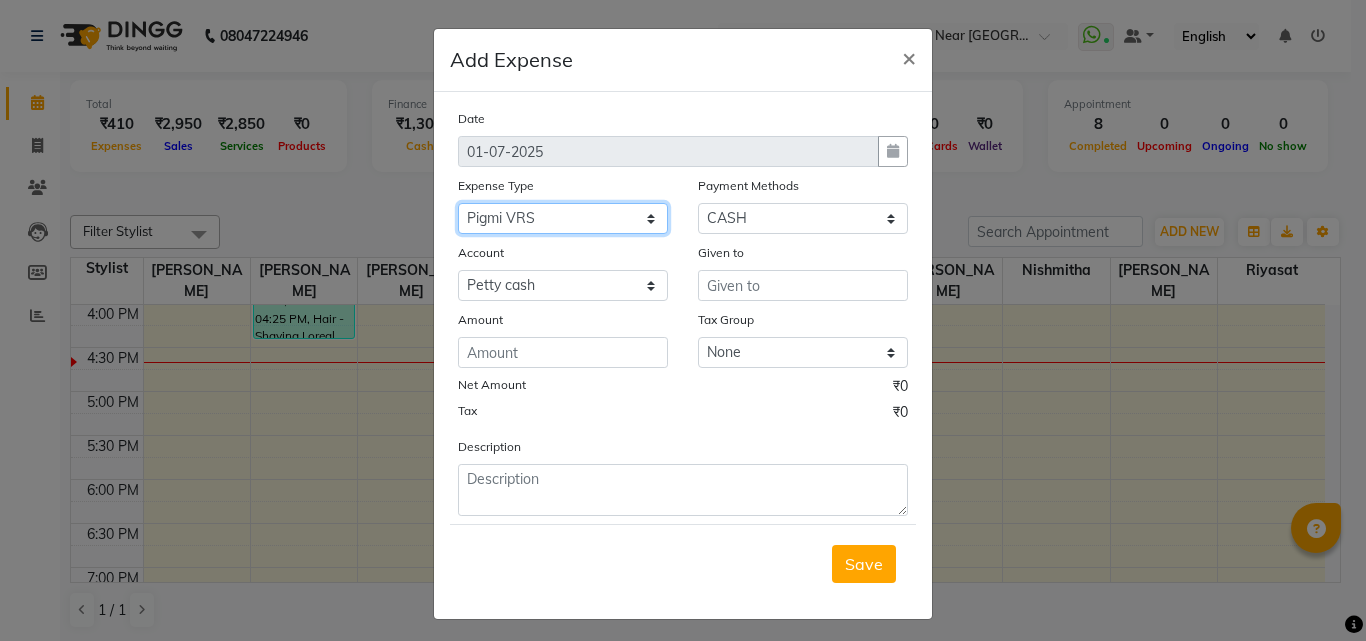 click on "Select [PERSON_NAME] [PERSON_NAME] [PERSON_NAME] Bank charges Cash transfer to bank Cash transfer to hub Client Snacks Clinical charges Govt fee House Exp Kaif Loan Repayment Maintenance Marketing Miscellaneous Nishmitha Other [PERSON_NAME] Pigmi [PERSON_NAME] Pigmi [PERSON_NAME] Pigmi VRS Previous month exp Product [PERSON_NAME] [PERSON_NAME] [PERSON_NAME] Maid Riyasat Salary Salon Equipment salon rent [PERSON_NAME] [PERSON_NAME] [PERSON_NAME] Staff Room Rent Staff Snacks Staff Tip [PERSON_NAME] Tax Utilities" 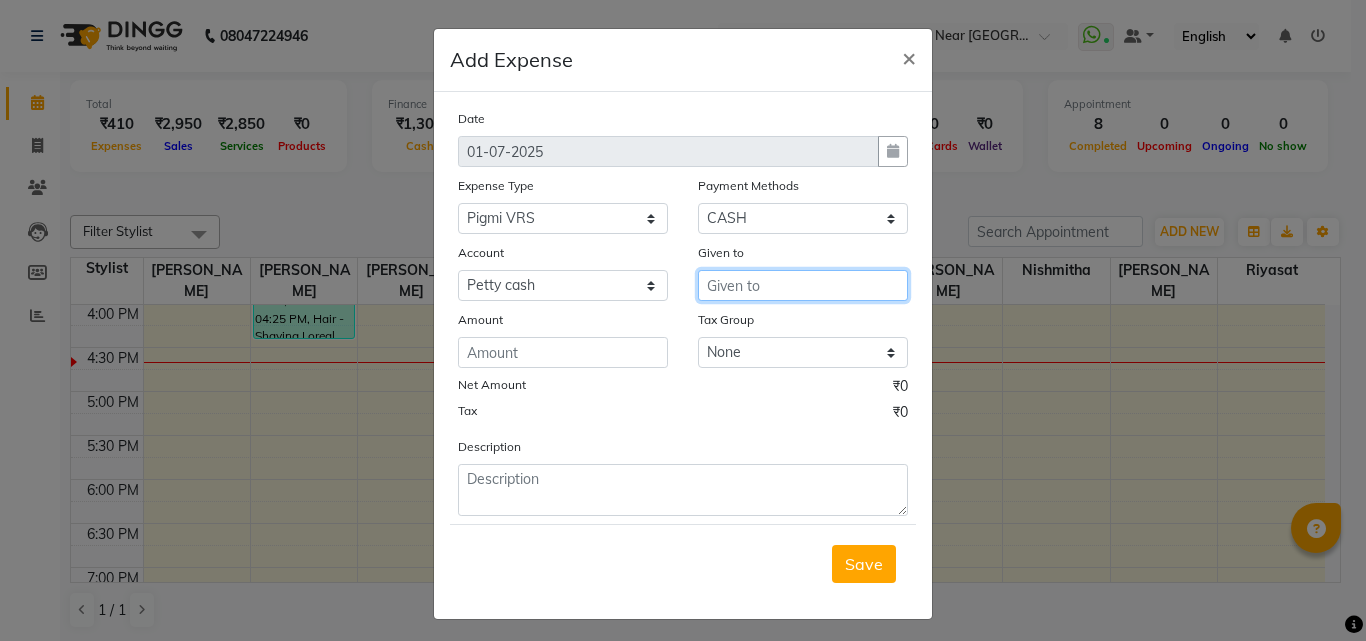click at bounding box center [803, 285] 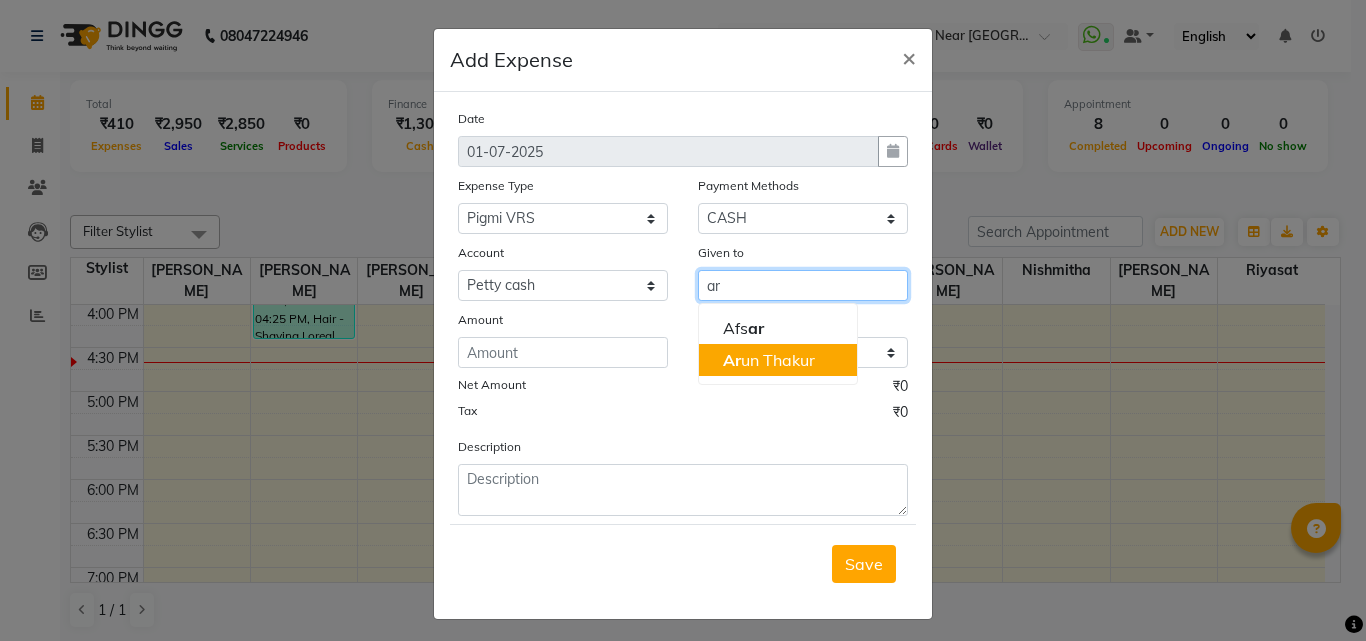 click on "Ar un Thakur" at bounding box center (769, 360) 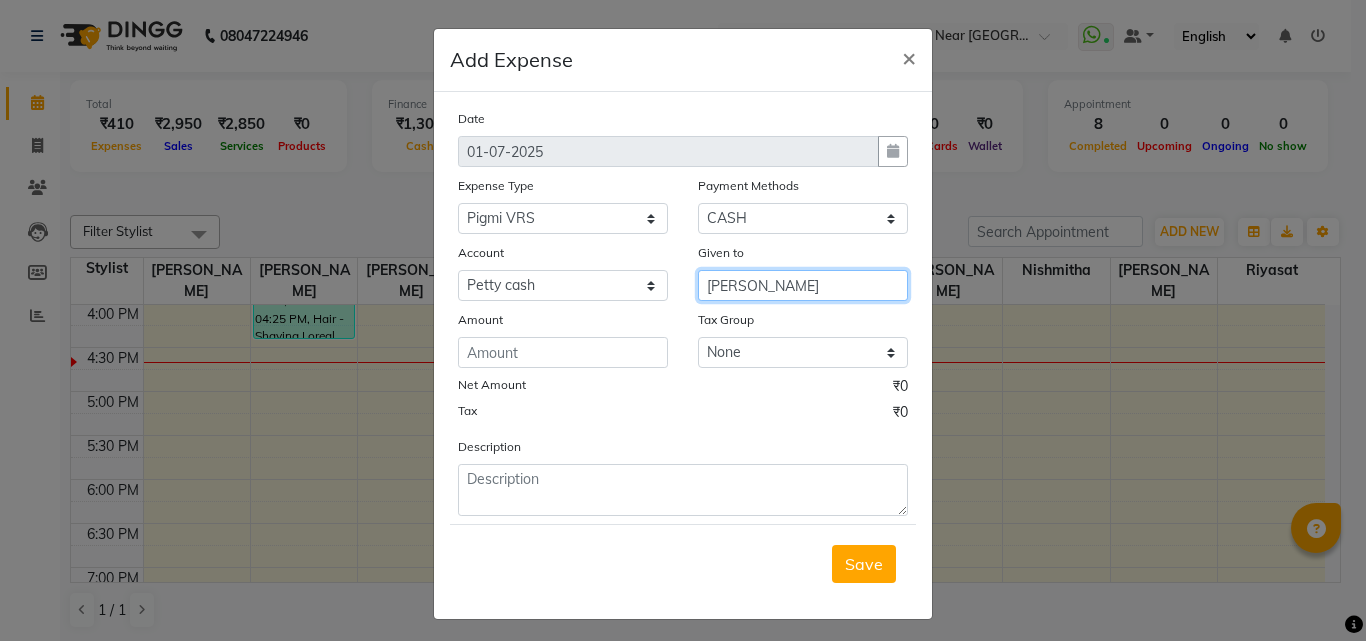type on "[PERSON_NAME]" 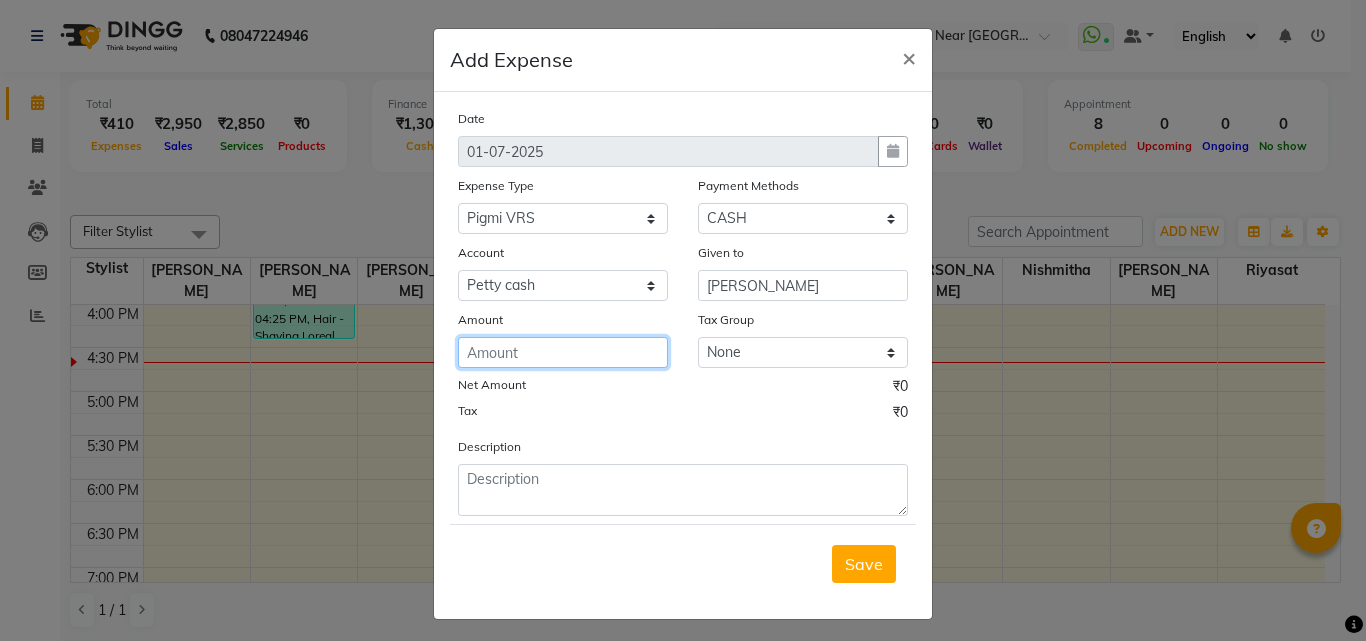 click 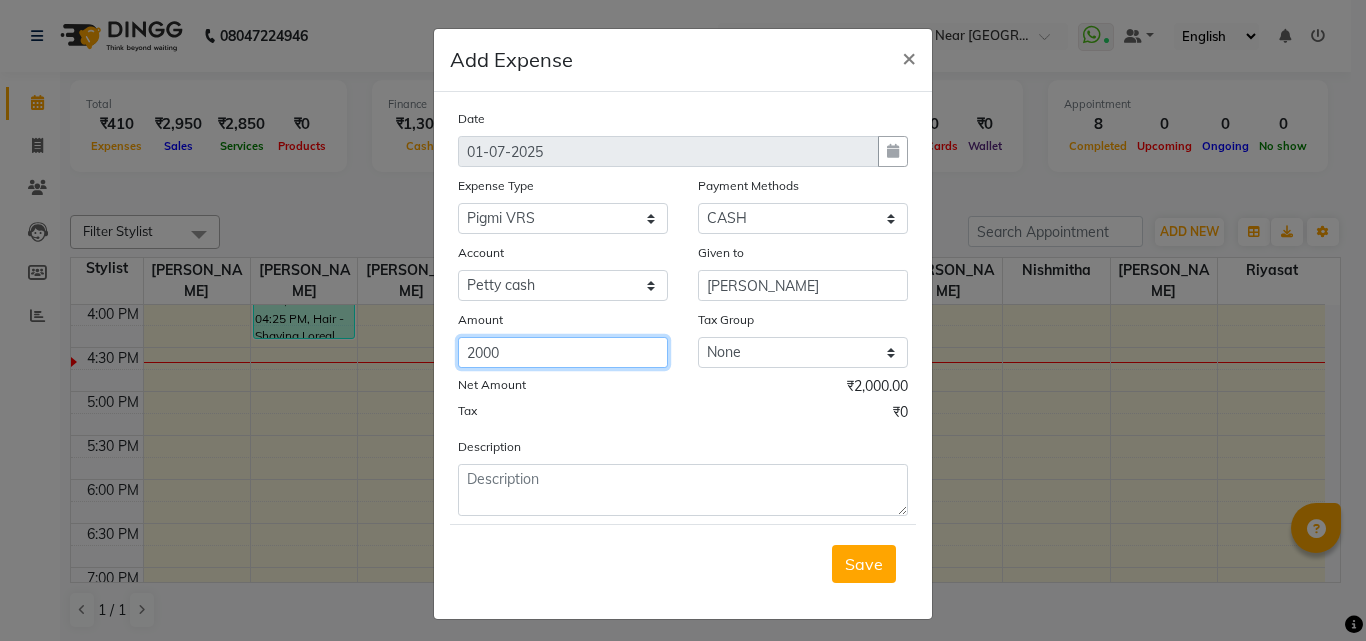 type on "2000" 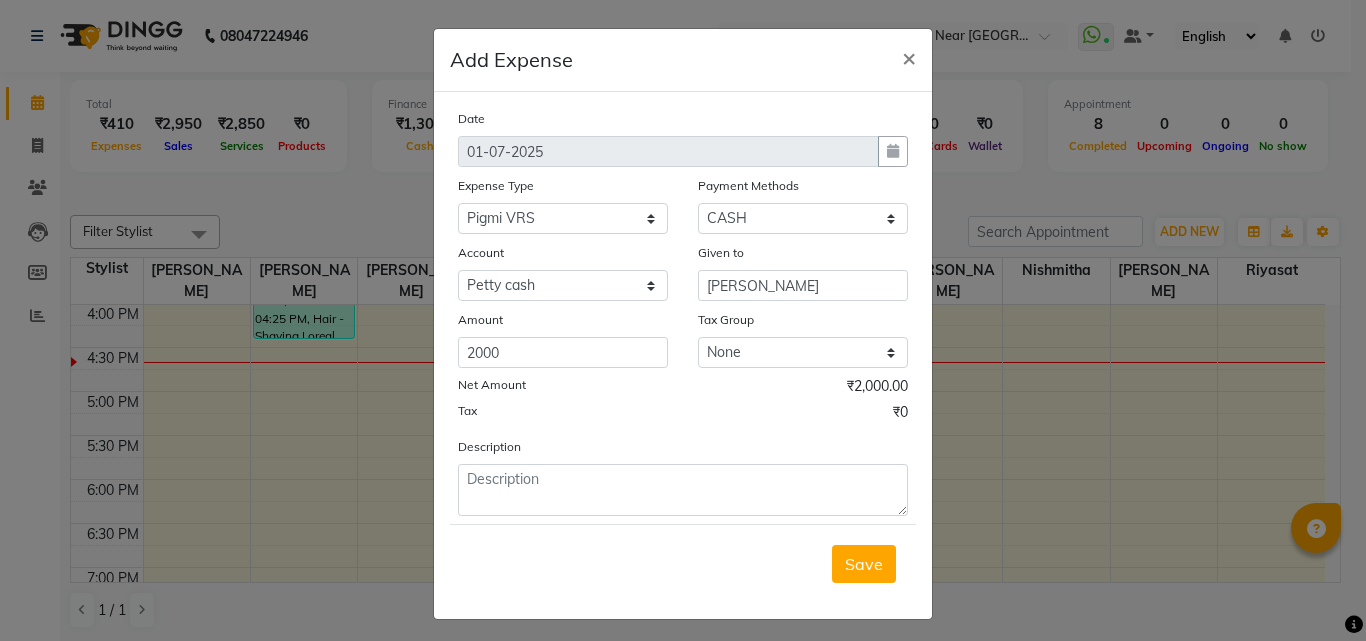 click on "Tax ₹0" 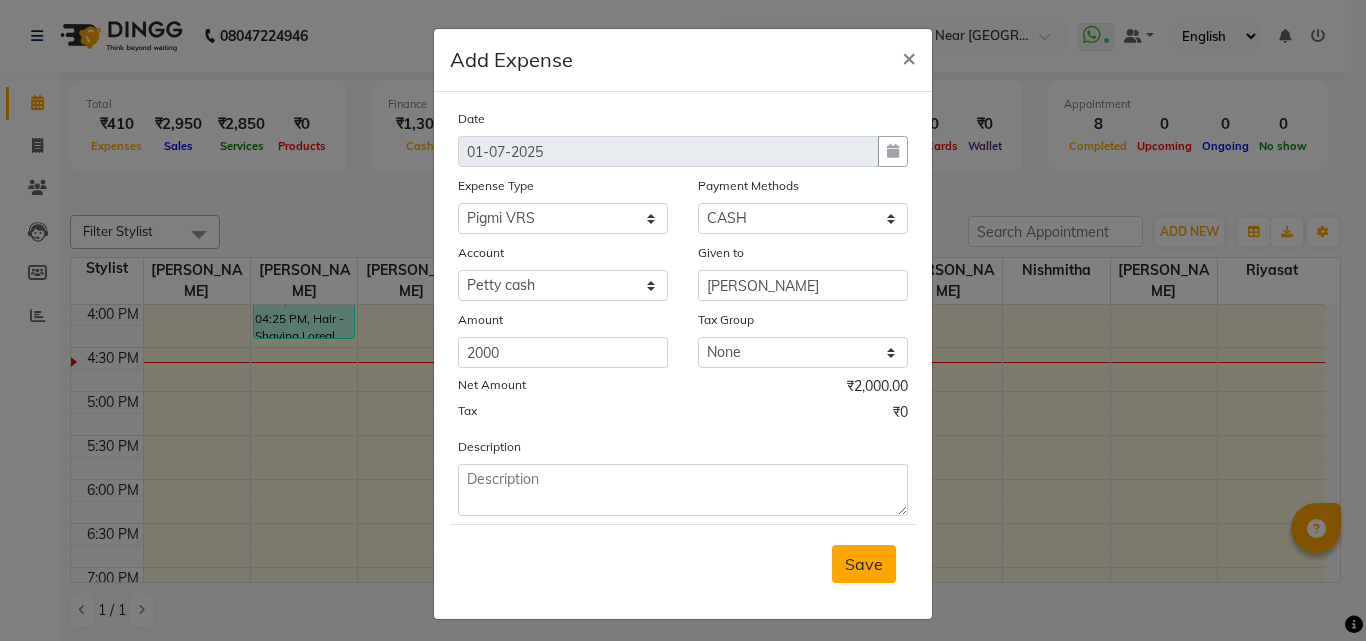 click on "Save" at bounding box center (864, 564) 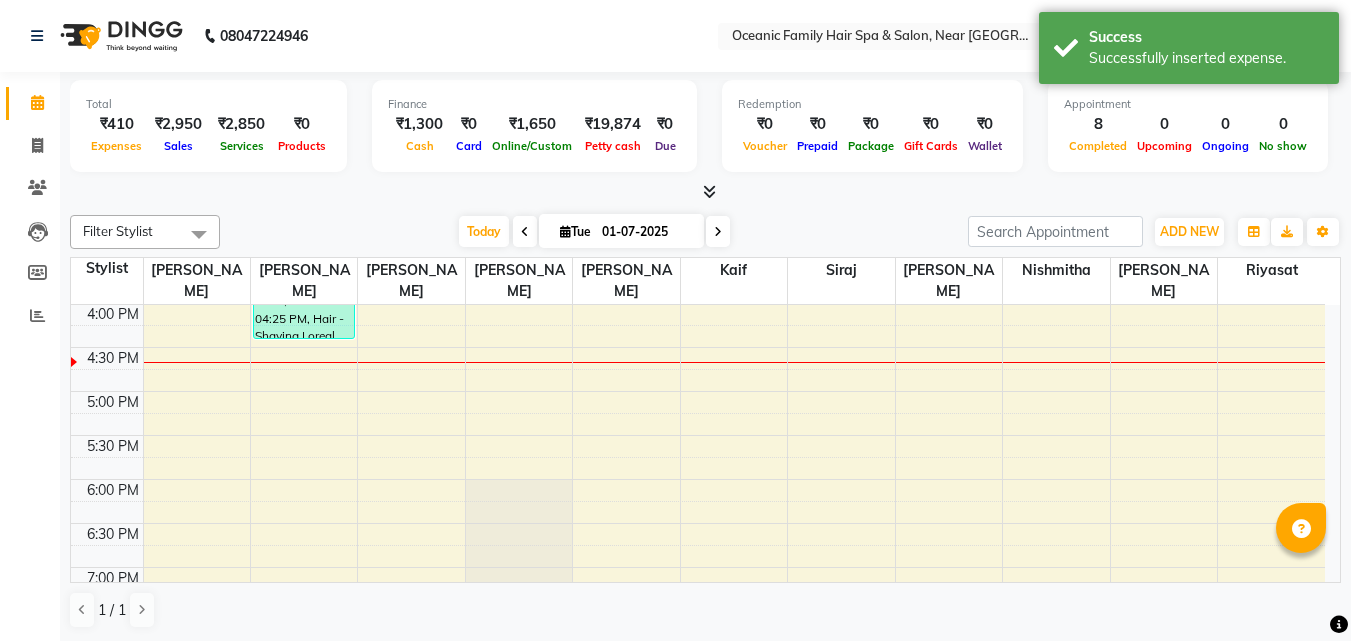 click on "08047224946 Select Location × Oceanic Family Hair Spa & Salon, Near [GEOGRAPHIC_DATA]  WhatsApp Status  ✕ Status:  Connected Most Recent Message: [DATE]     08:21 PM Recent Service Activity: [DATE]     10:46 AM Default Panel My Panel English ENGLISH Español العربية मराठी हिंदी ગુજરાતી தமிழ் 中文 Notifications nothing to show" 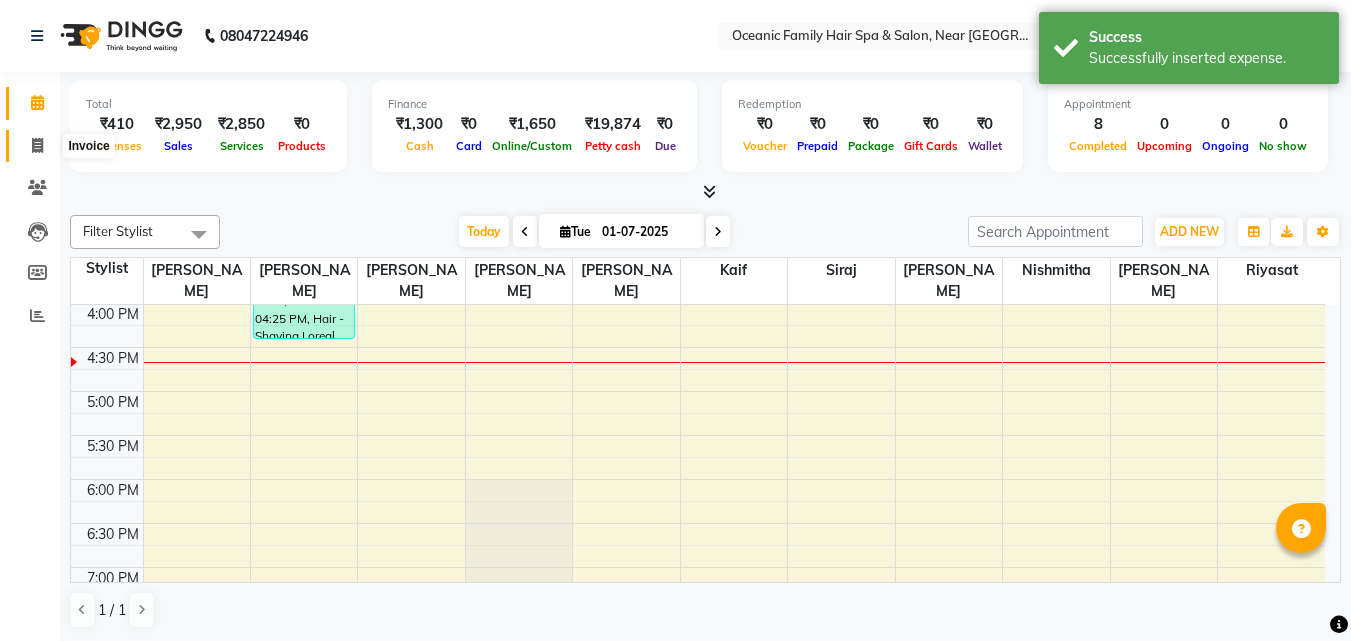 click 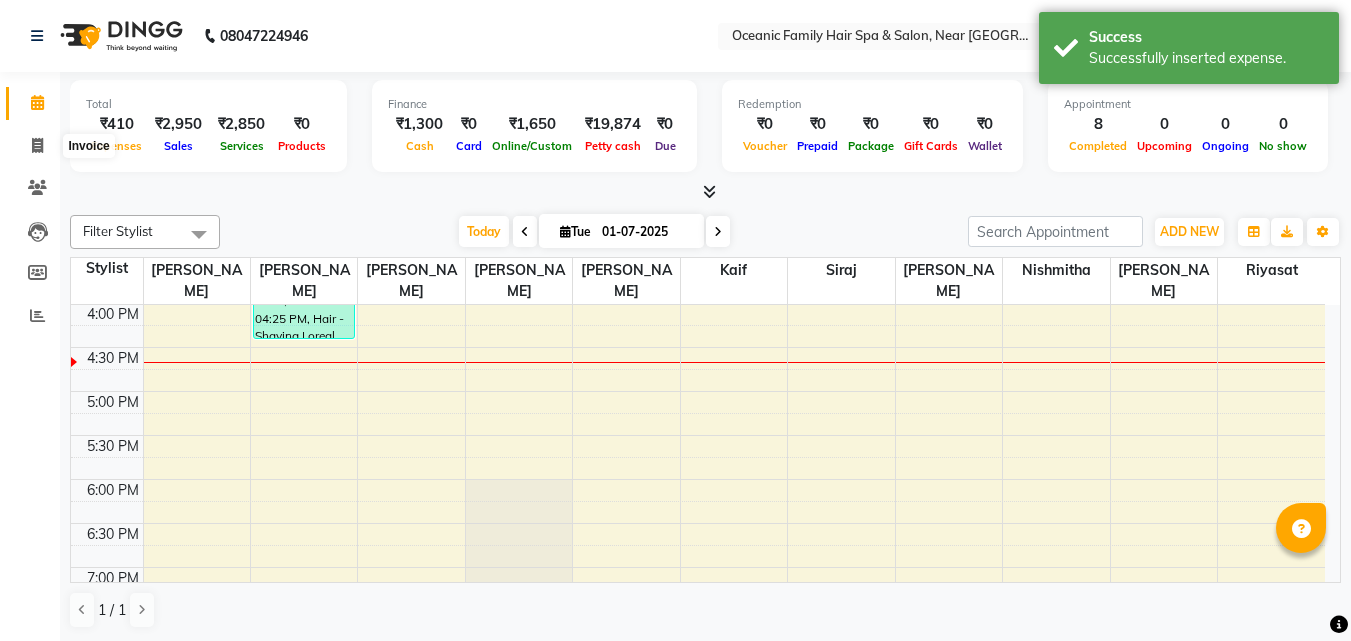 select on "4366" 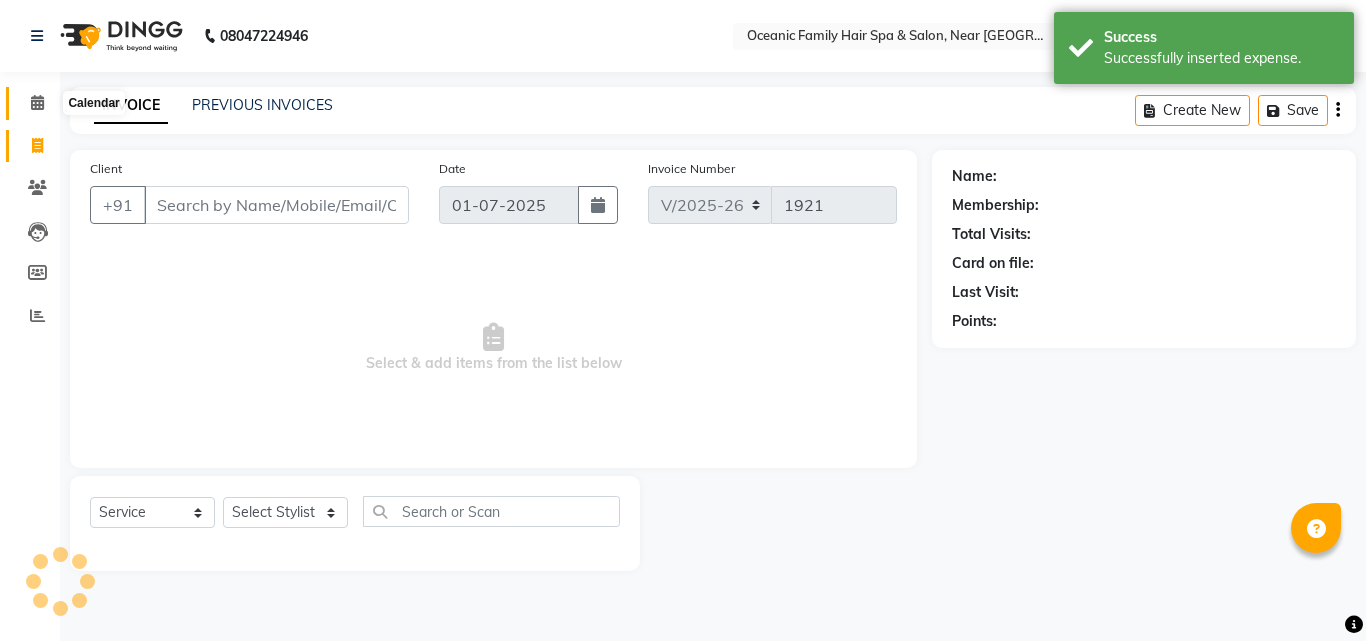 click 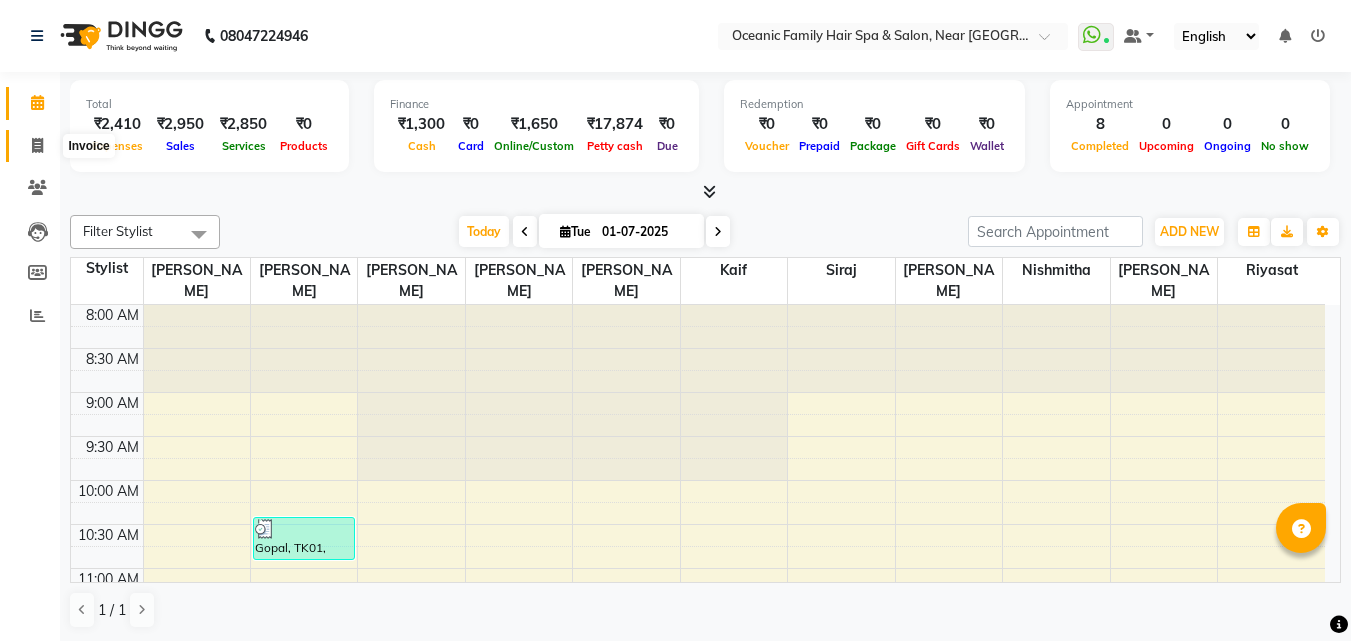 click 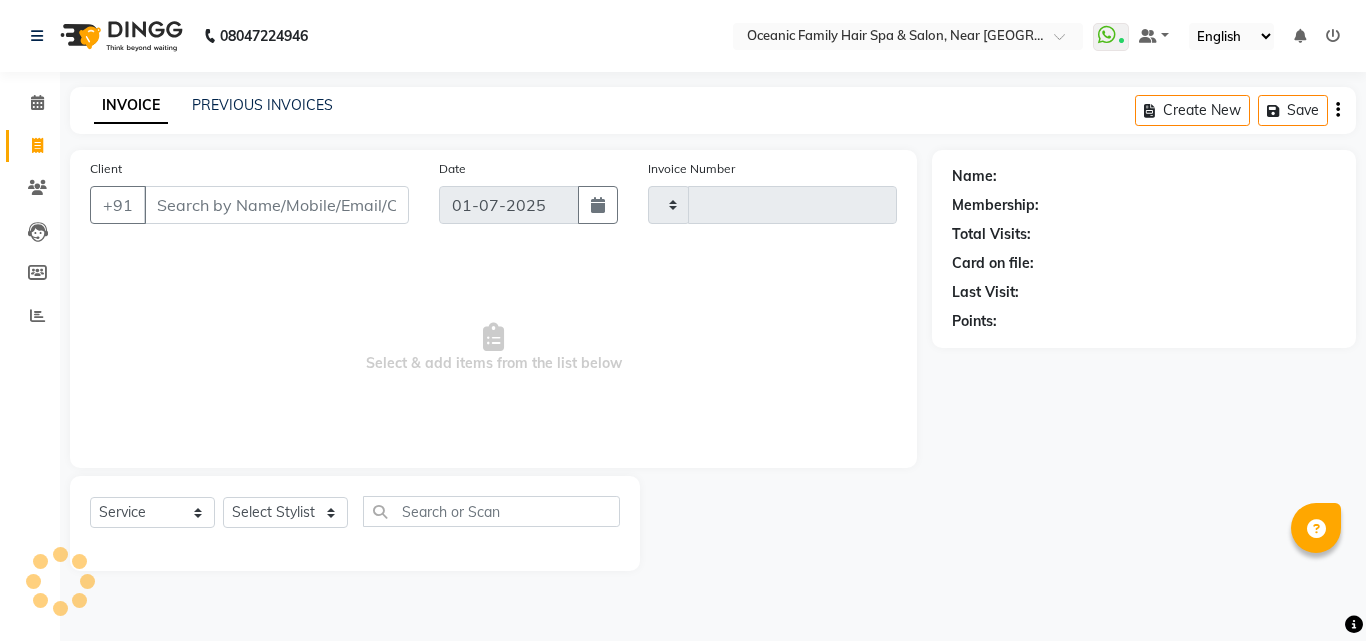 type on "1921" 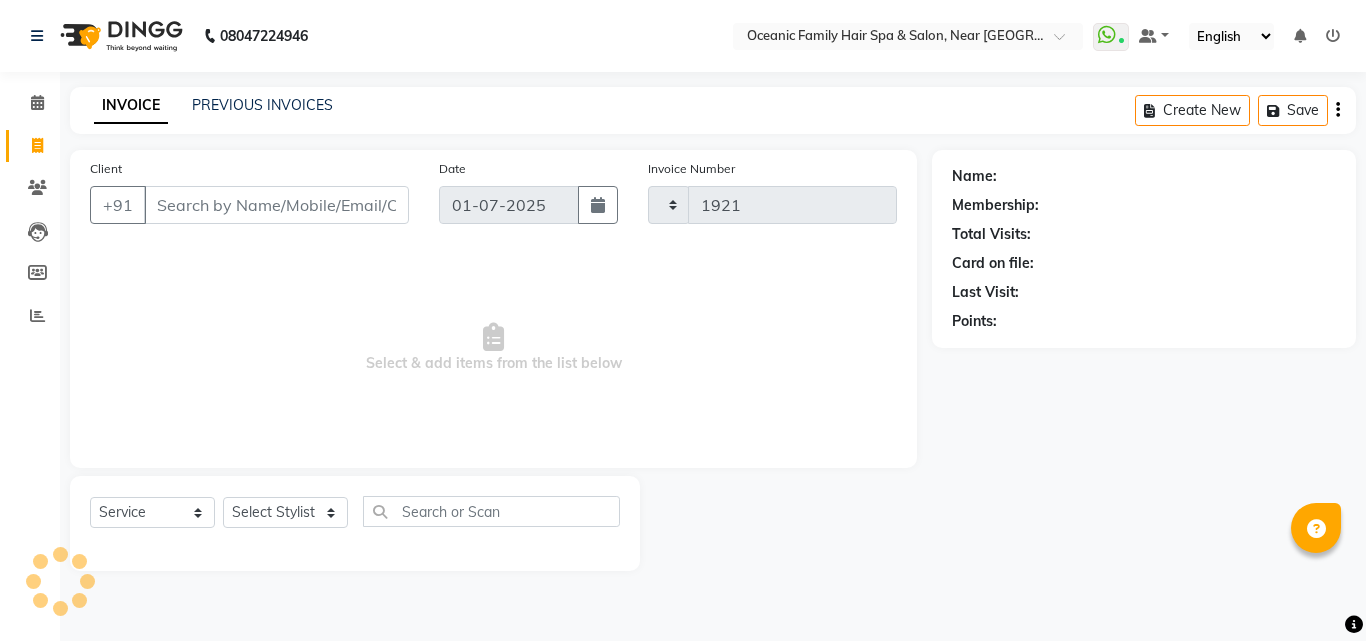select on "4366" 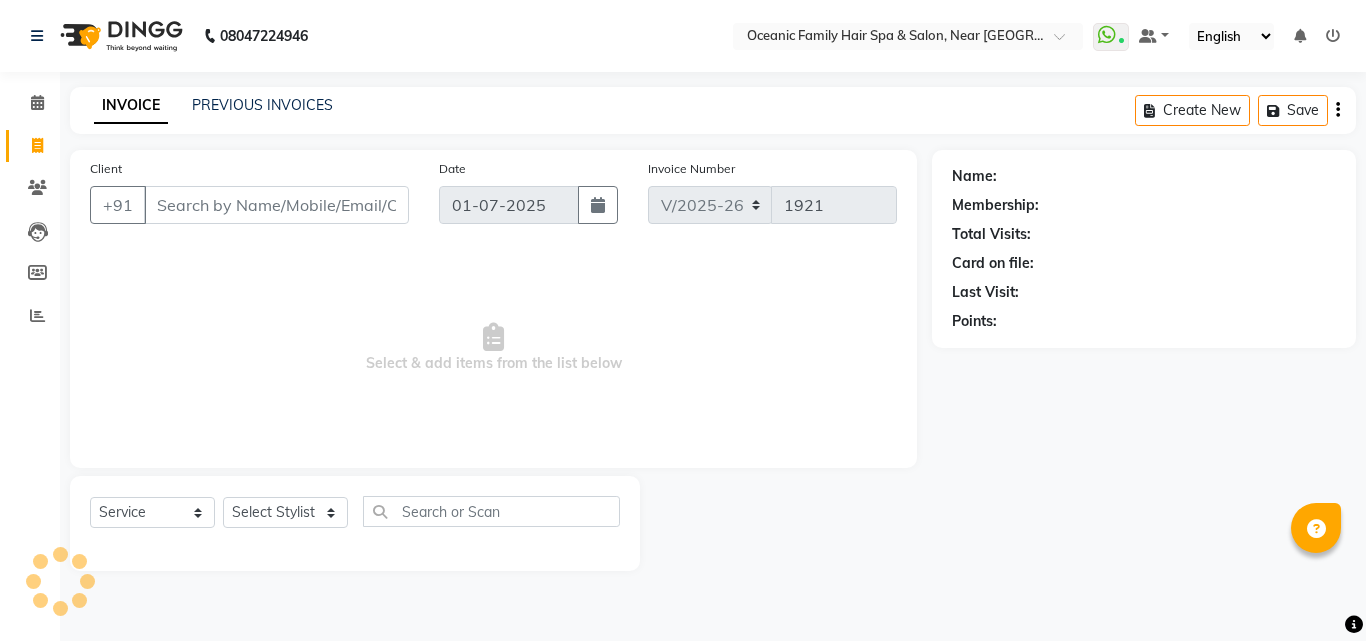 click on "Client" at bounding box center [276, 205] 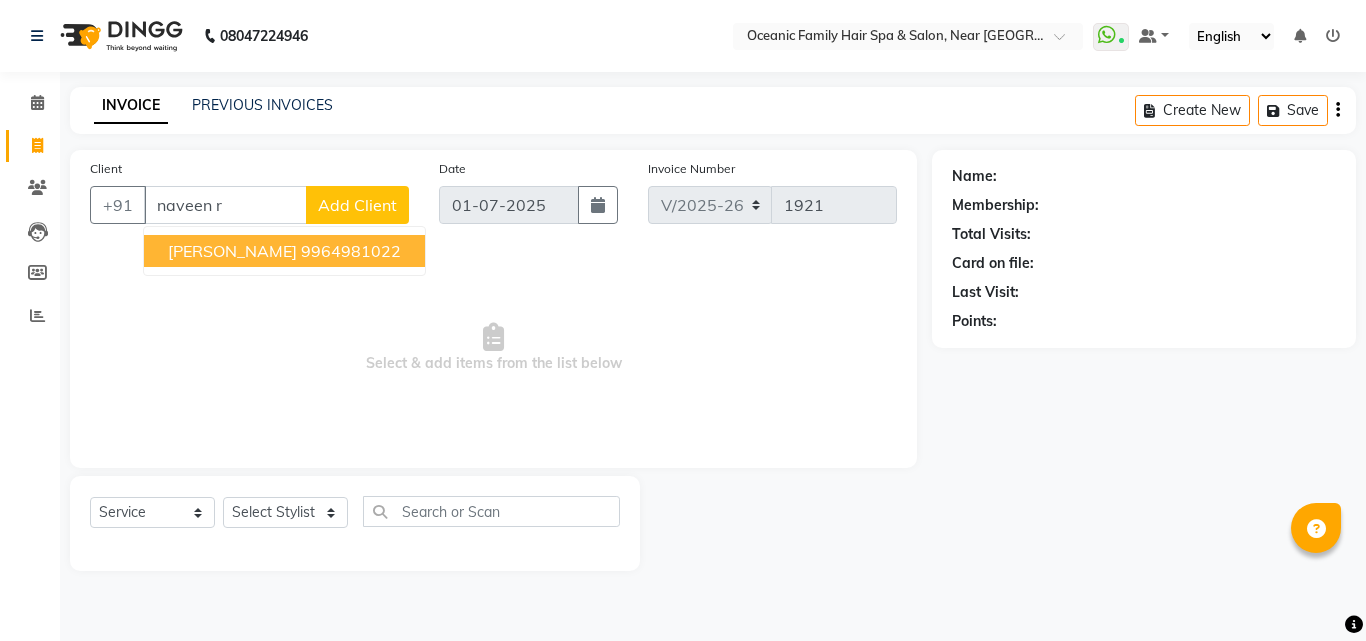 click on "9964981022" at bounding box center [351, 251] 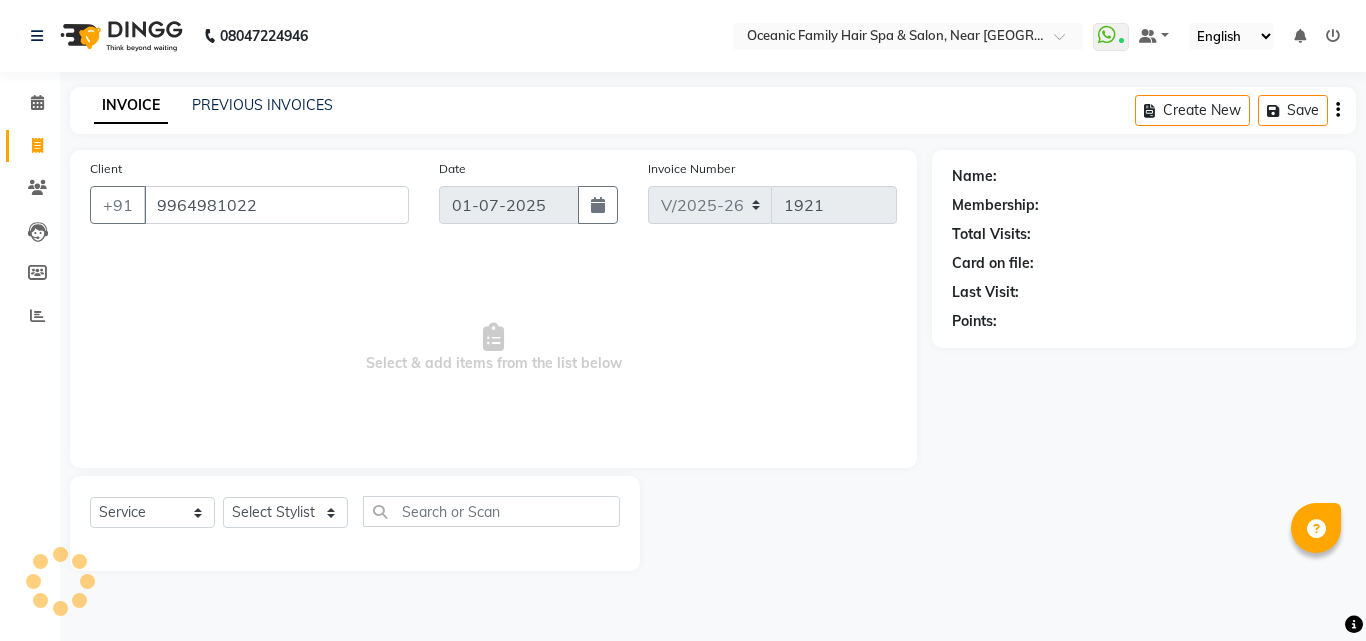type on "9964981022" 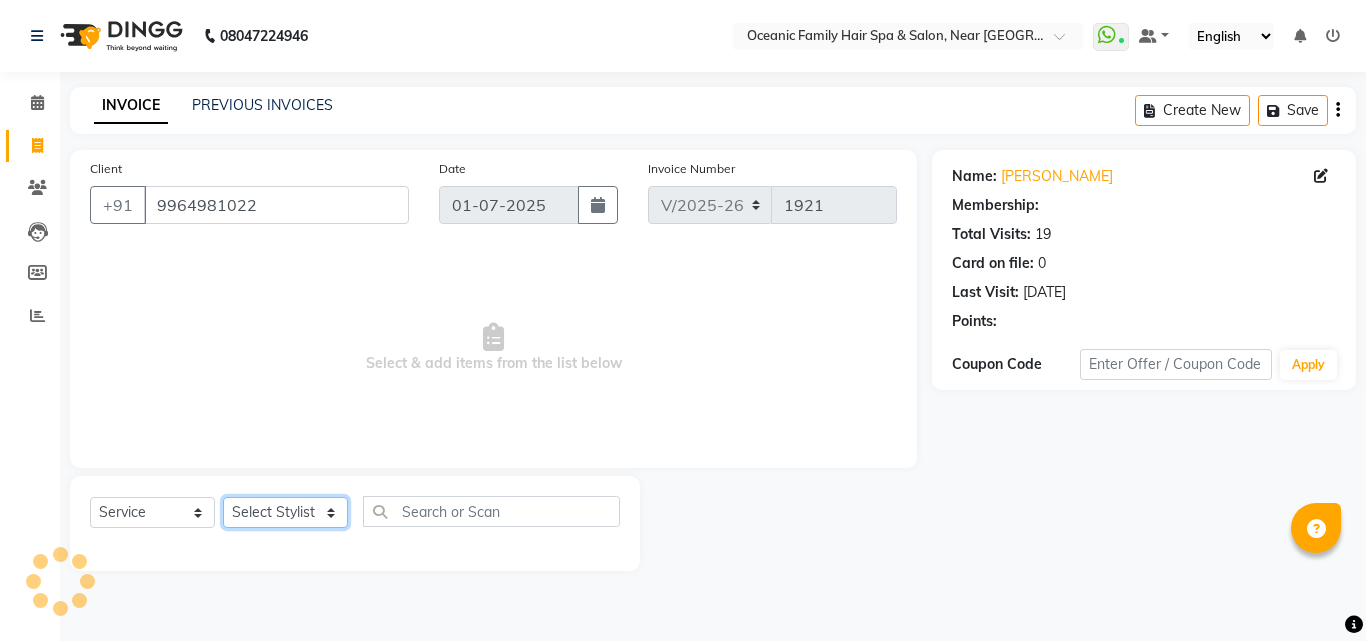 select on "1: Object" 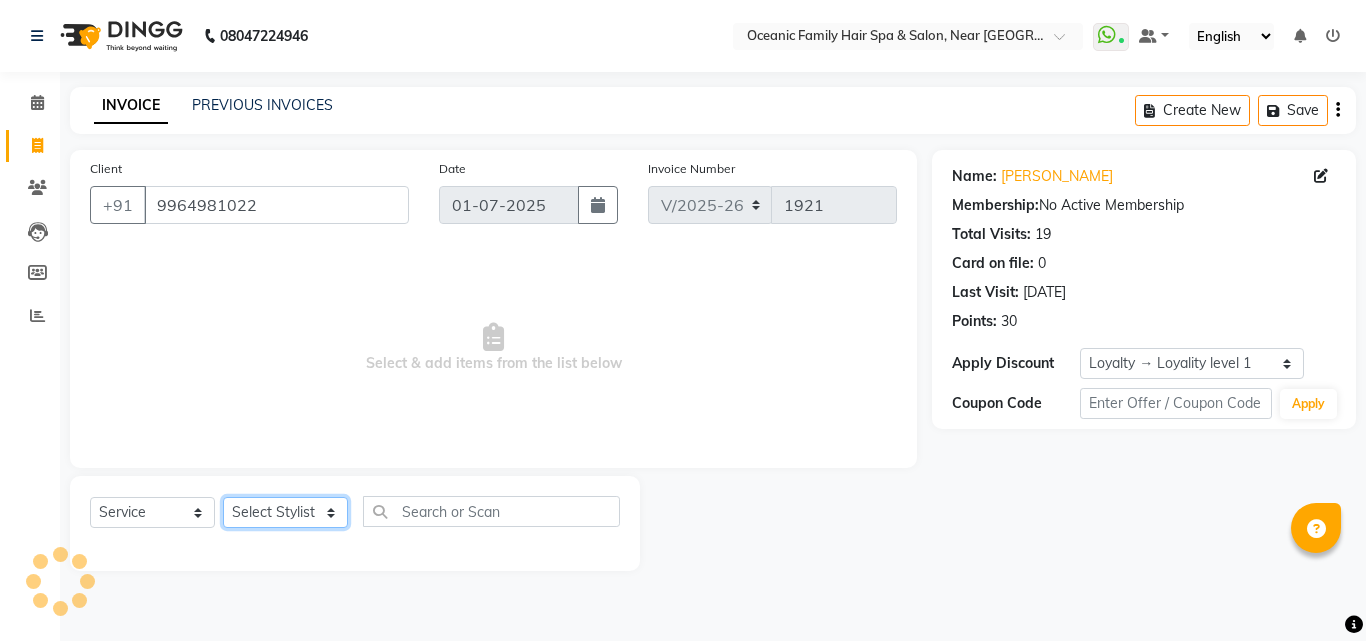 drag, startPoint x: 288, startPoint y: 519, endPoint x: 288, endPoint y: 504, distance: 15 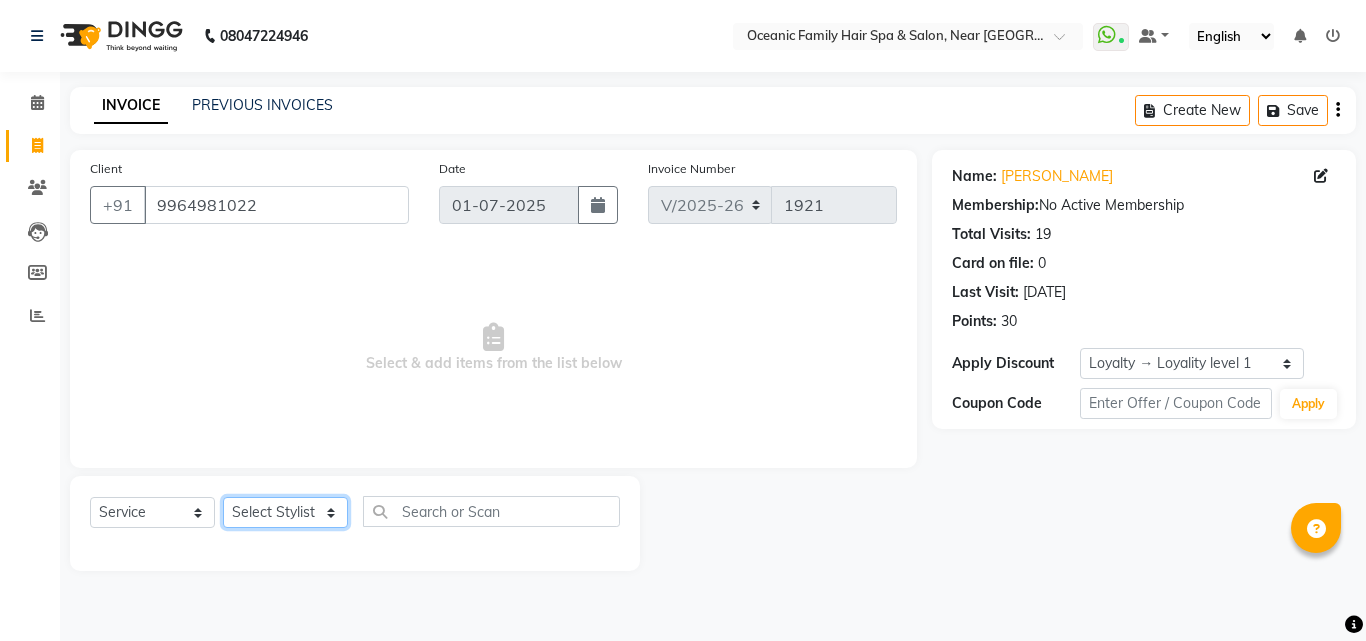 select on "23946" 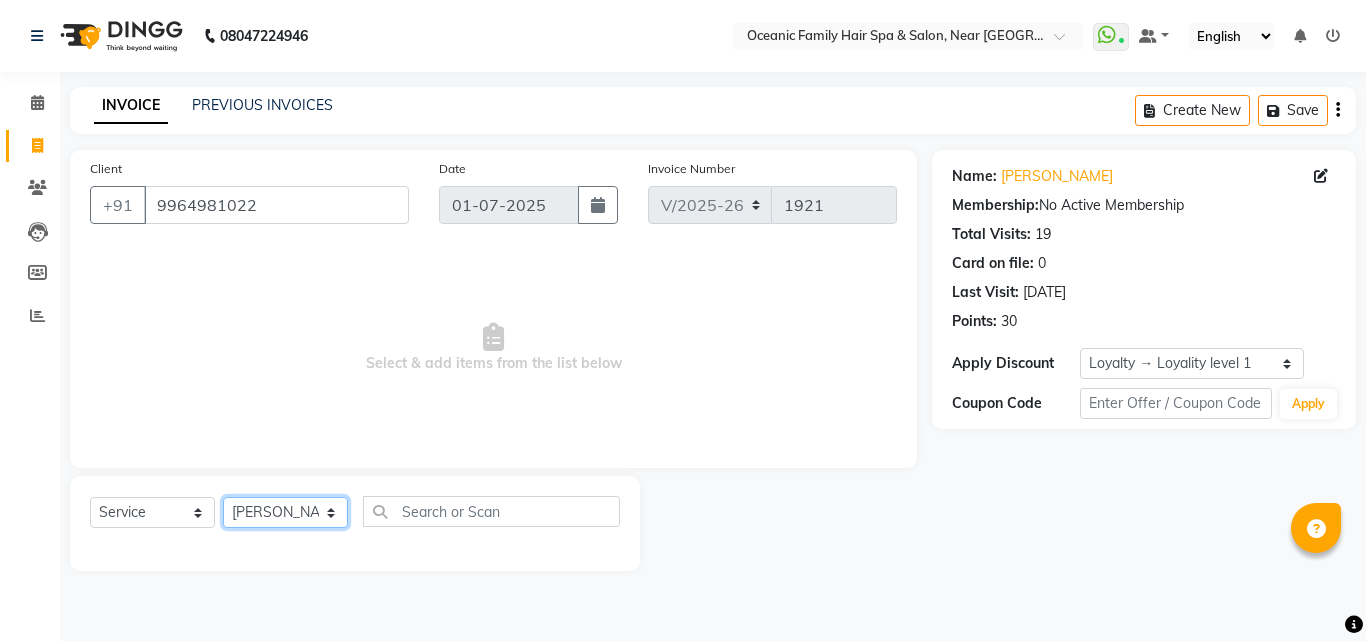 click on "Select Stylist [PERSON_NAME] [PERSON_NAME] Kaif [PERSON_NAME] [PERSON_NAME] Riyasat [PERSON_NAME] [PERSON_NAME]" 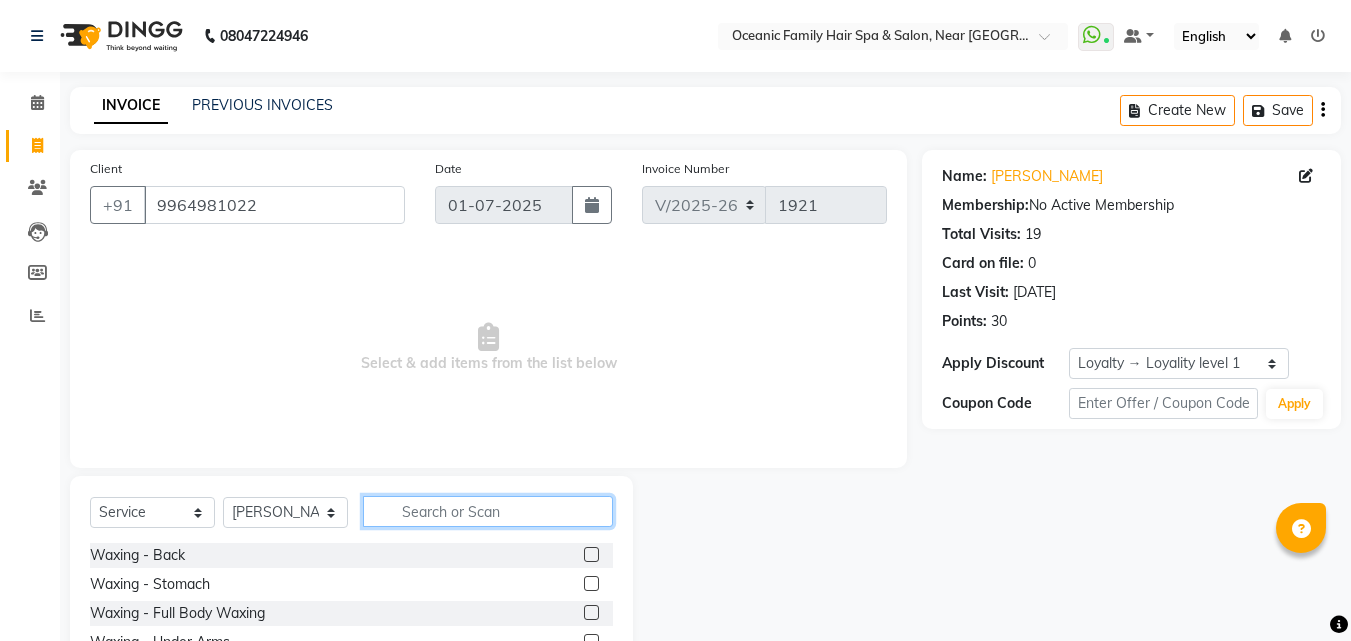 click 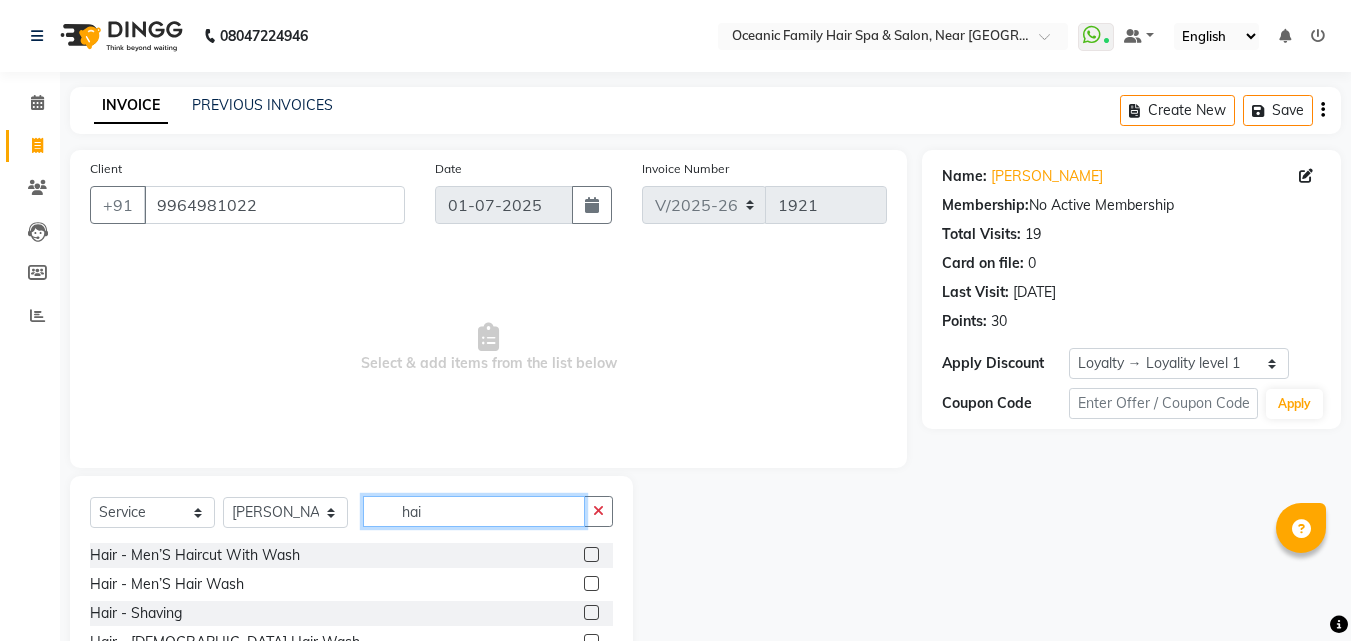 type on "hai" 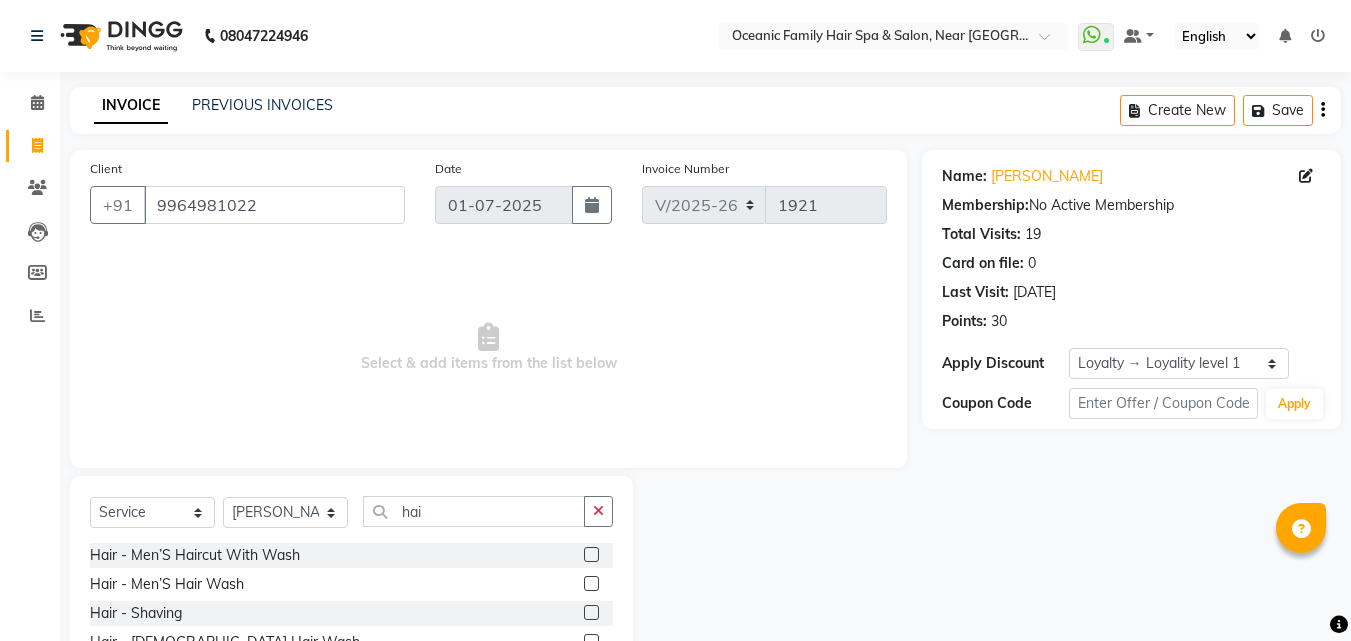 click 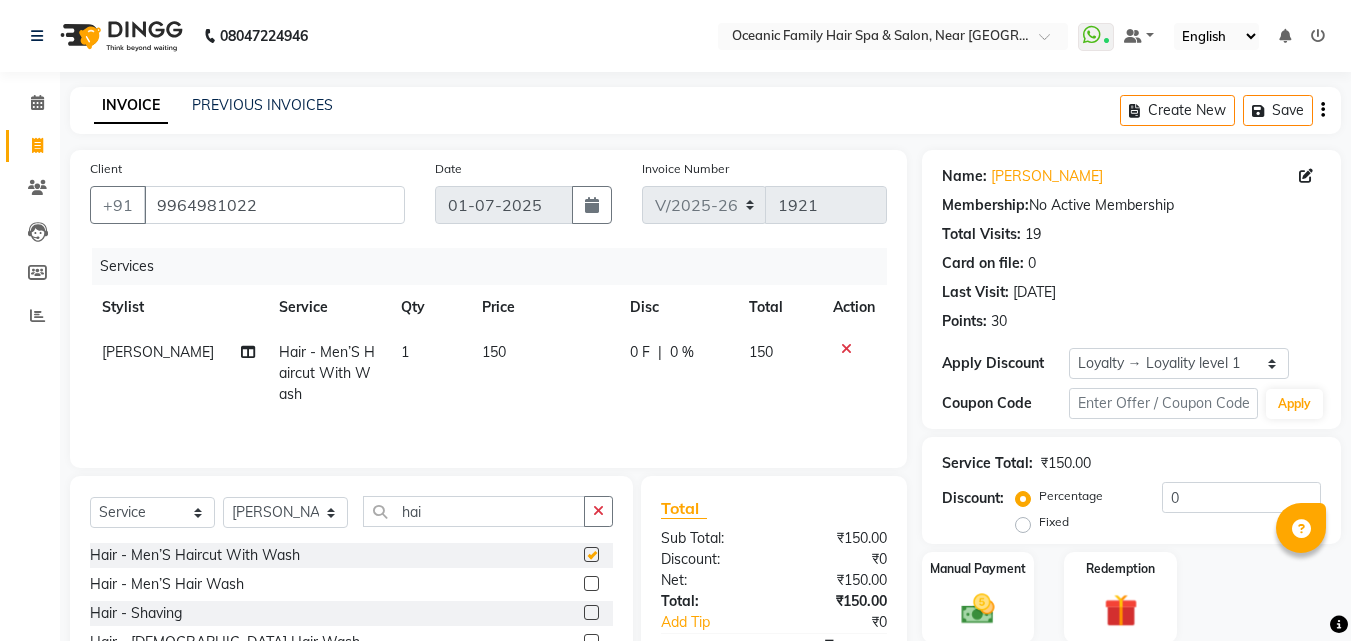 checkbox on "false" 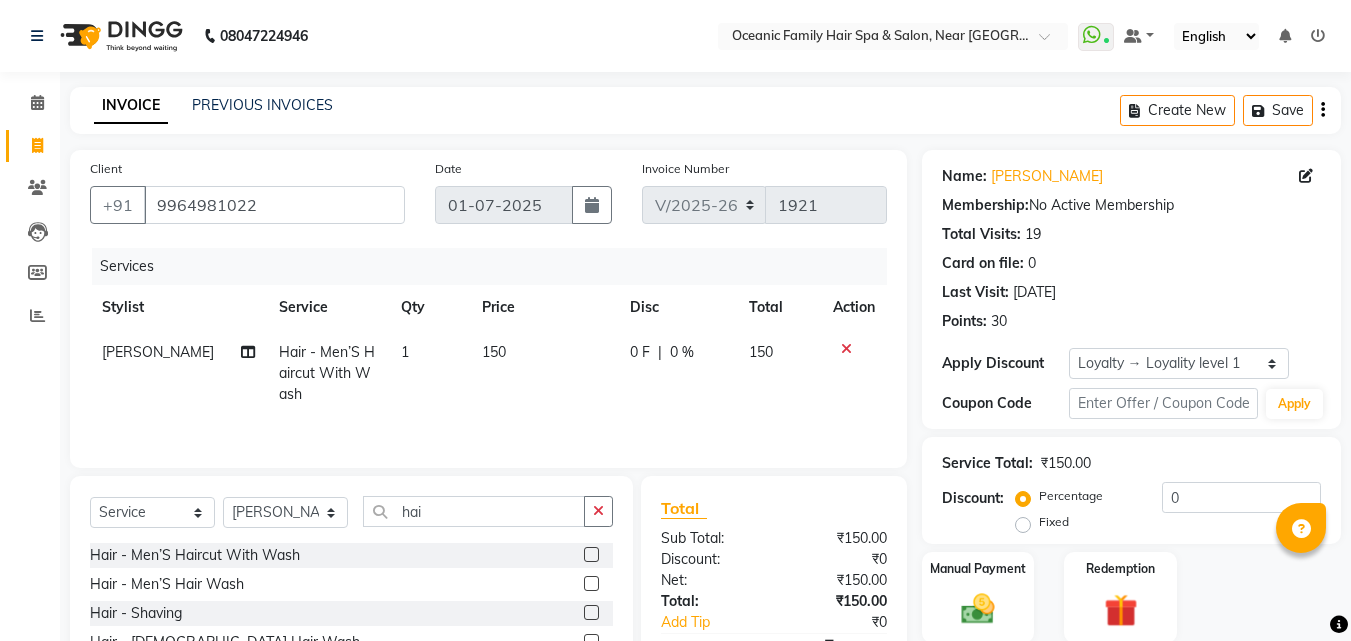 scroll, scrollTop: 160, scrollLeft: 0, axis: vertical 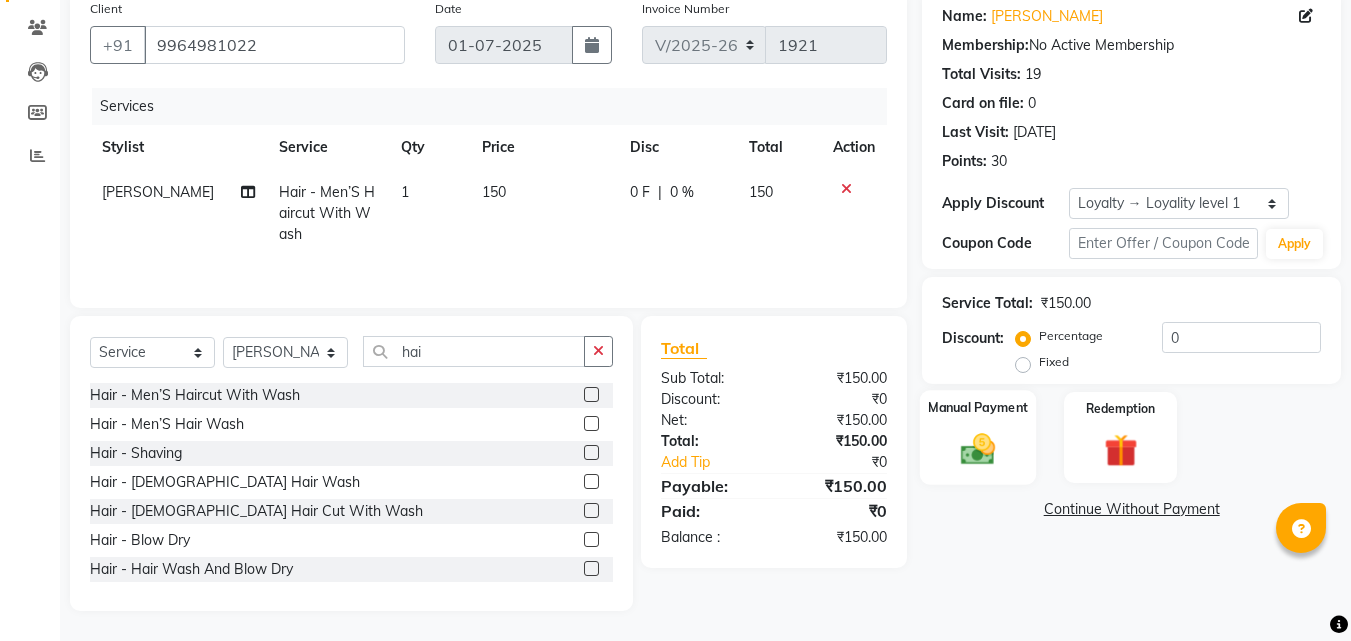 click on "Manual Payment" 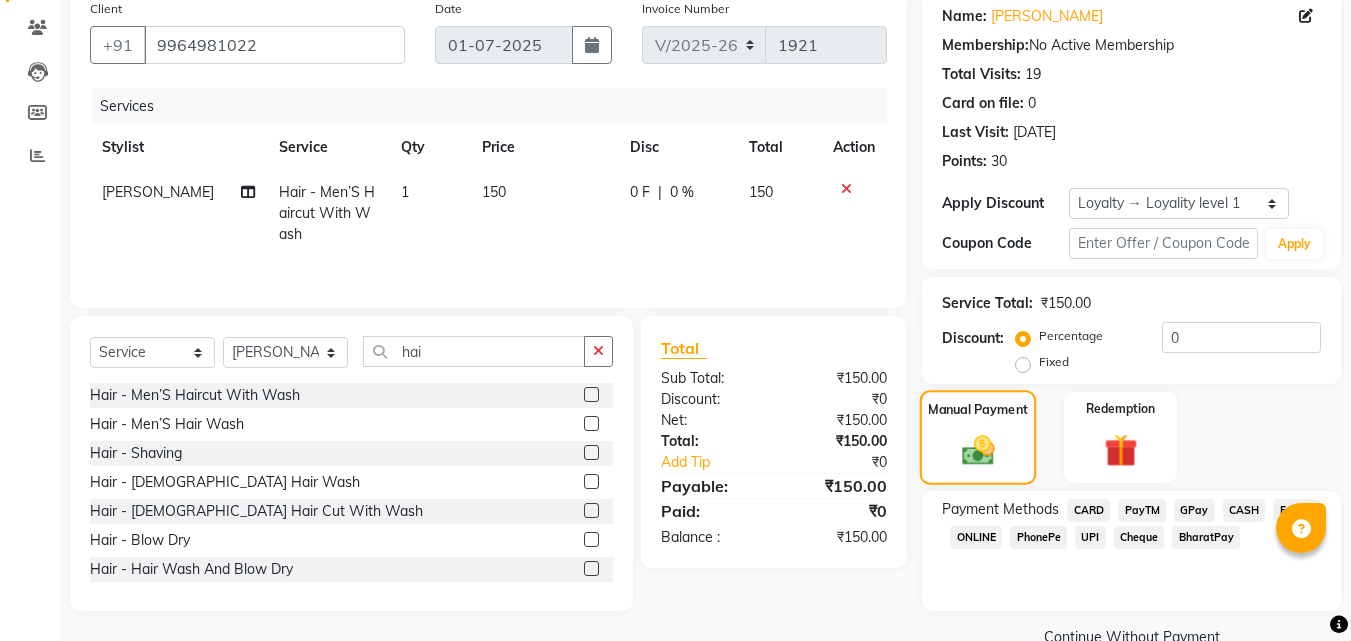 click 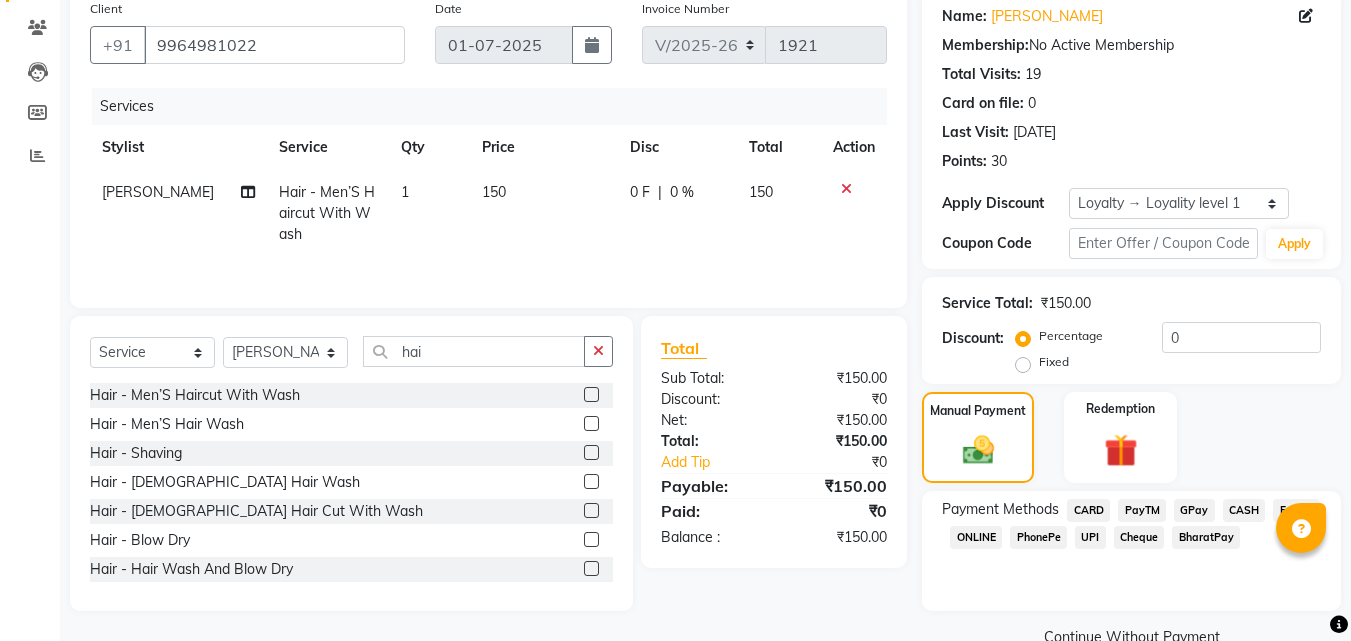 click on "CASH" 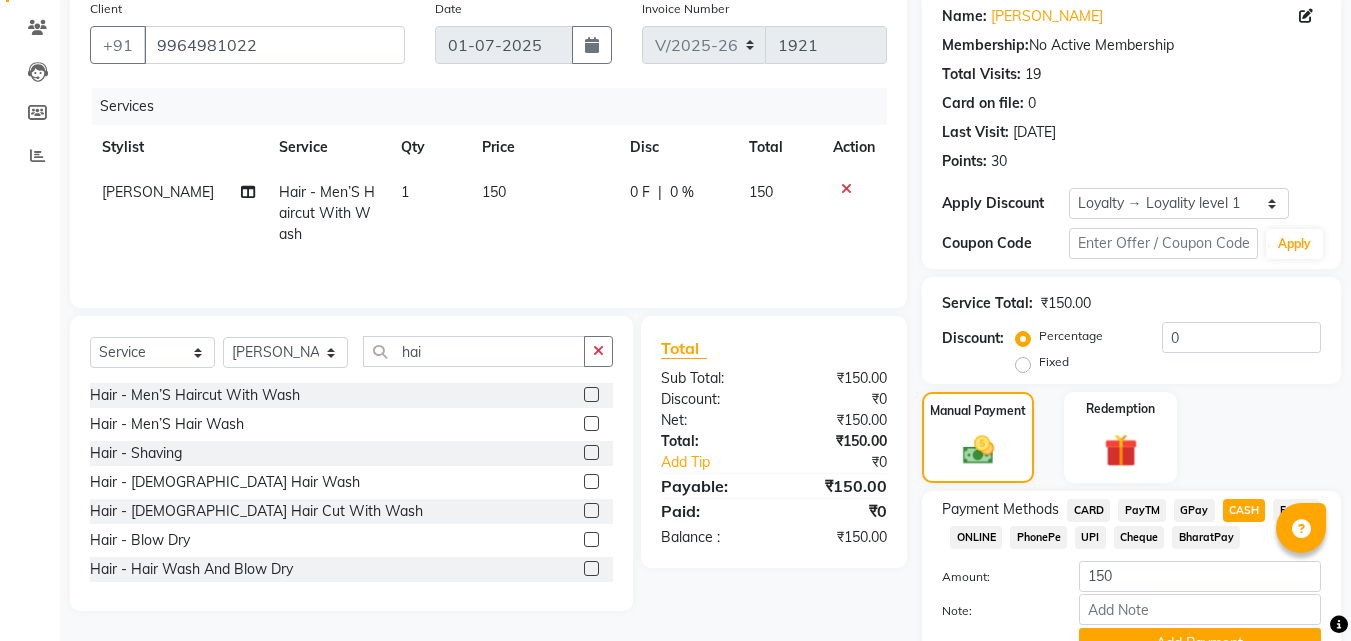 scroll, scrollTop: 243, scrollLeft: 0, axis: vertical 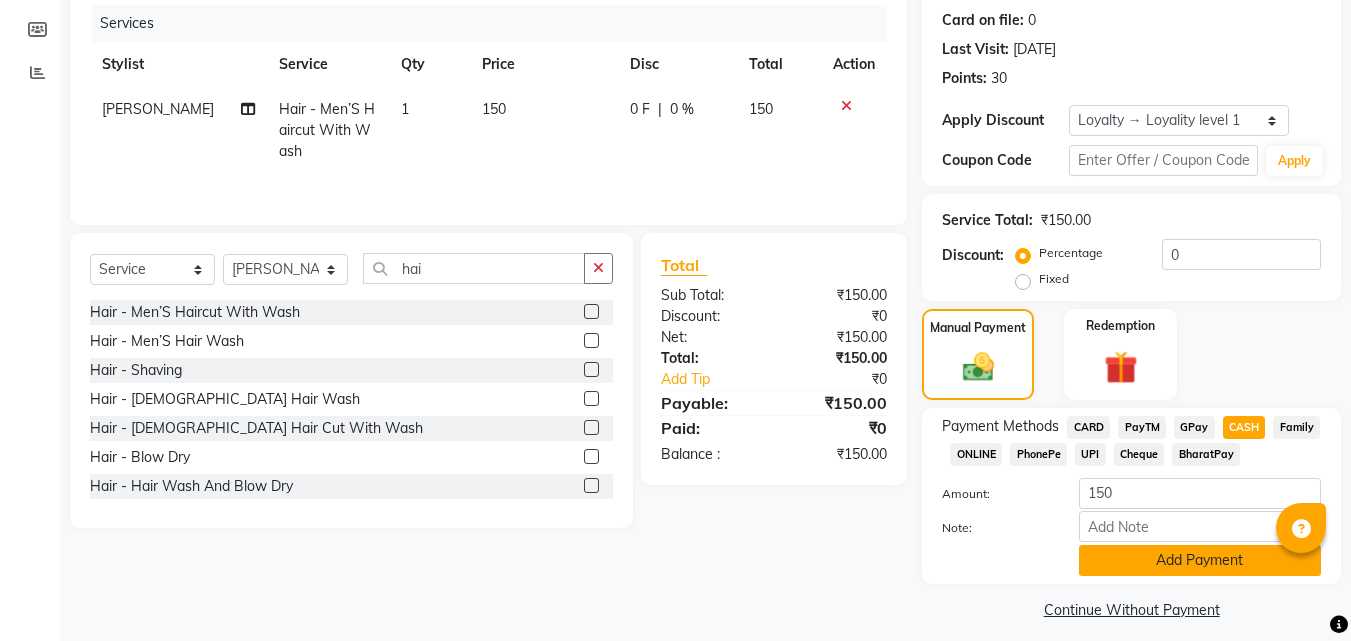 click on "Add Payment" 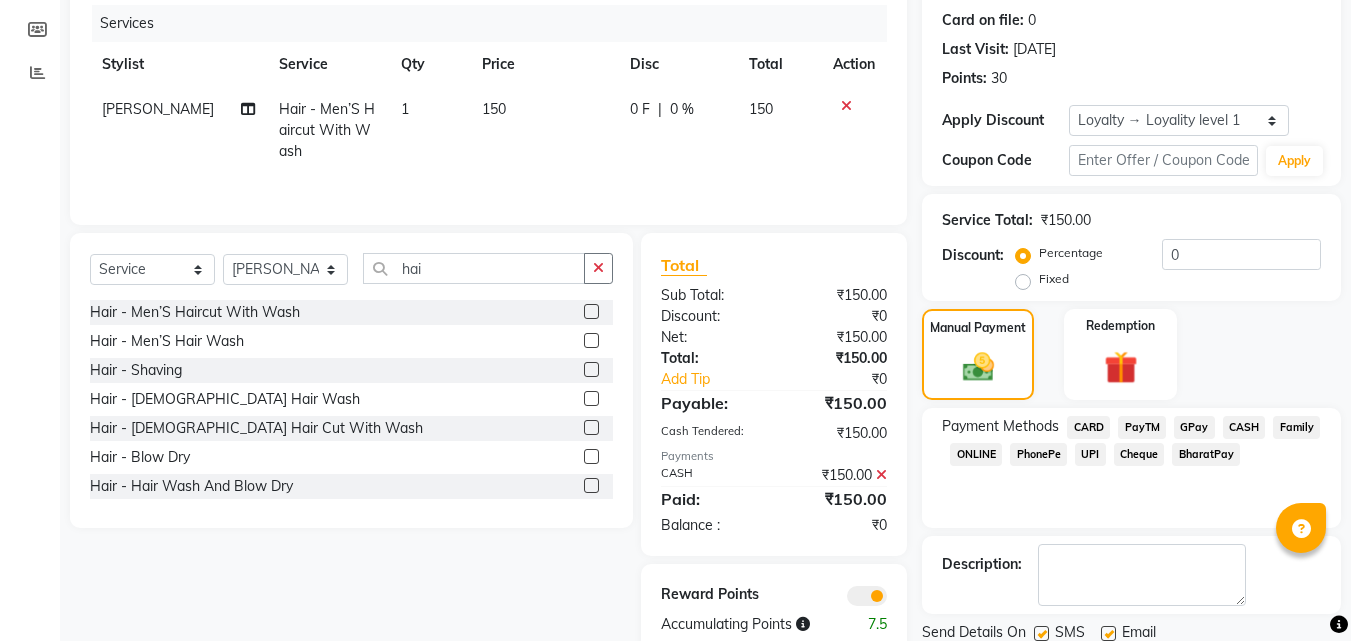 scroll, scrollTop: 314, scrollLeft: 0, axis: vertical 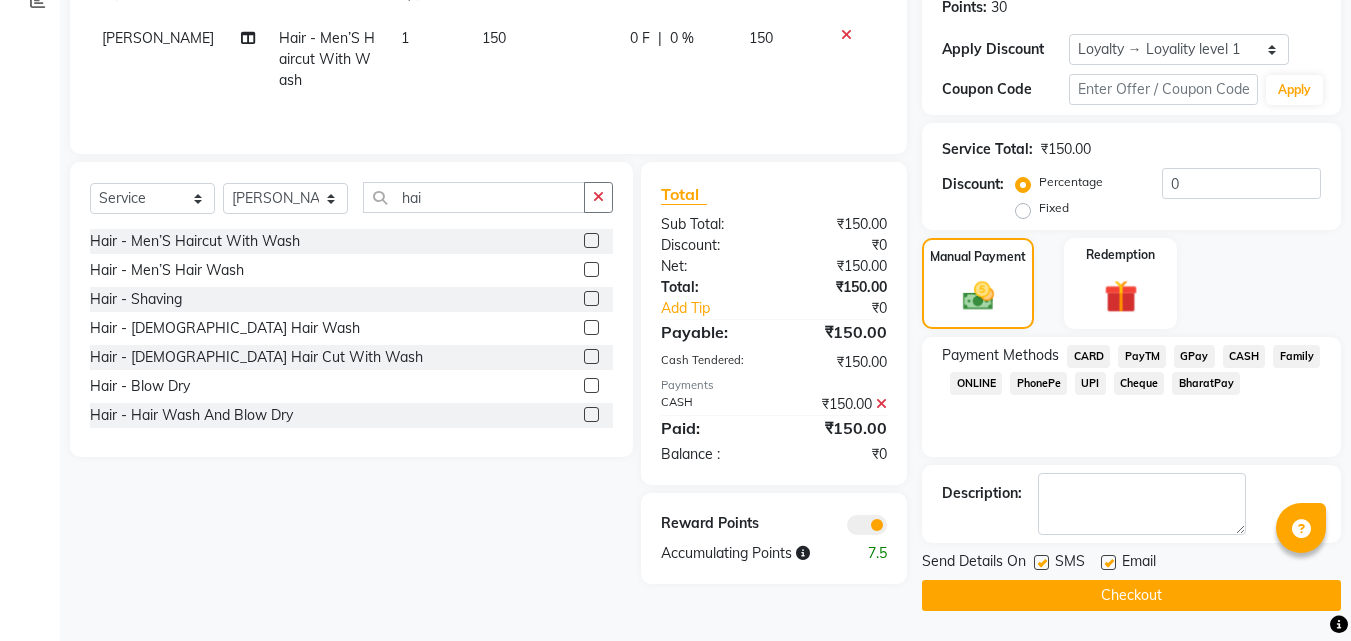 click on "Checkout" 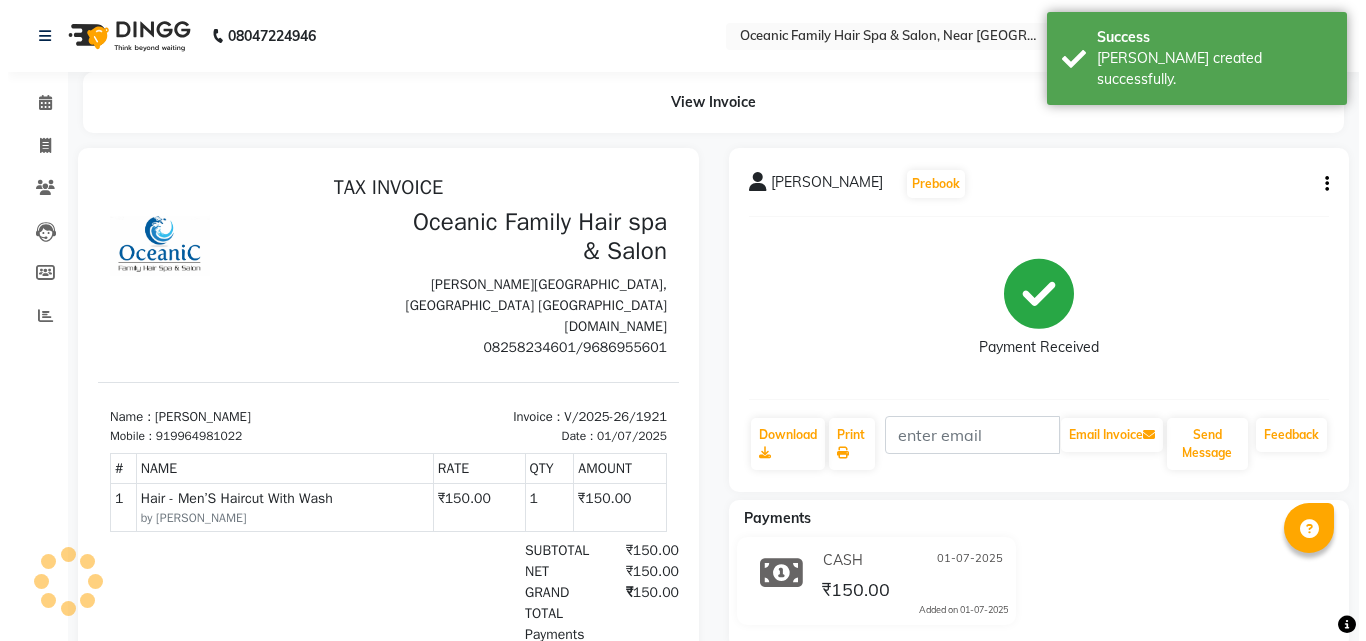 scroll, scrollTop: 0, scrollLeft: 0, axis: both 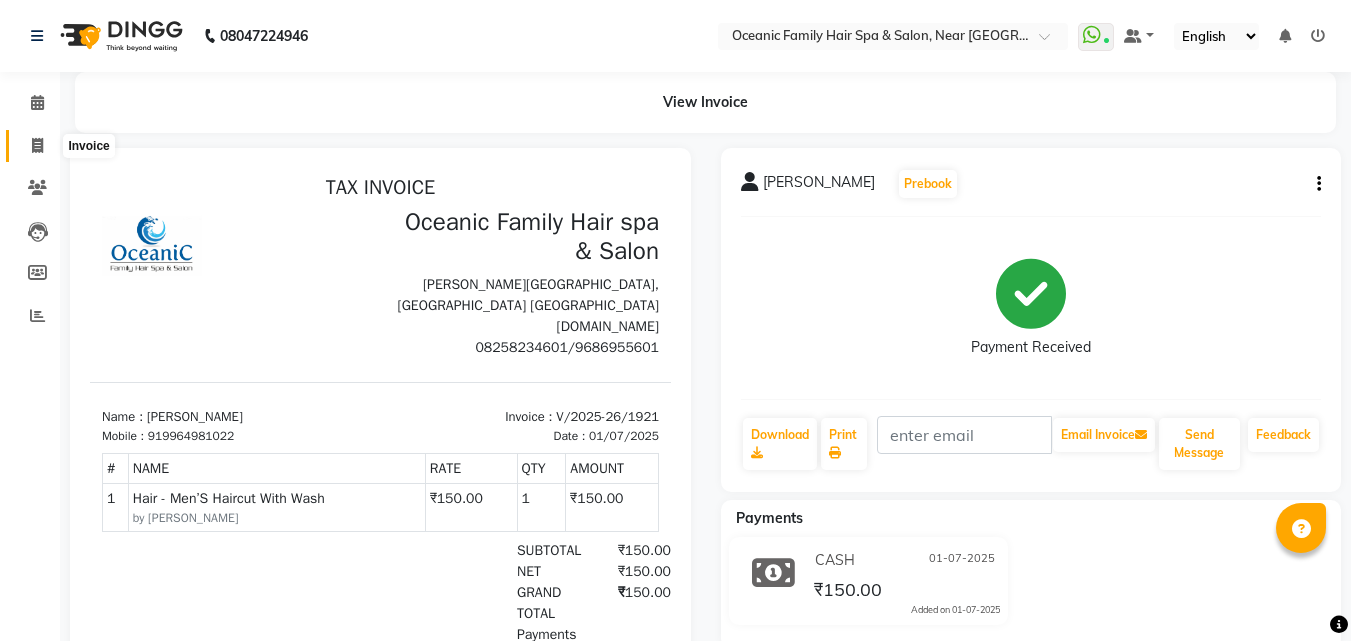 click 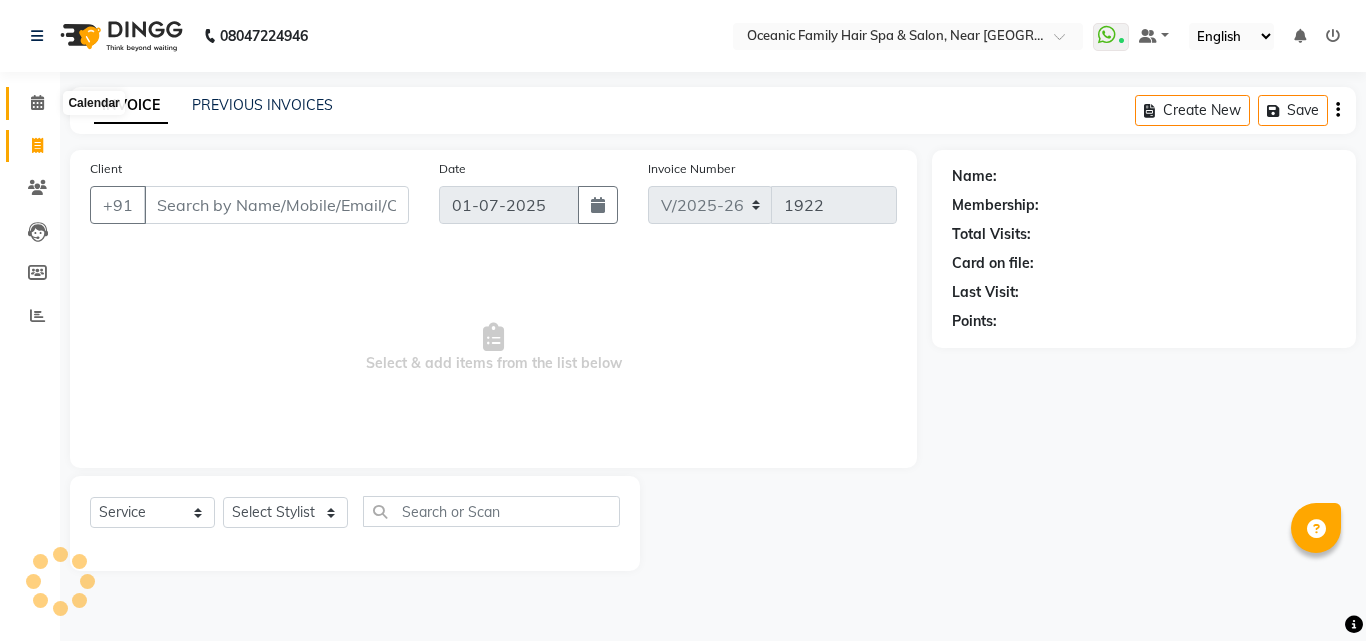 click 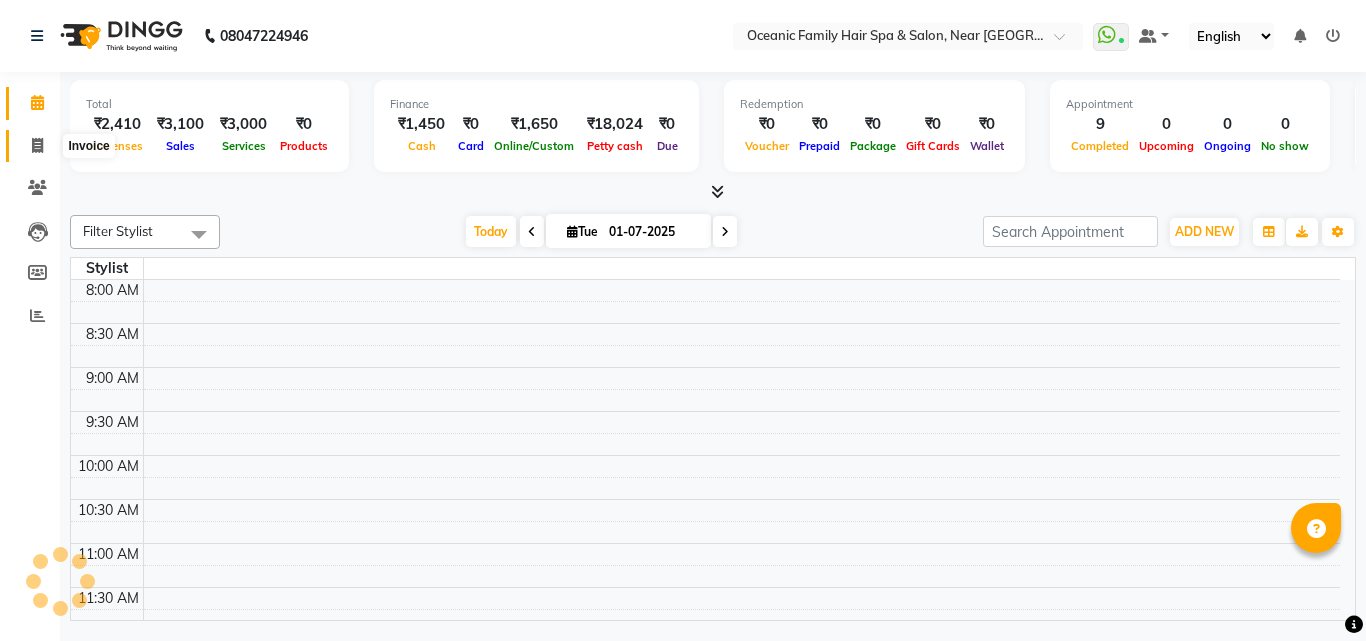 click 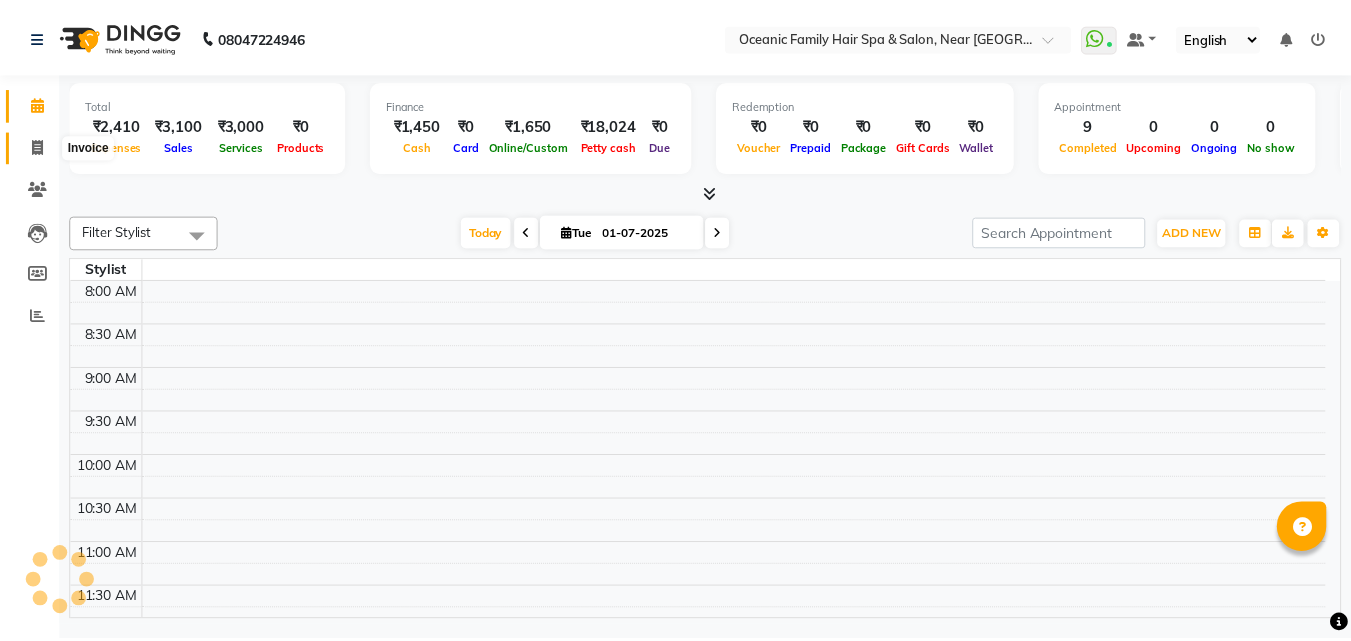 scroll, scrollTop: 0, scrollLeft: 0, axis: both 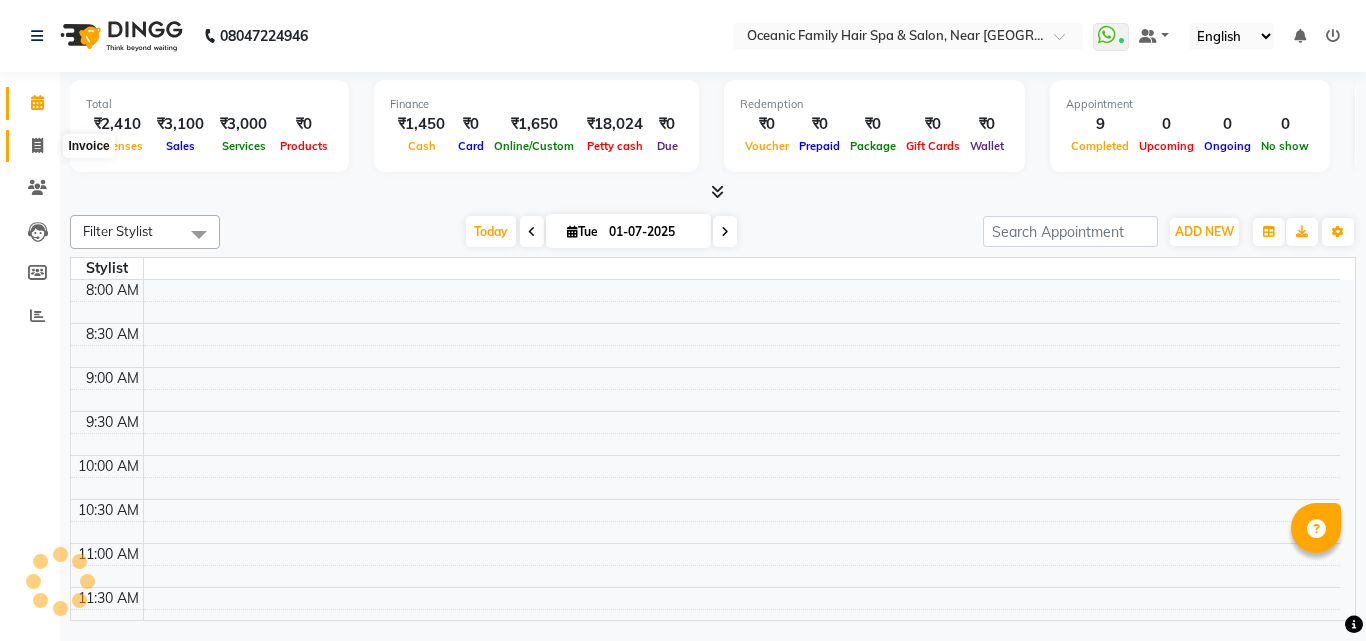 select on "service" 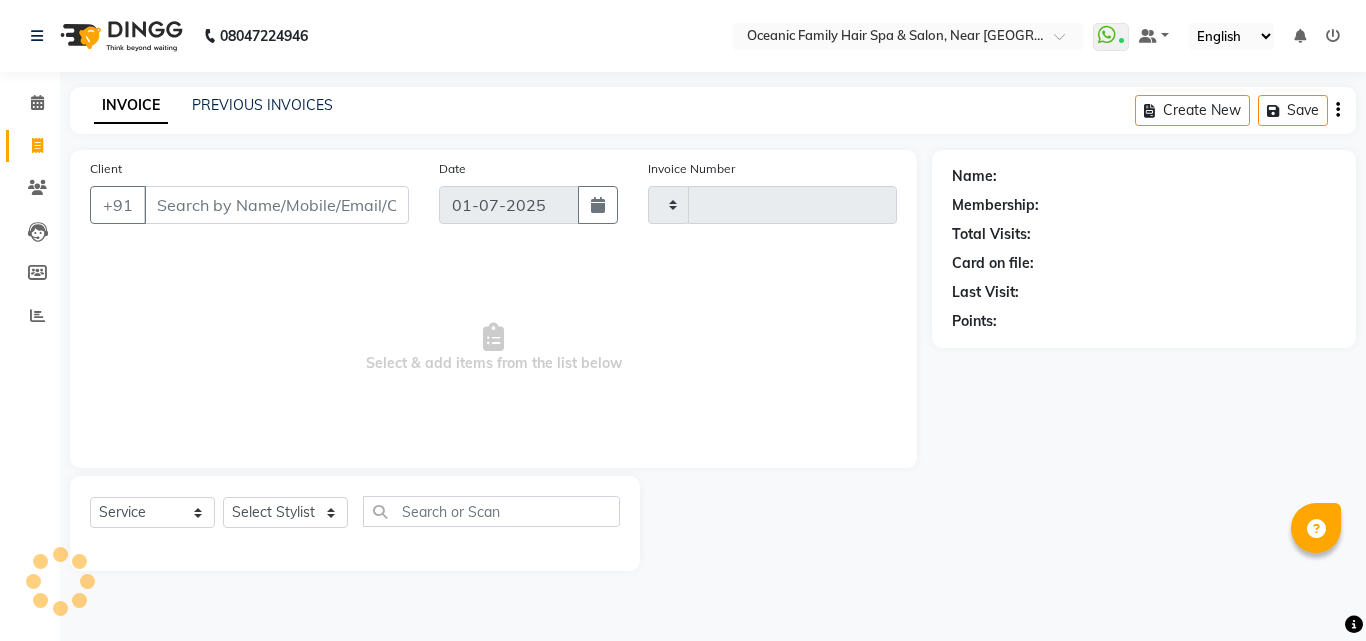 type on "1922" 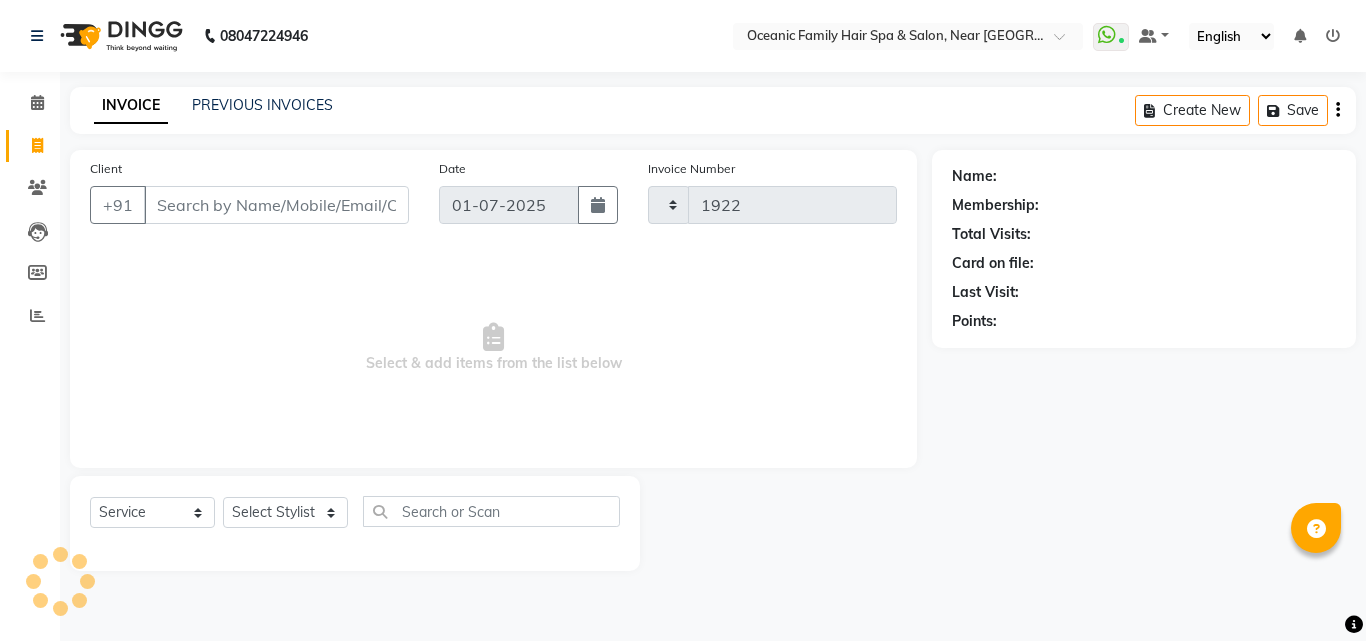 select on "4366" 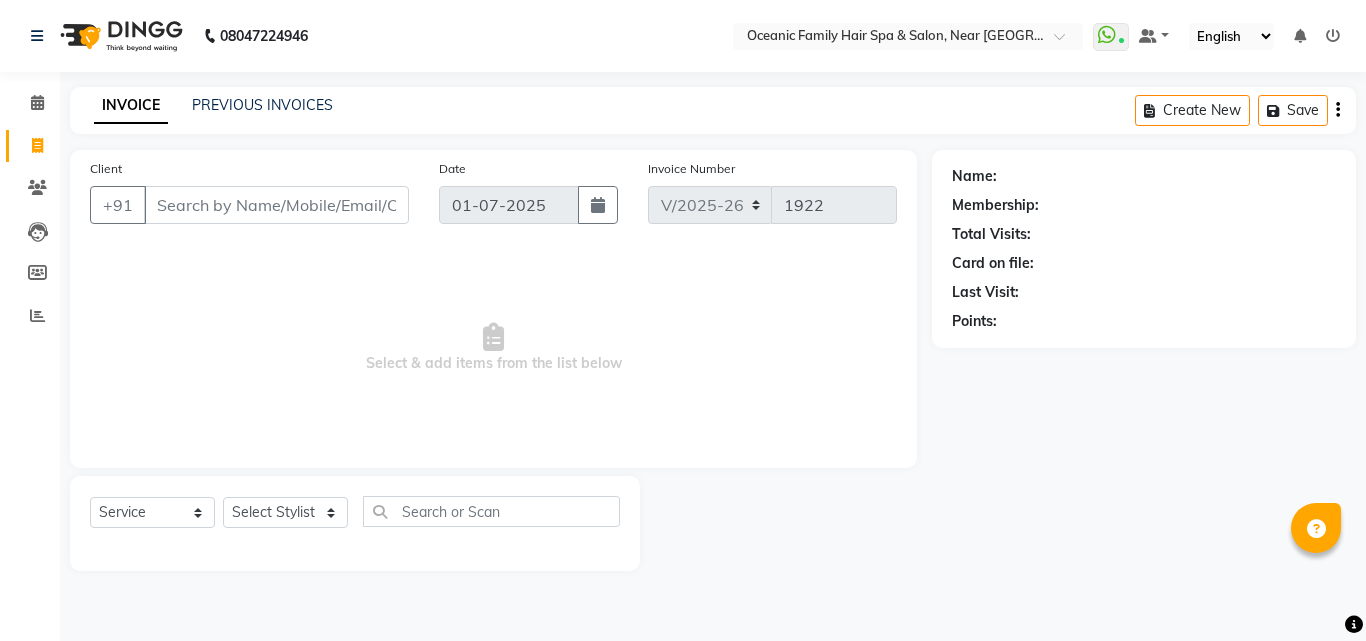 click on "08047224946 Select Location × Oceanic Family Hair Spa & Salon, Near [GEOGRAPHIC_DATA]  WhatsApp Status  ✕ Status:  Connected Most Recent Message: [DATE]     08:21 PM Recent Service Activity: [DATE]     10:46 AM Default Panel My Panel English ENGLISH Español العربية मराठी हिंदी ગુજરાતી தமிழ் 中文 Notifications nothing to show" 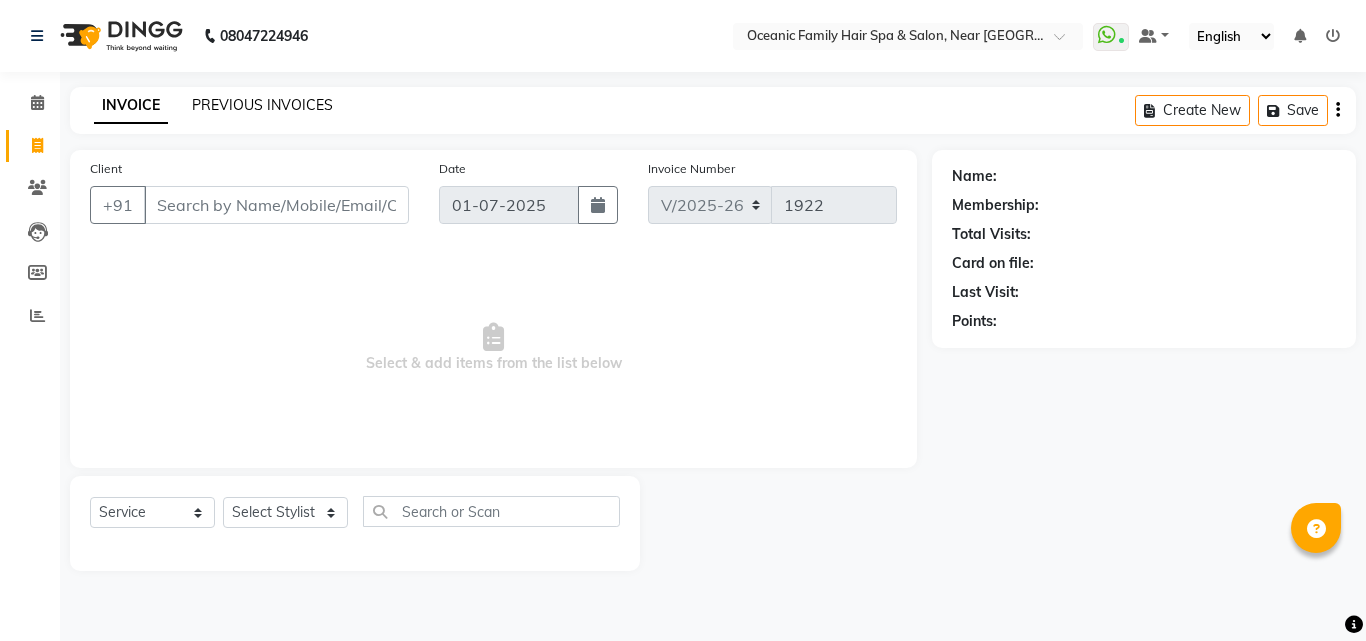 click on "PREVIOUS INVOICES" 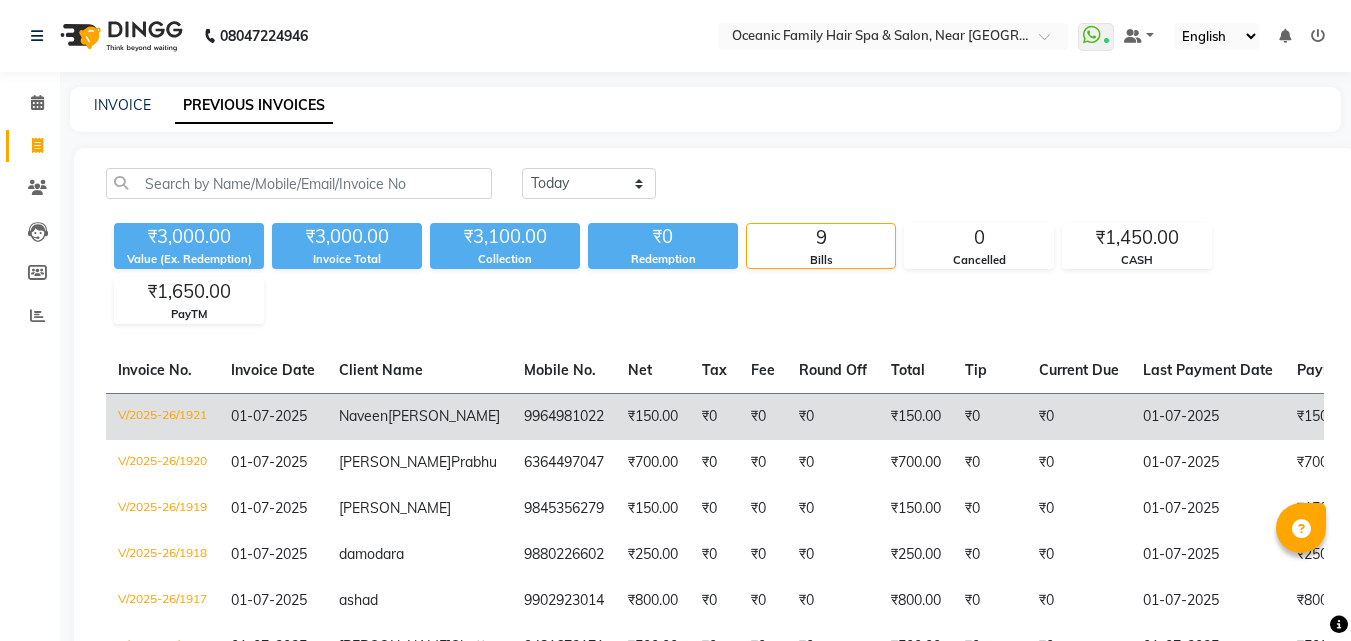 click on "₹150.00" 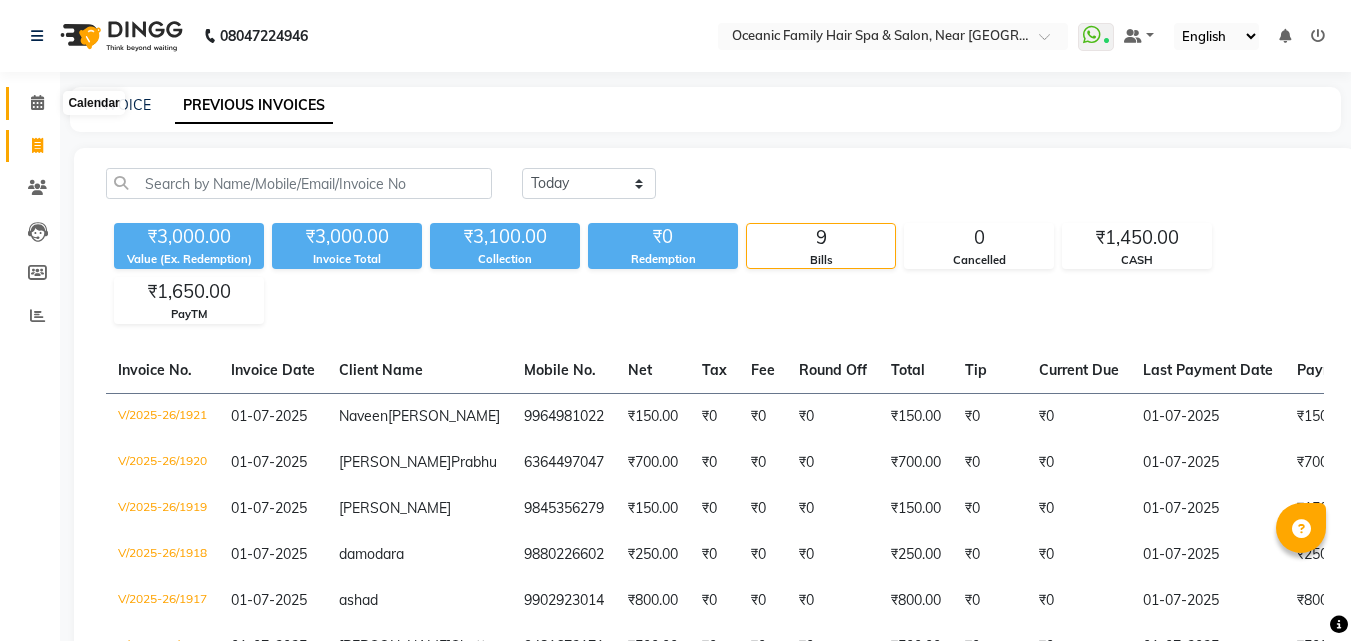 click 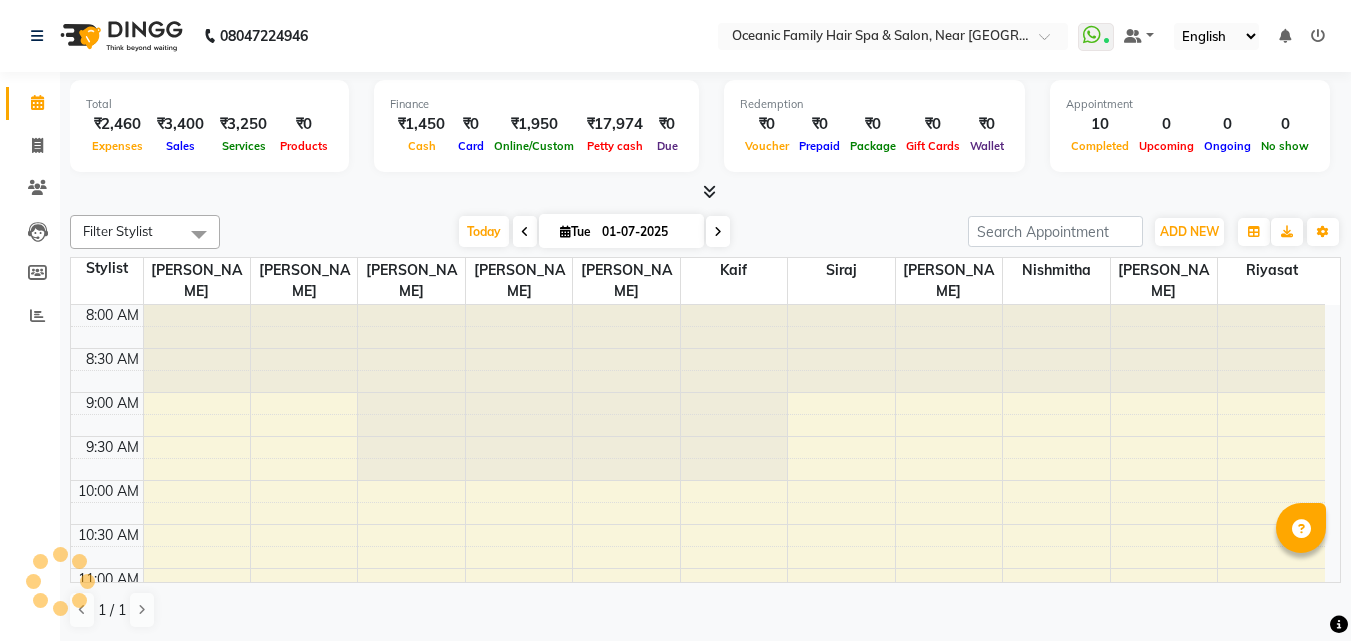 scroll, scrollTop: 0, scrollLeft: 0, axis: both 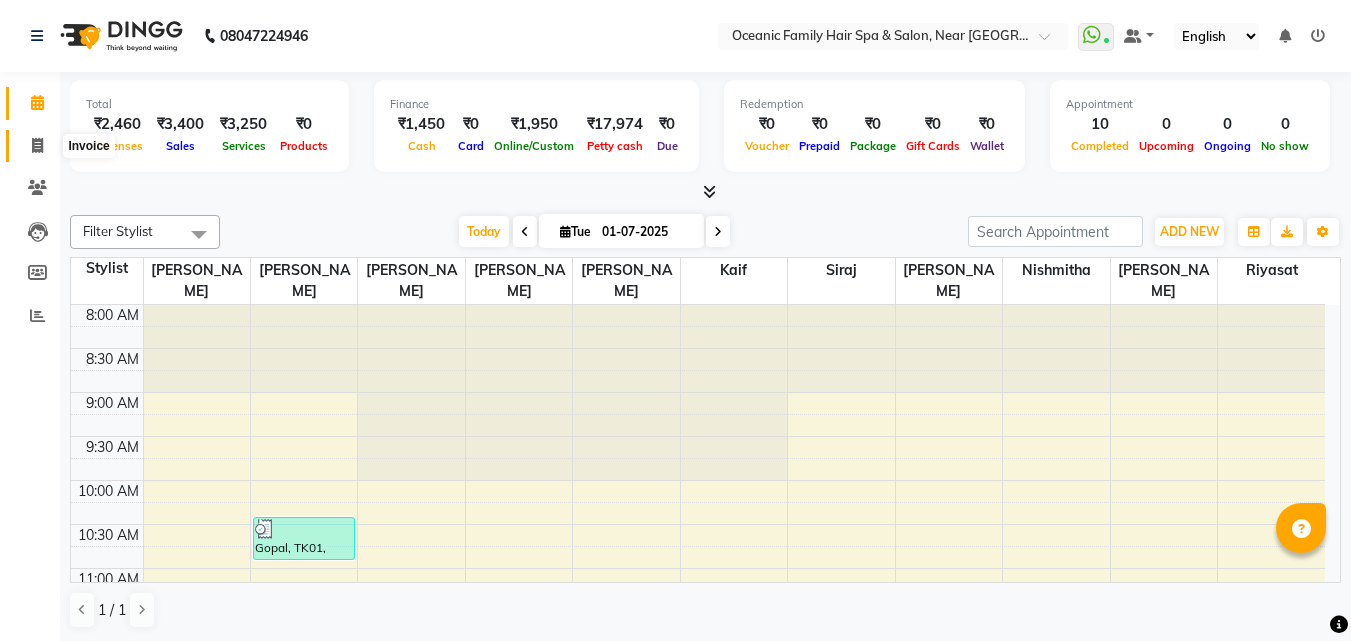 click 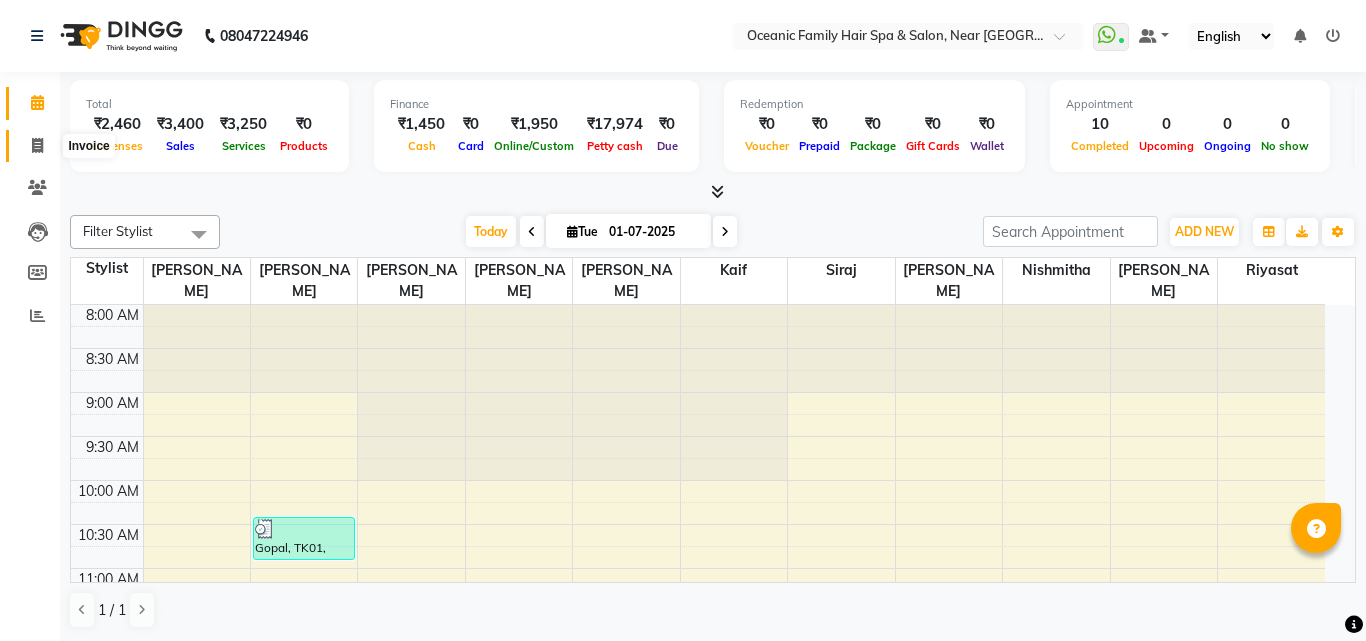 select on "4366" 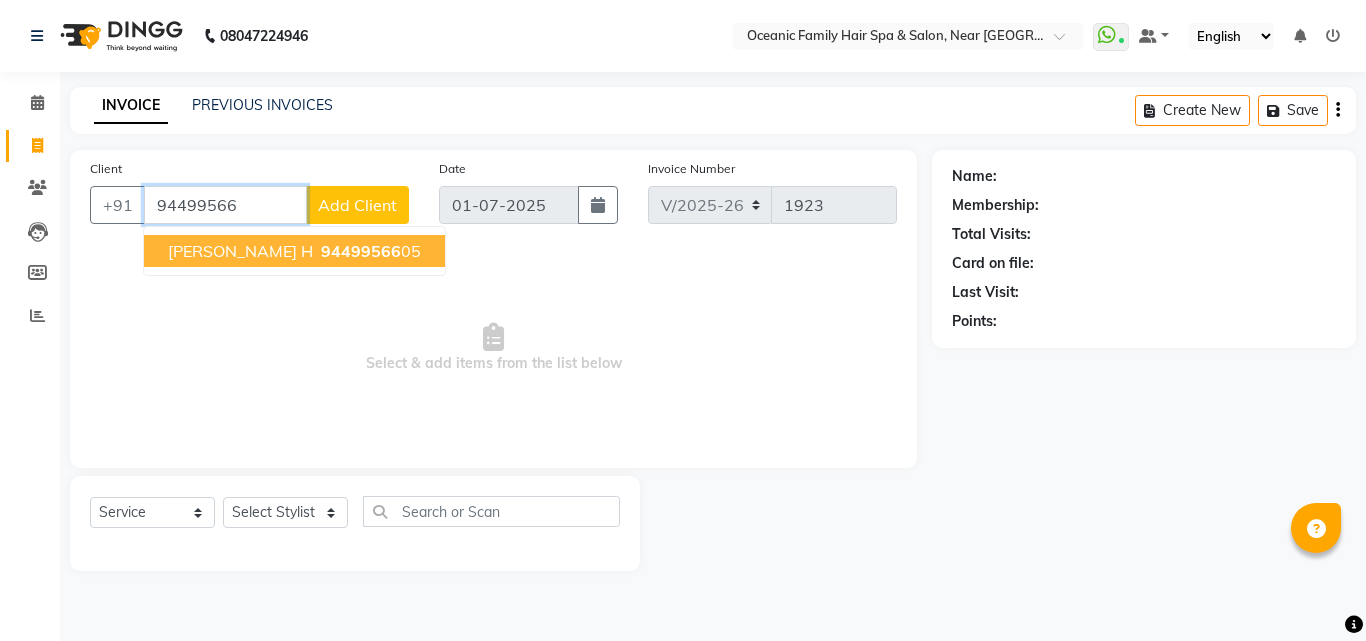 click on "[PERSON_NAME] H" at bounding box center [240, 251] 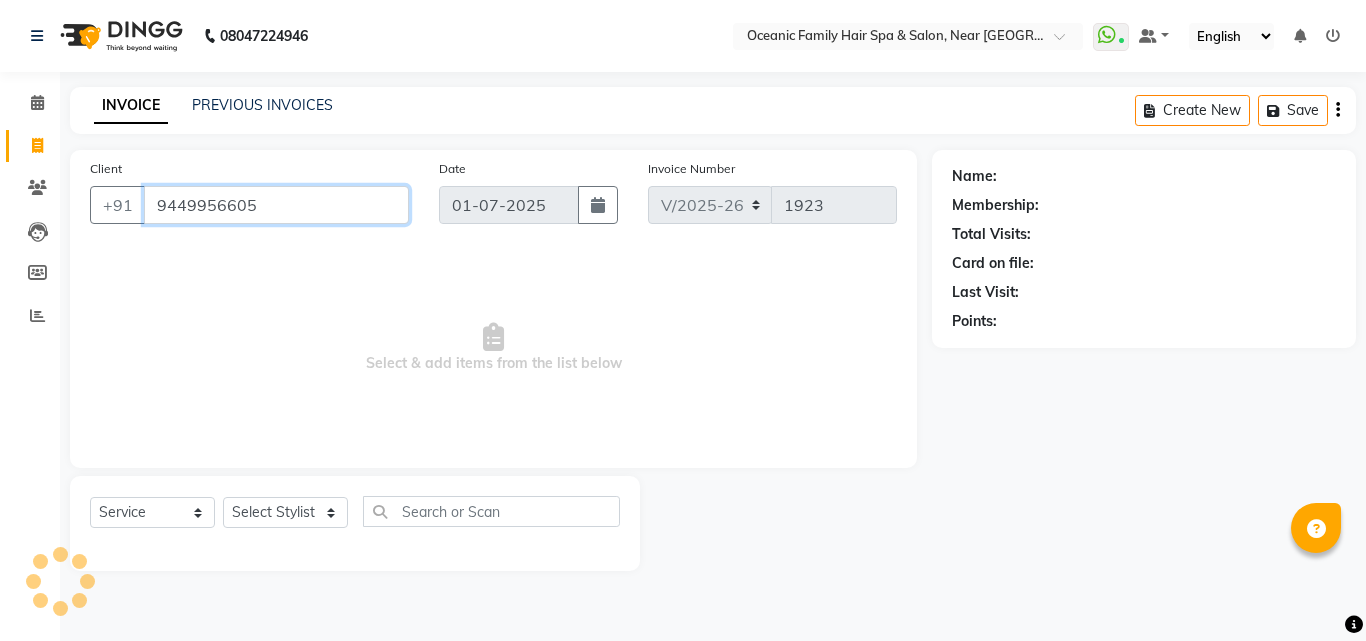 type on "9449956605" 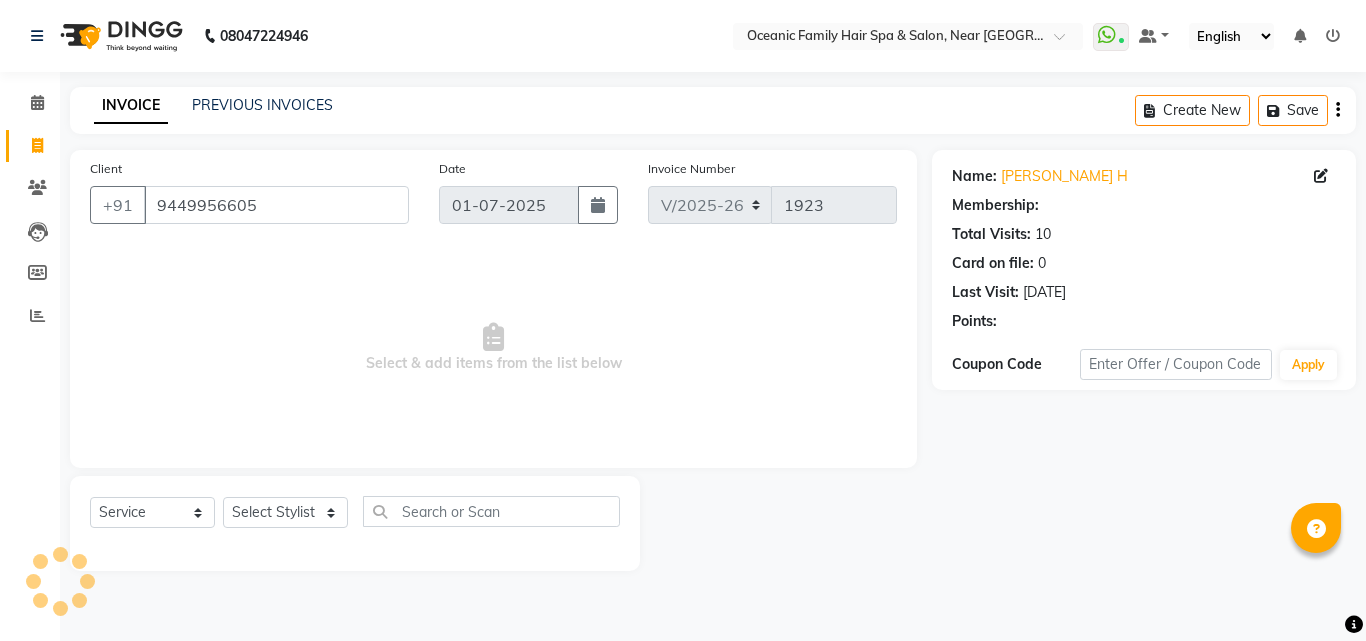 select on "1: Object" 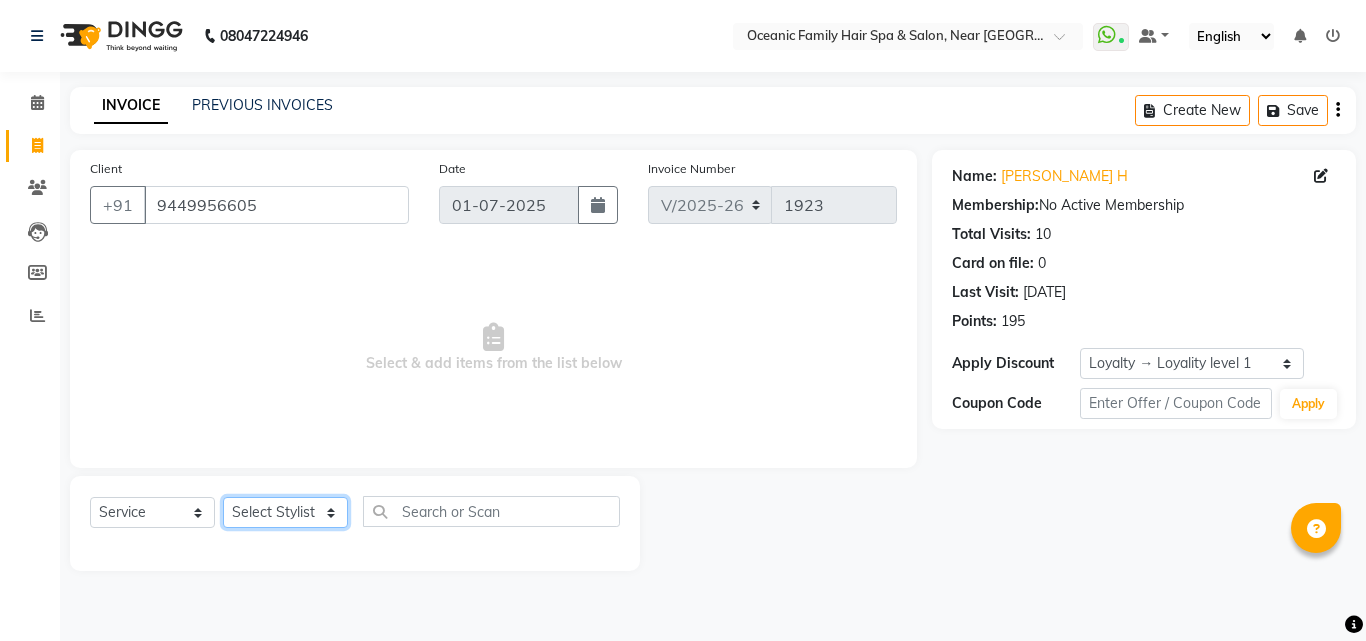 click on "Select Stylist [PERSON_NAME] [PERSON_NAME] Kaif [PERSON_NAME] [PERSON_NAME] Riyasat [PERSON_NAME] [PERSON_NAME]" 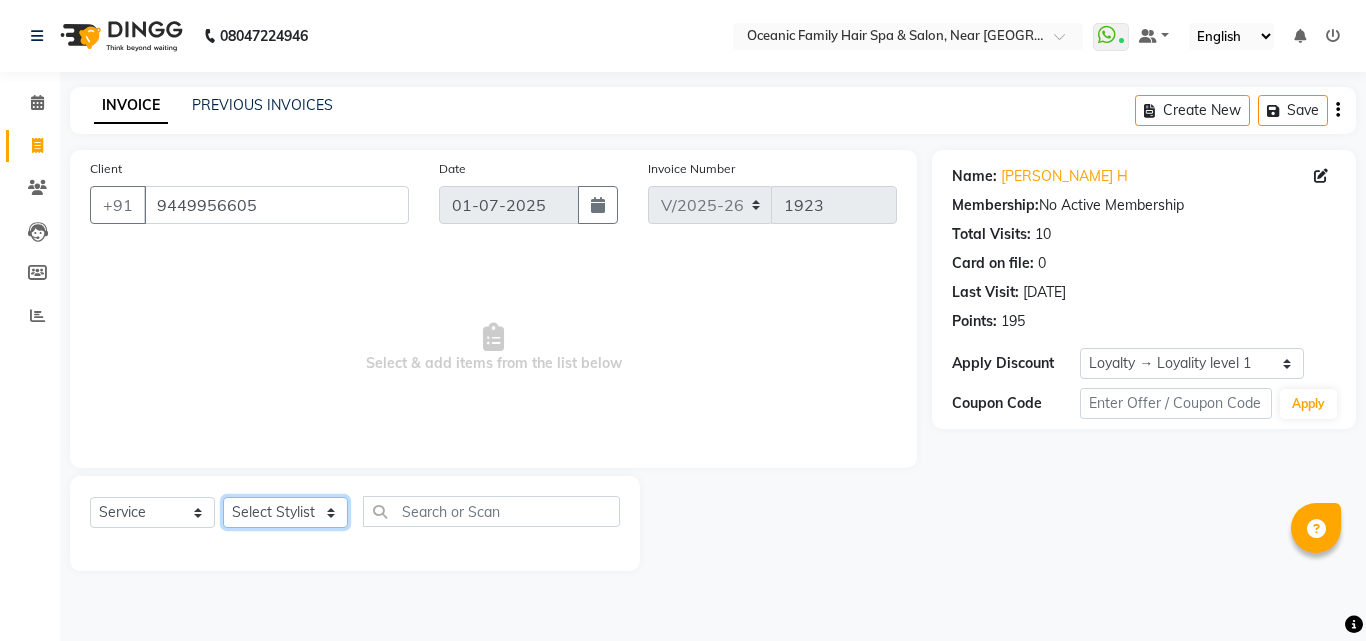 select on "23957" 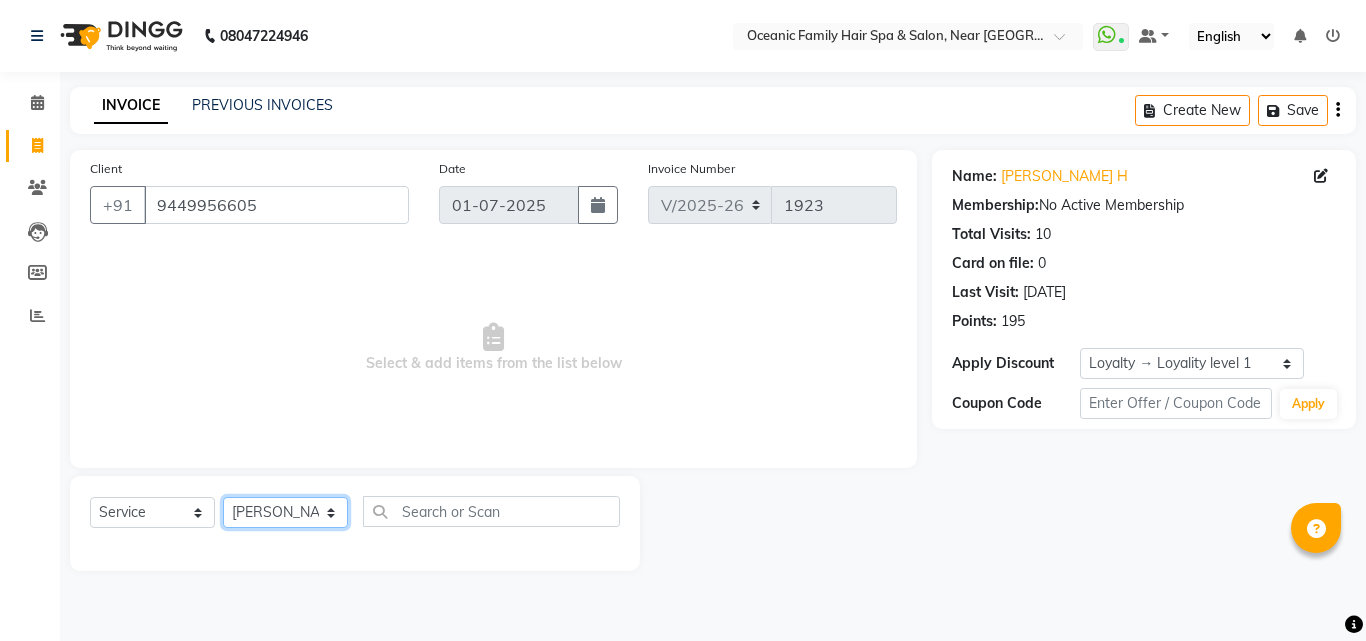 click on "Select Stylist [PERSON_NAME] [PERSON_NAME] Kaif [PERSON_NAME] [PERSON_NAME] Riyasat [PERSON_NAME] [PERSON_NAME]" 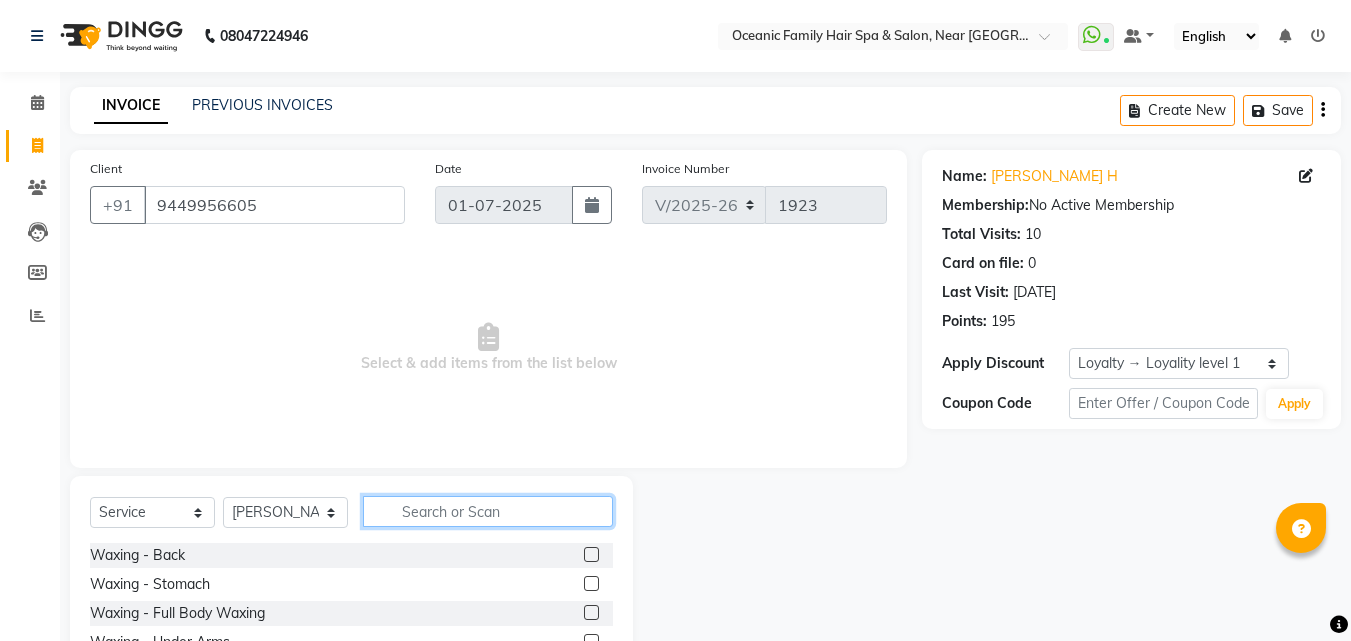 click 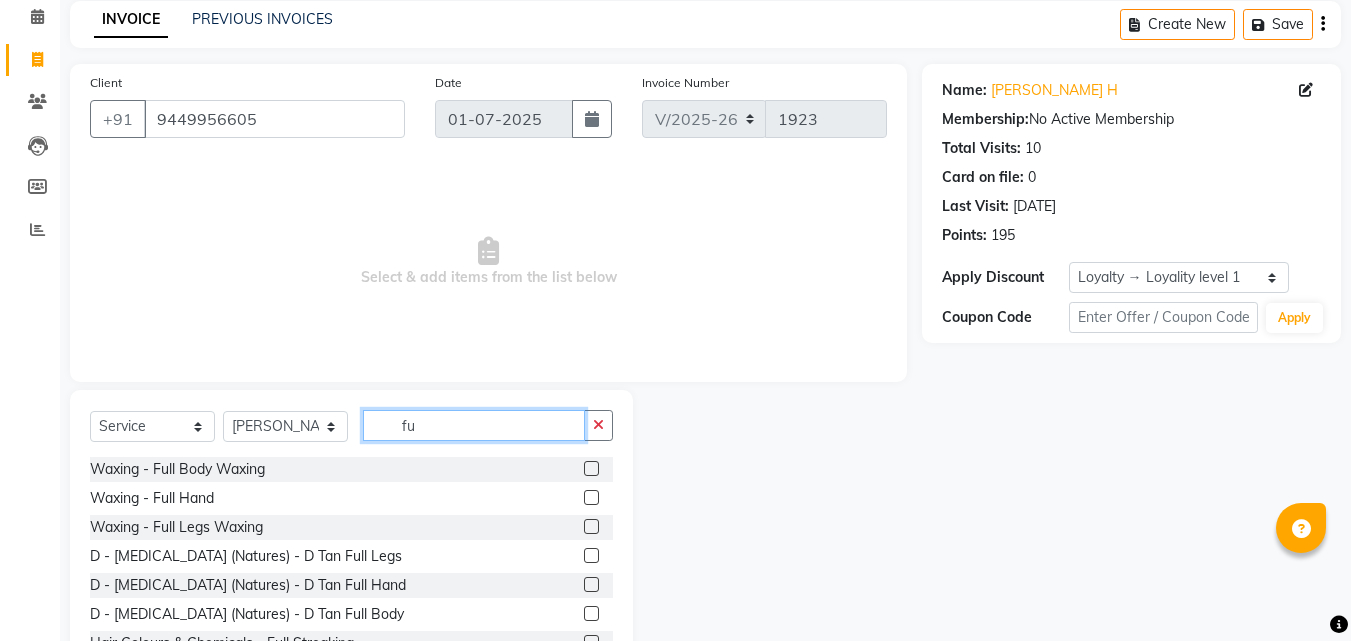 scroll, scrollTop: 160, scrollLeft: 0, axis: vertical 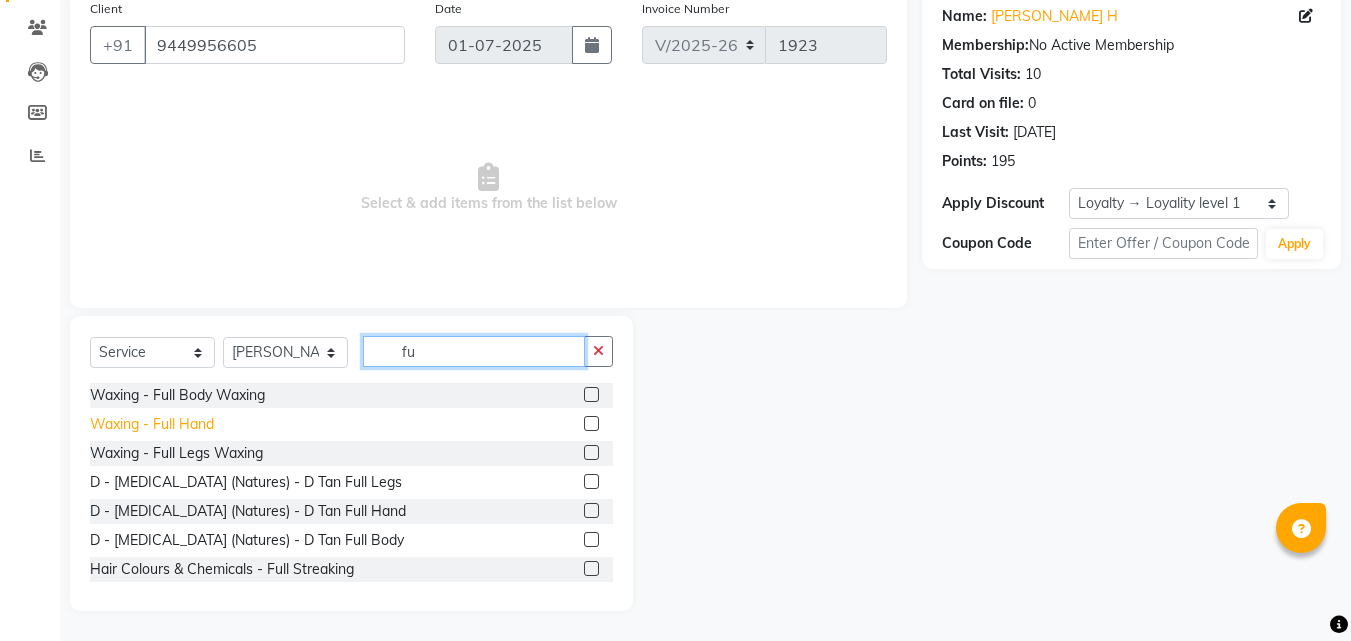 type on "fu" 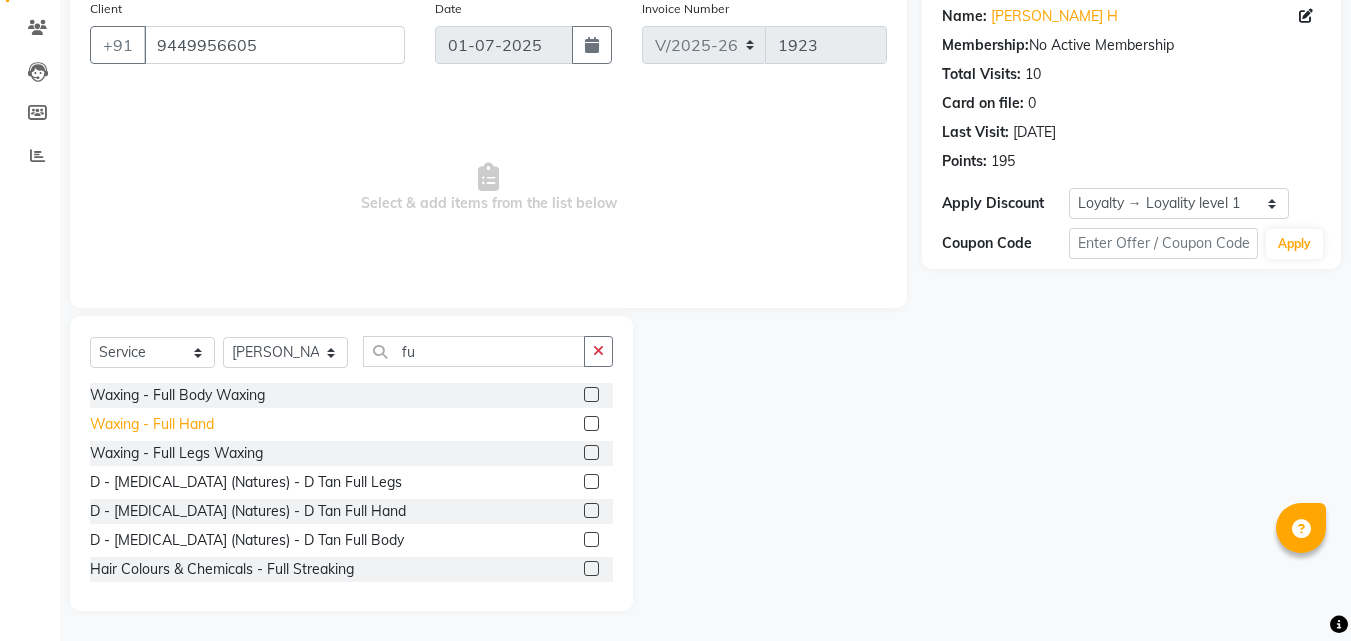 click on "Waxing - Full Hand" 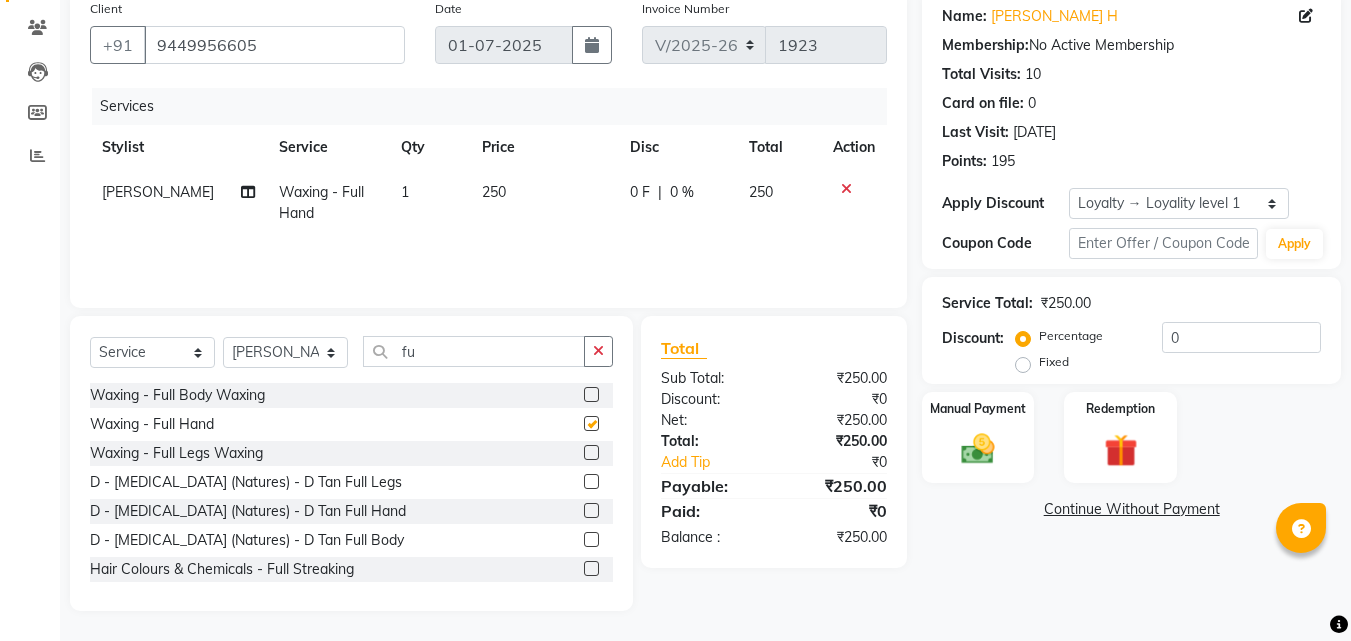 checkbox on "false" 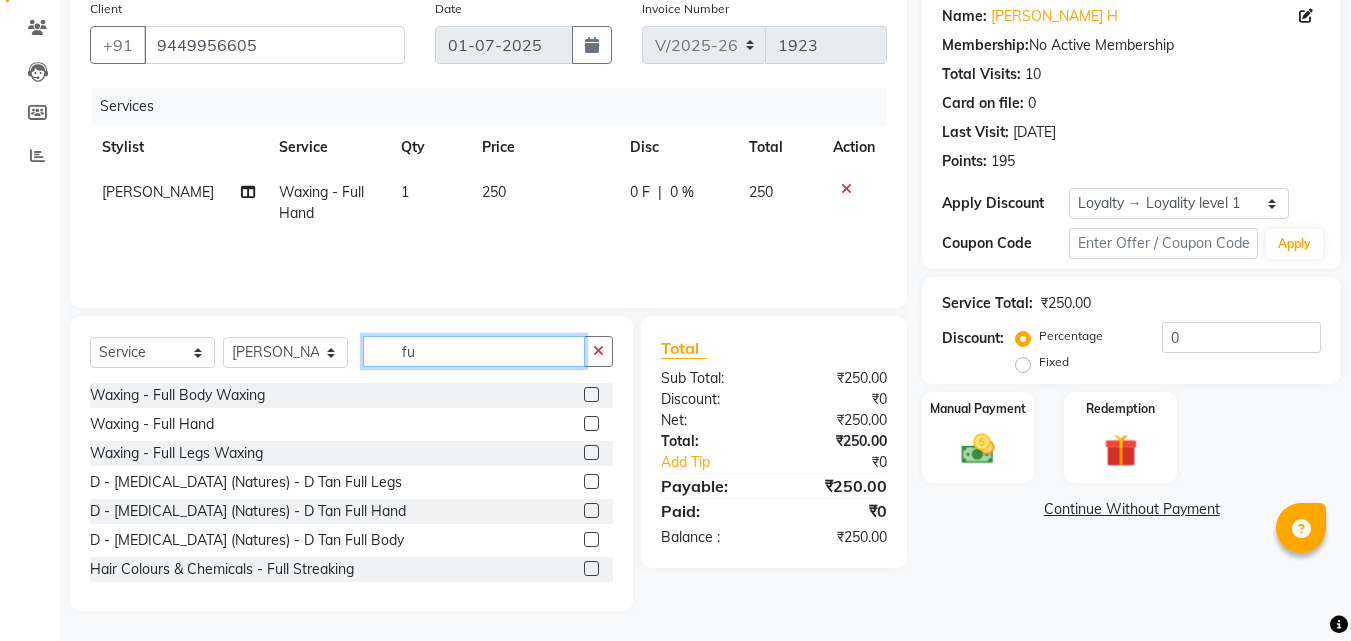 click on "fu" 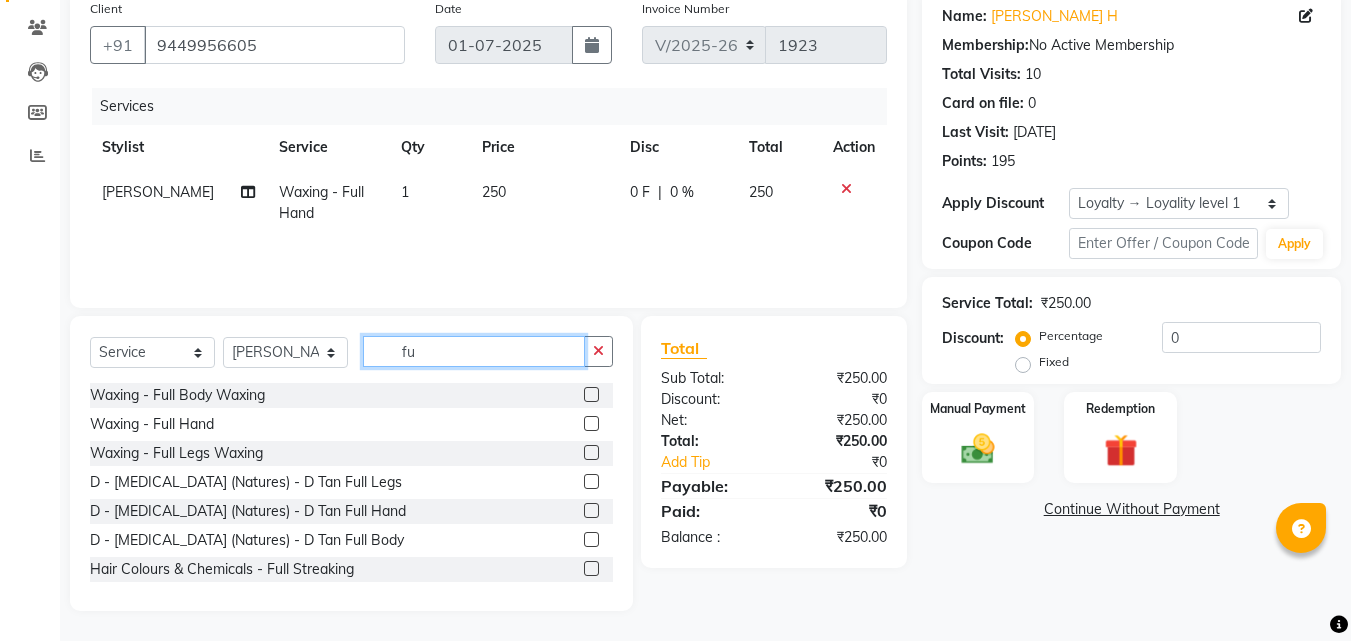 type on "f" 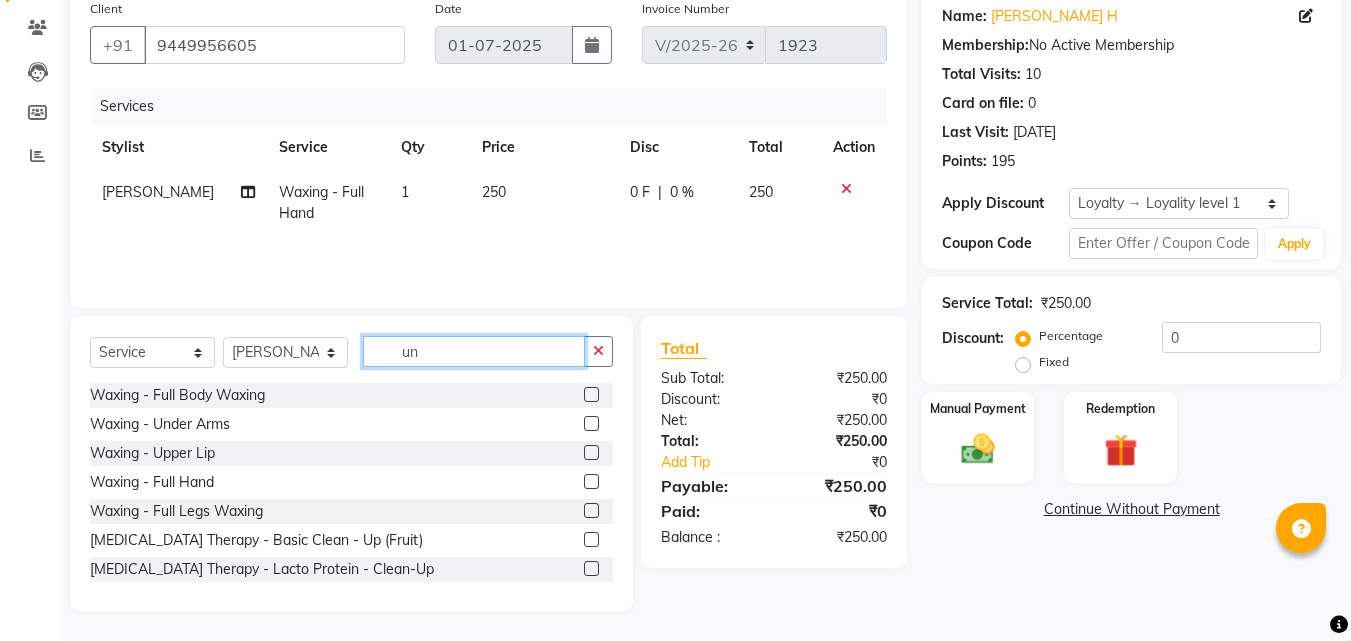 scroll, scrollTop: 117, scrollLeft: 0, axis: vertical 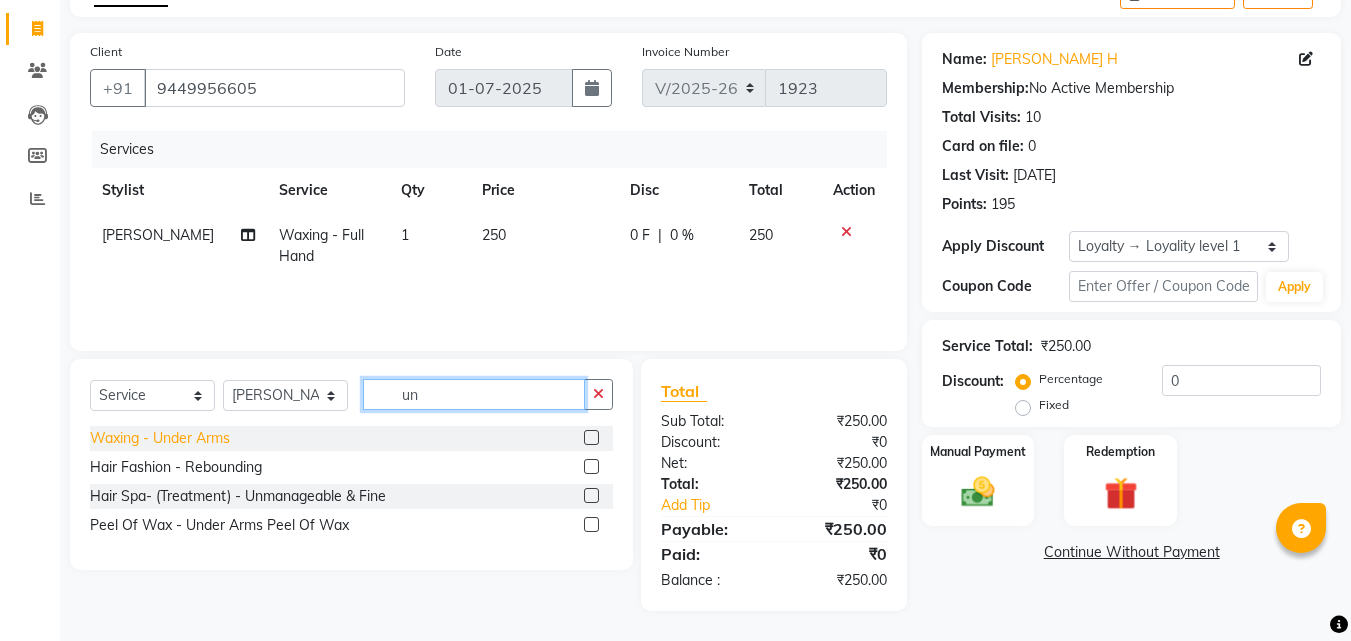 type on "un" 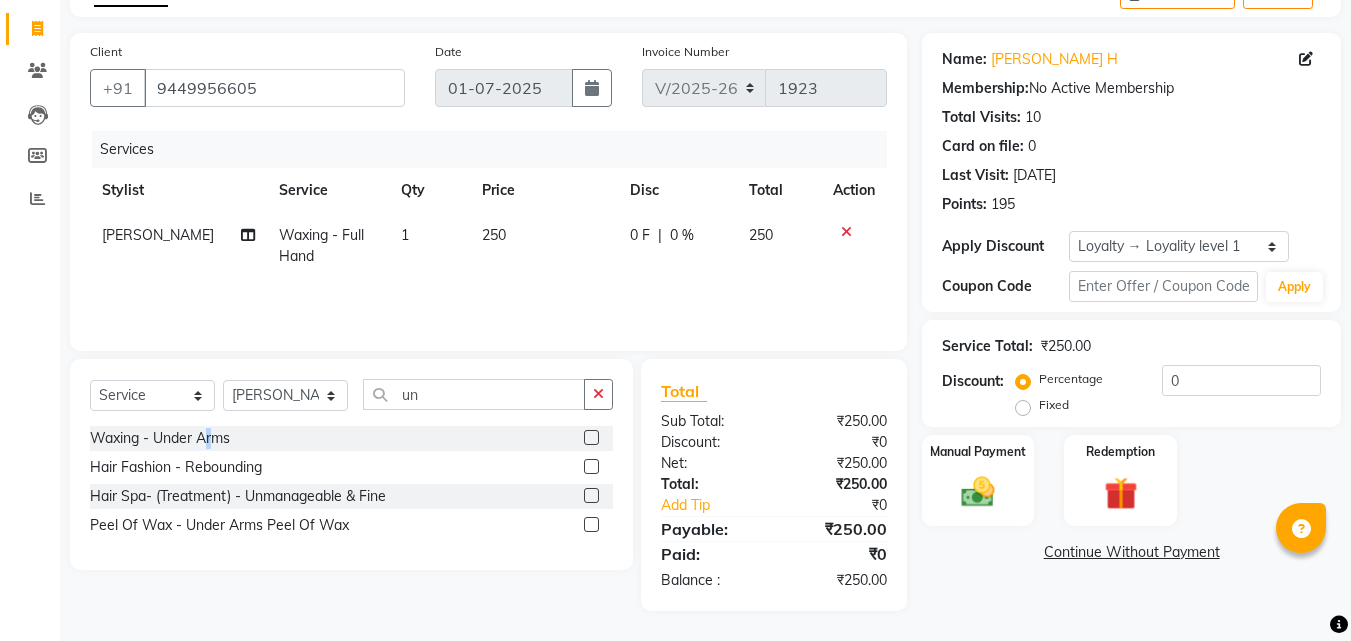 click on "Waxing - Under Arms" 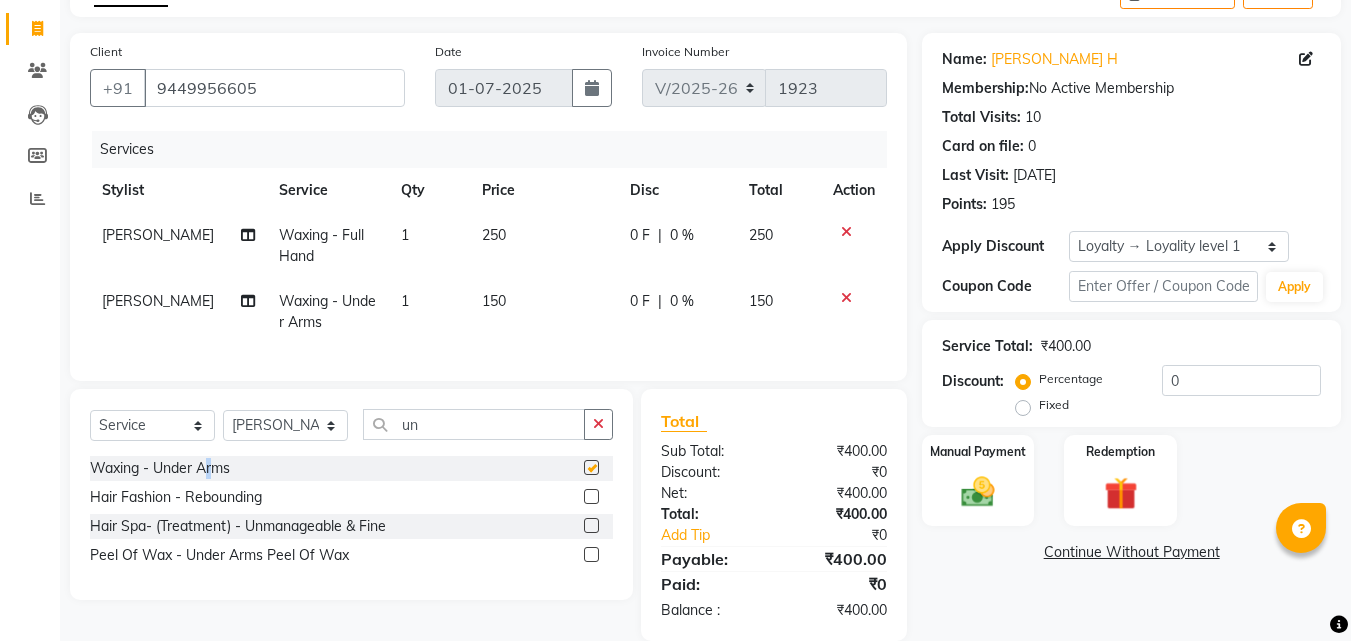 checkbox on "false" 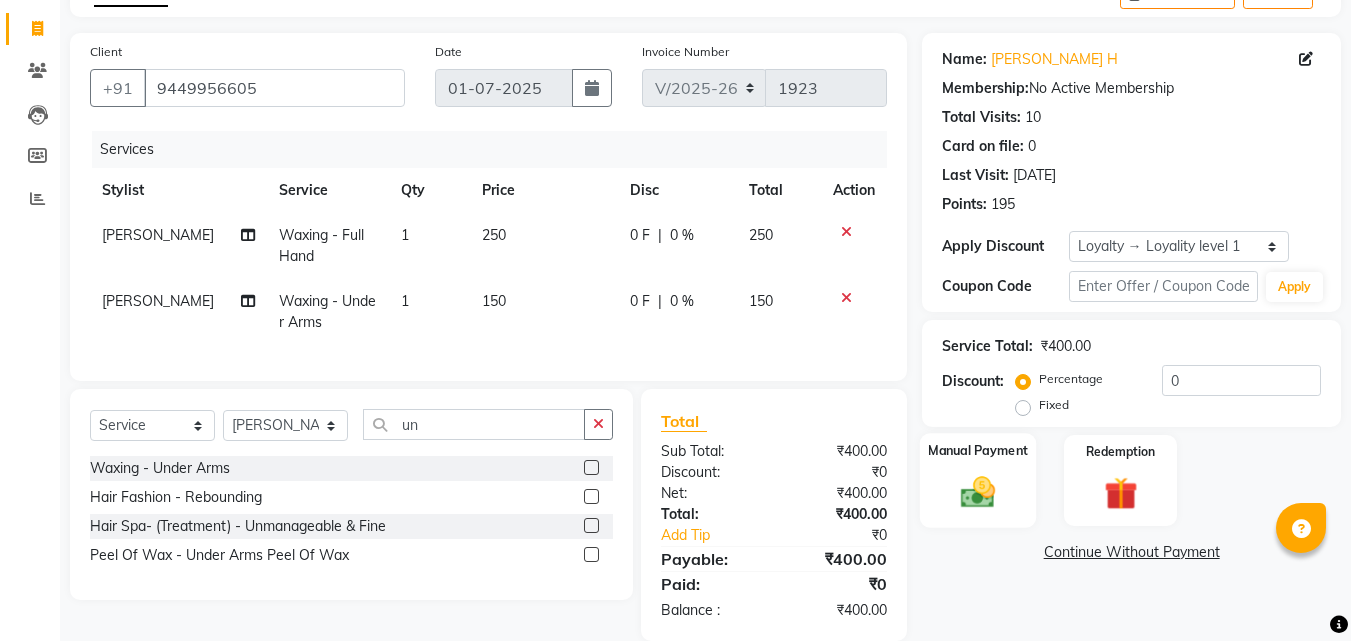click on "Manual Payment" 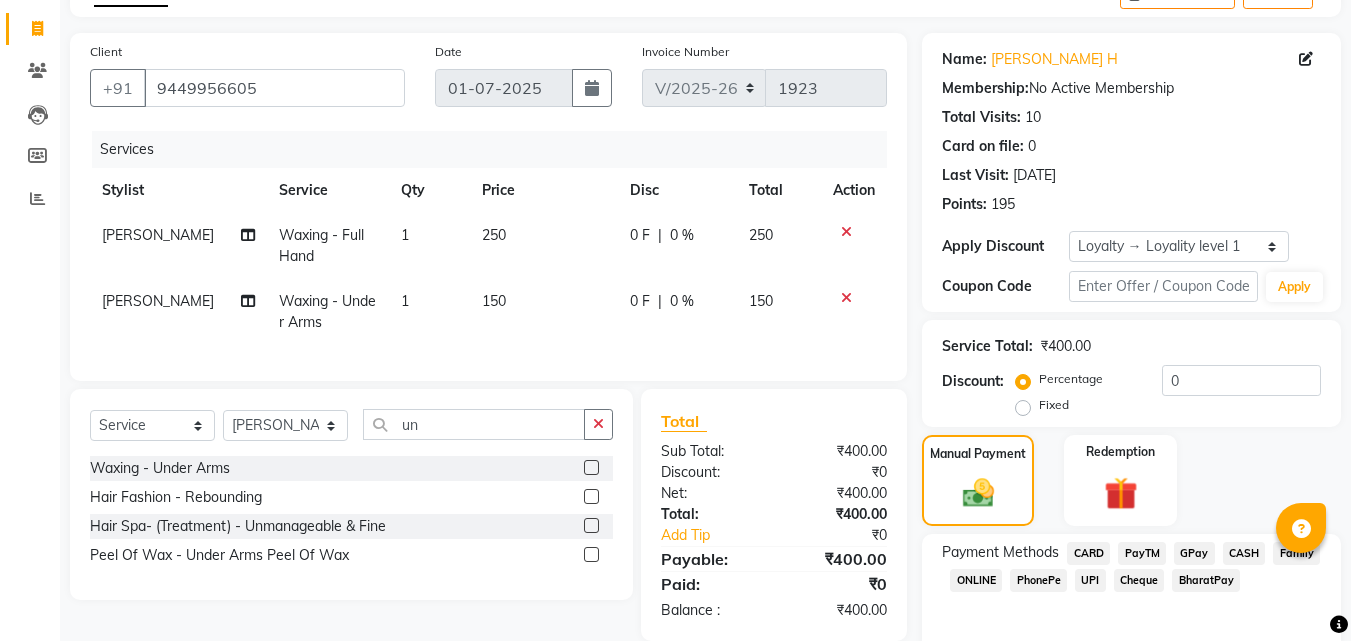 scroll, scrollTop: 201, scrollLeft: 0, axis: vertical 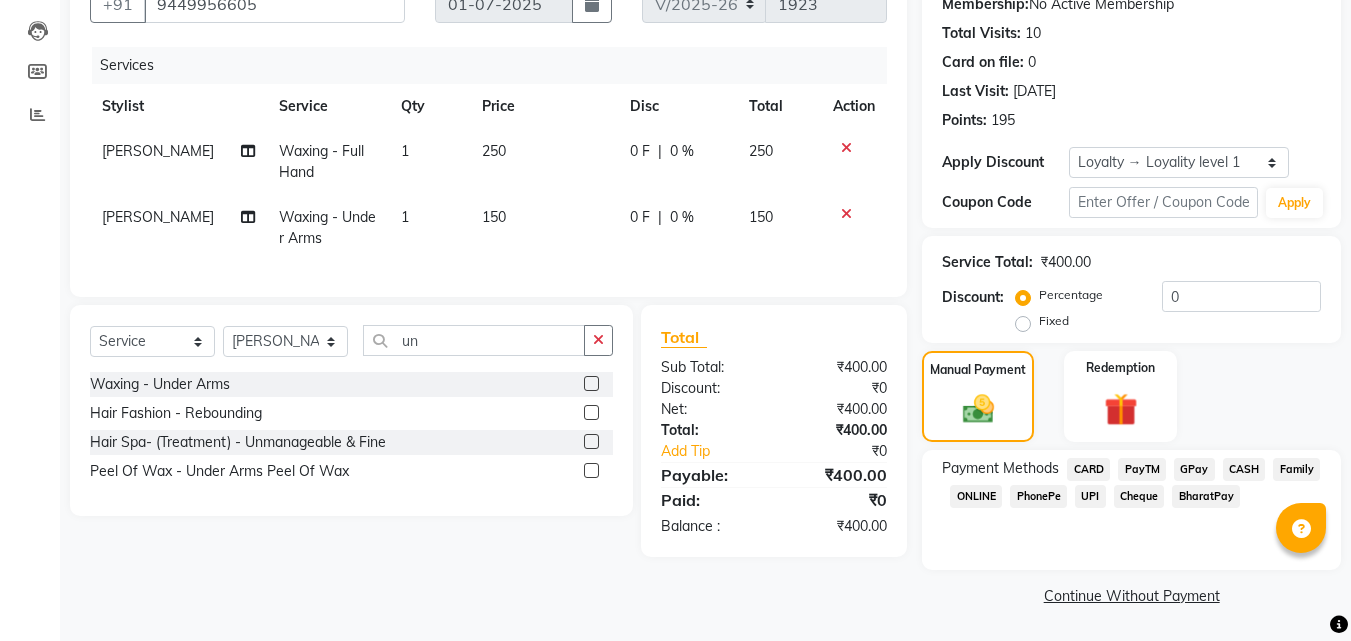 click on "PayTM" 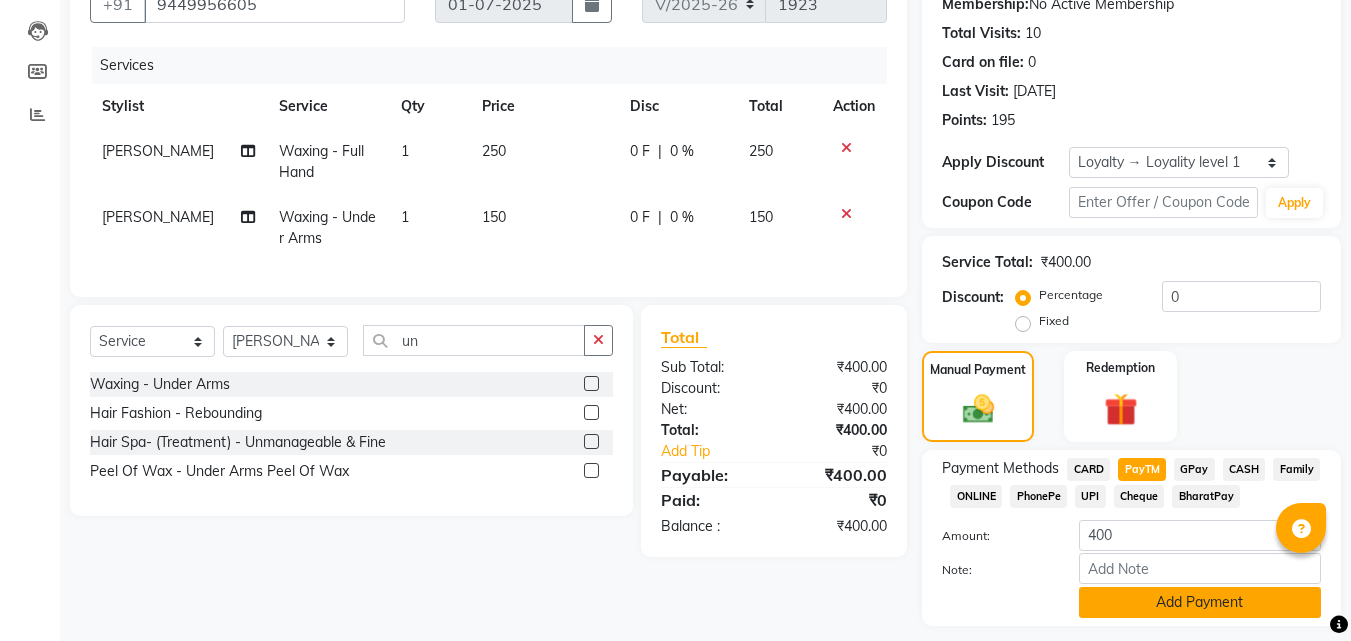 click on "Add Payment" 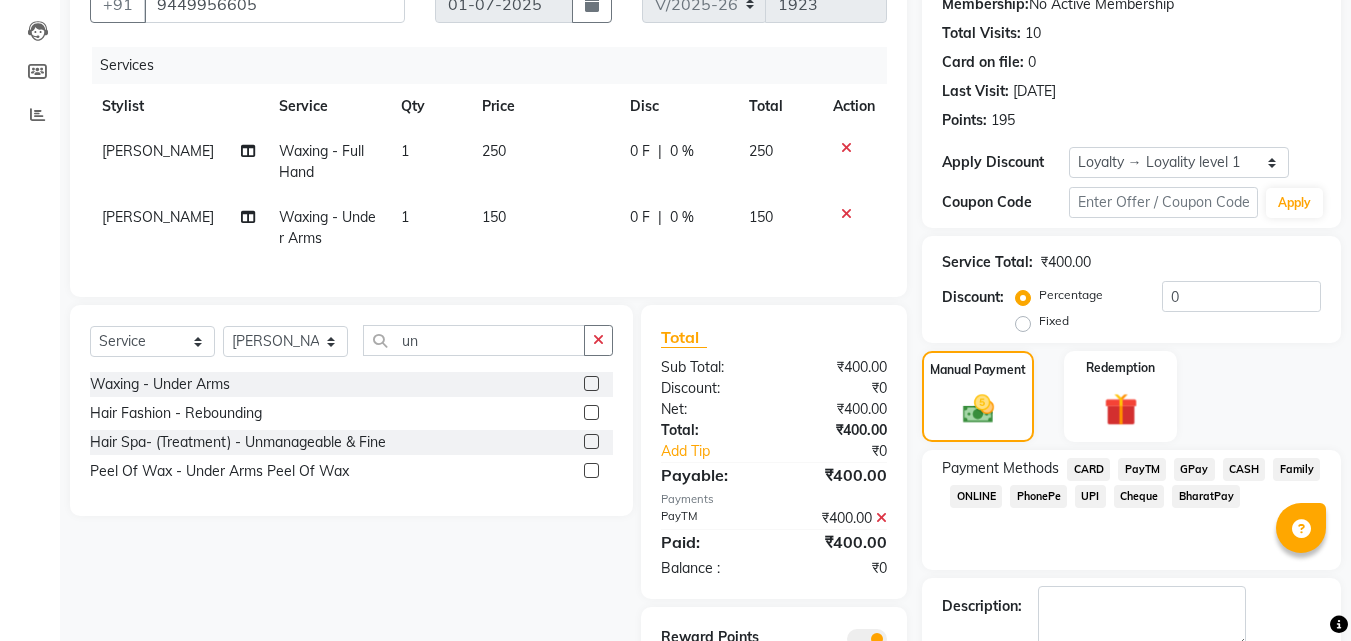 scroll, scrollTop: 314, scrollLeft: 0, axis: vertical 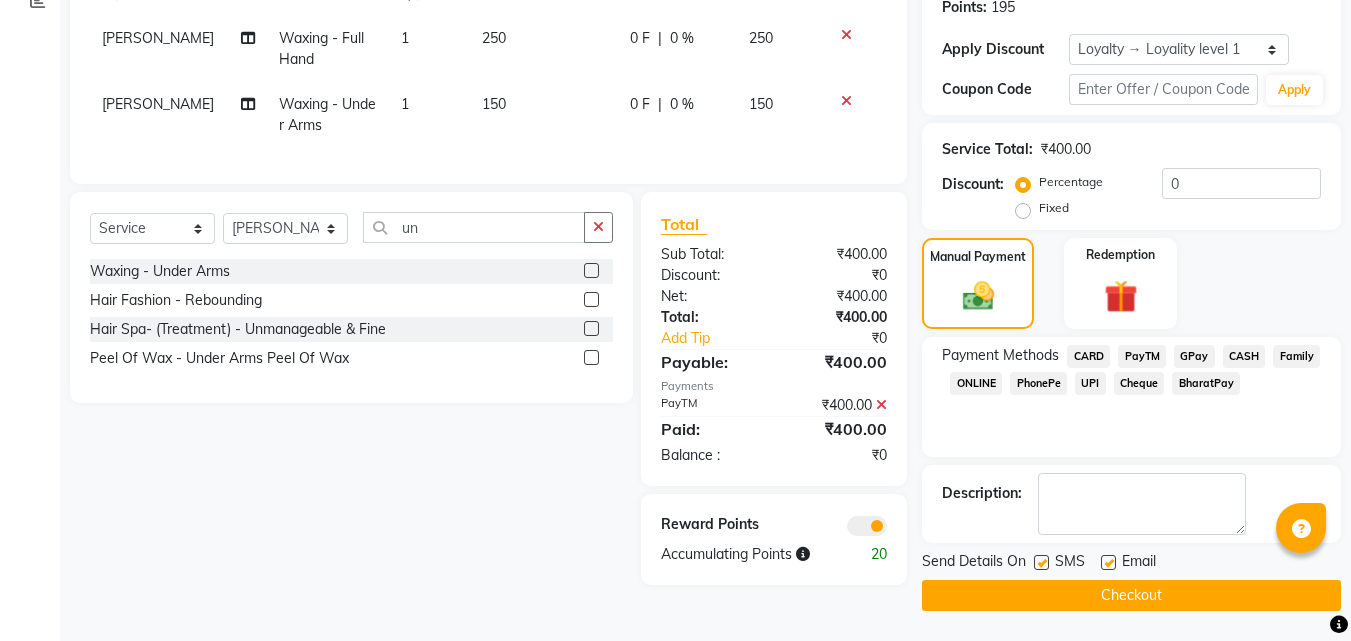 click on "Checkout" 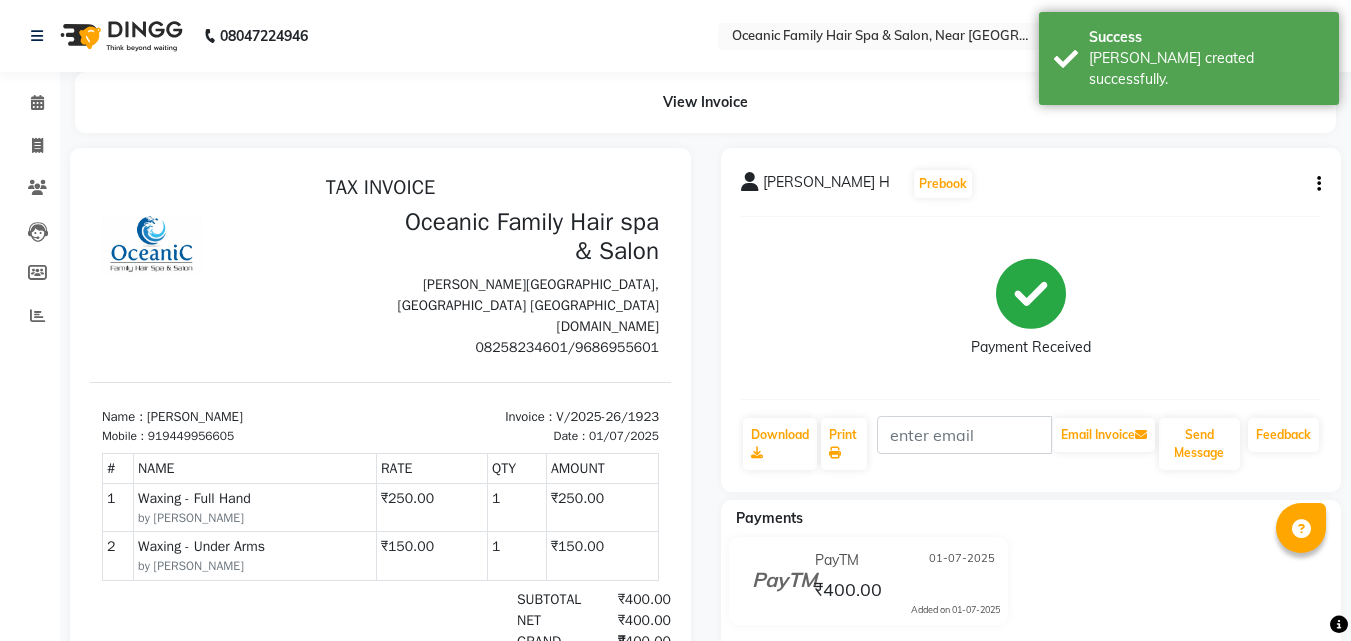 scroll, scrollTop: 0, scrollLeft: 0, axis: both 